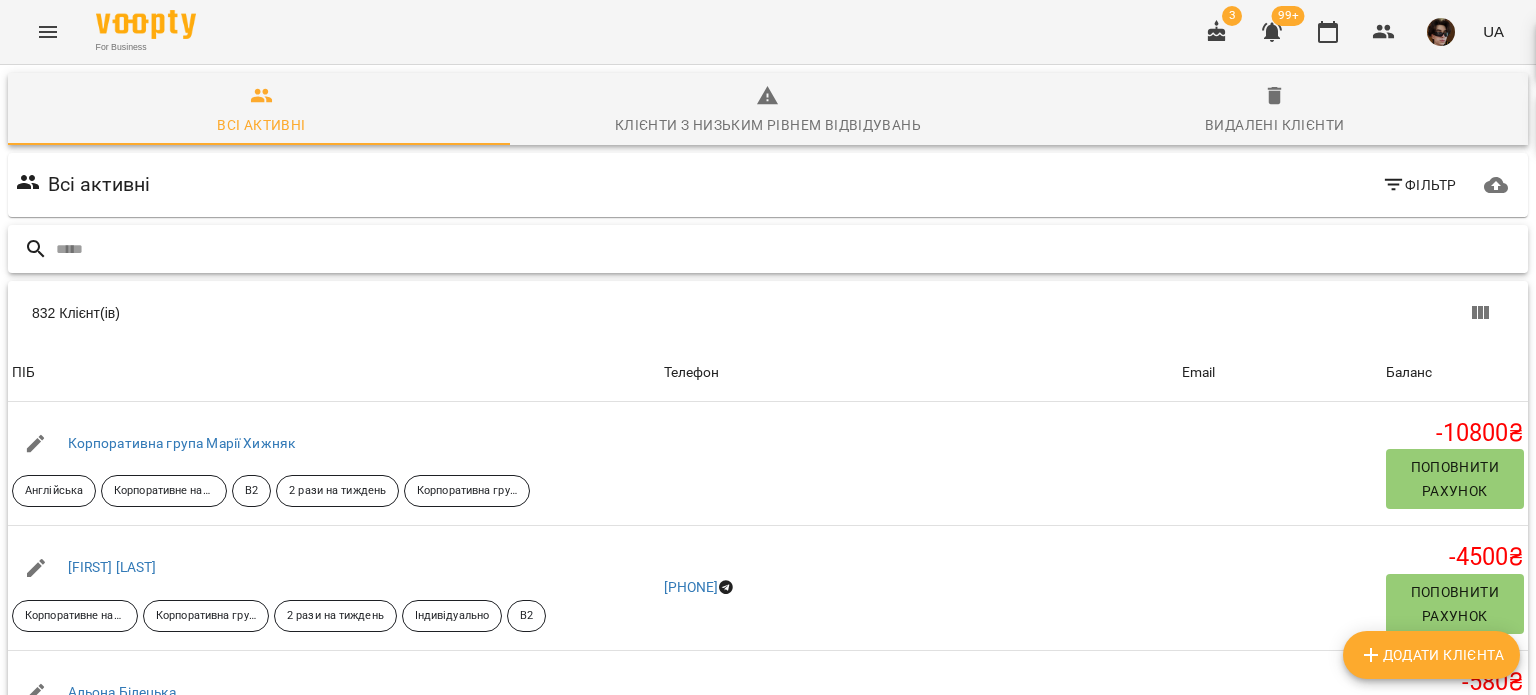 scroll, scrollTop: 0, scrollLeft: 0, axis: both 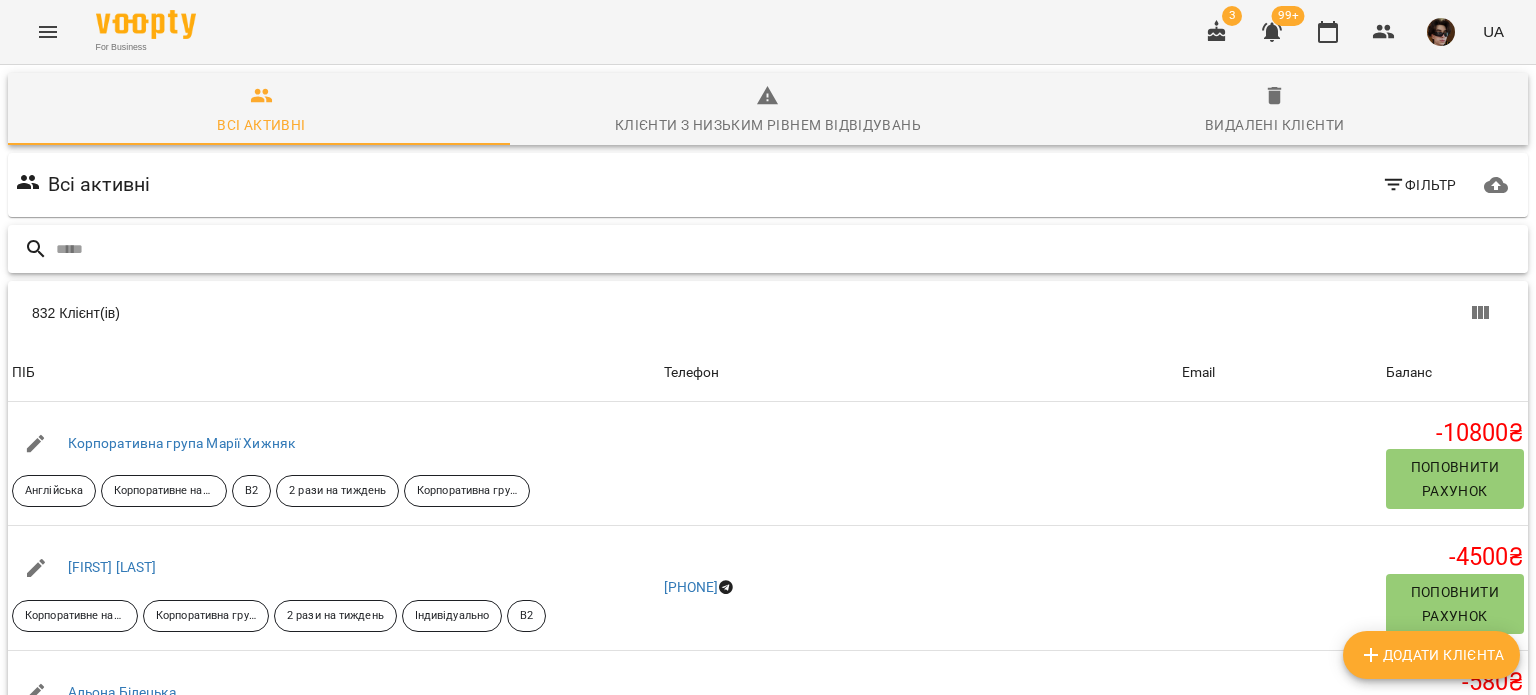 click at bounding box center (788, 249) 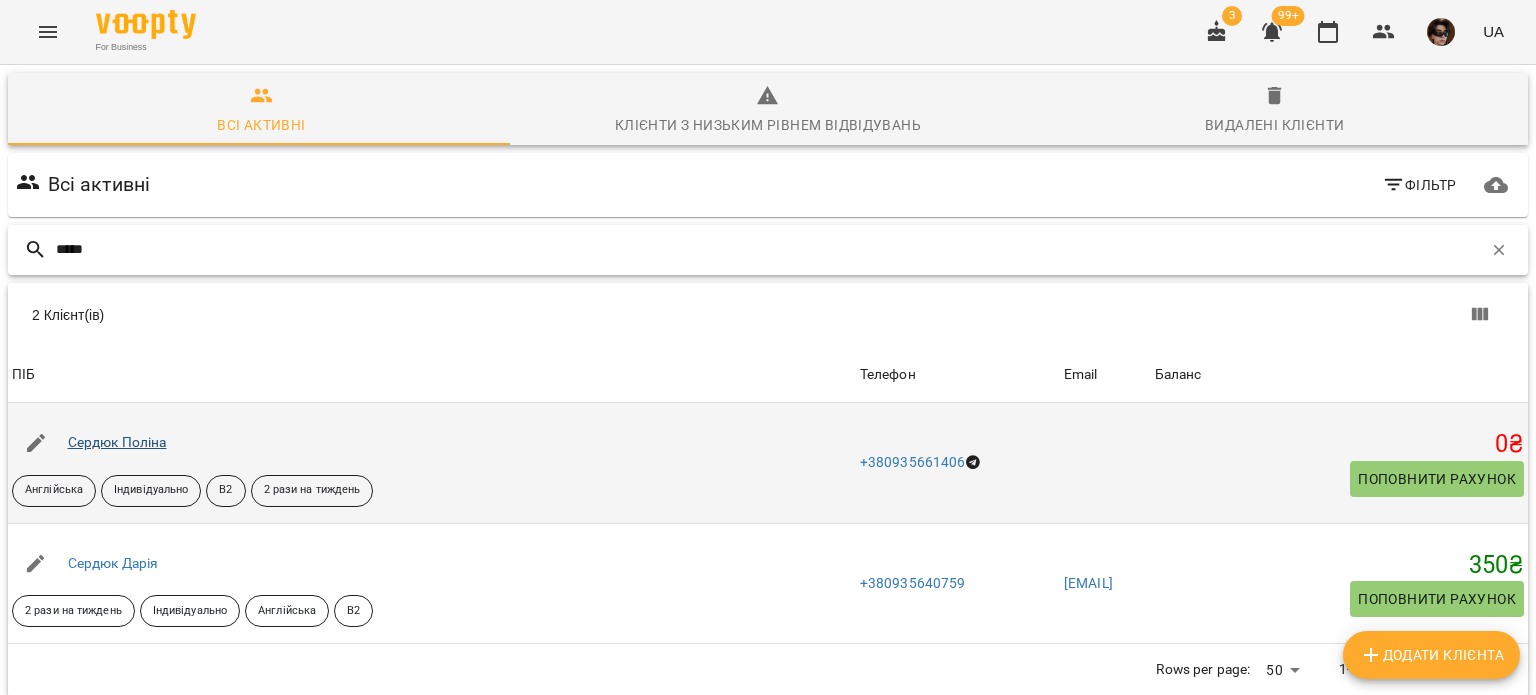 scroll, scrollTop: 87, scrollLeft: 0, axis: vertical 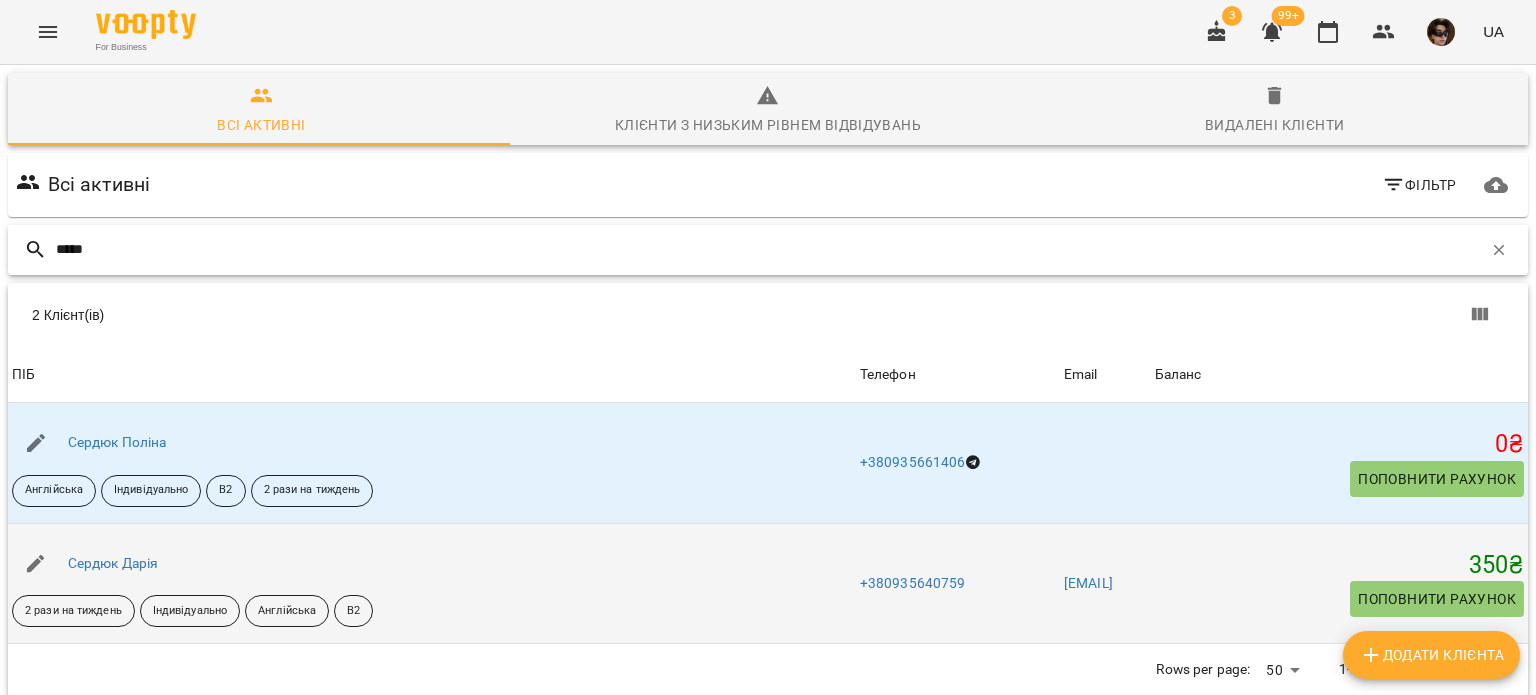 type on "*****" 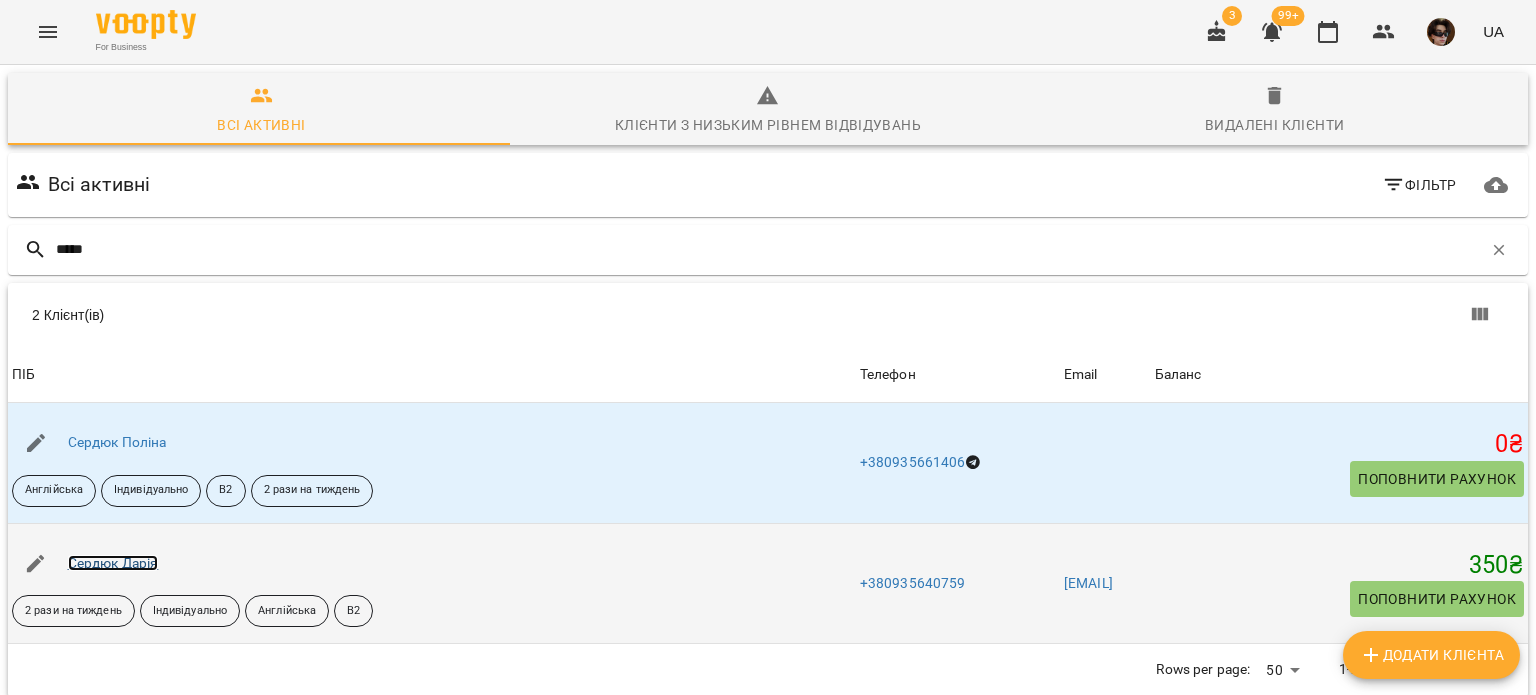 drag, startPoint x: 137, startPoint y: 466, endPoint x: 120, endPoint y: 476, distance: 19.723083 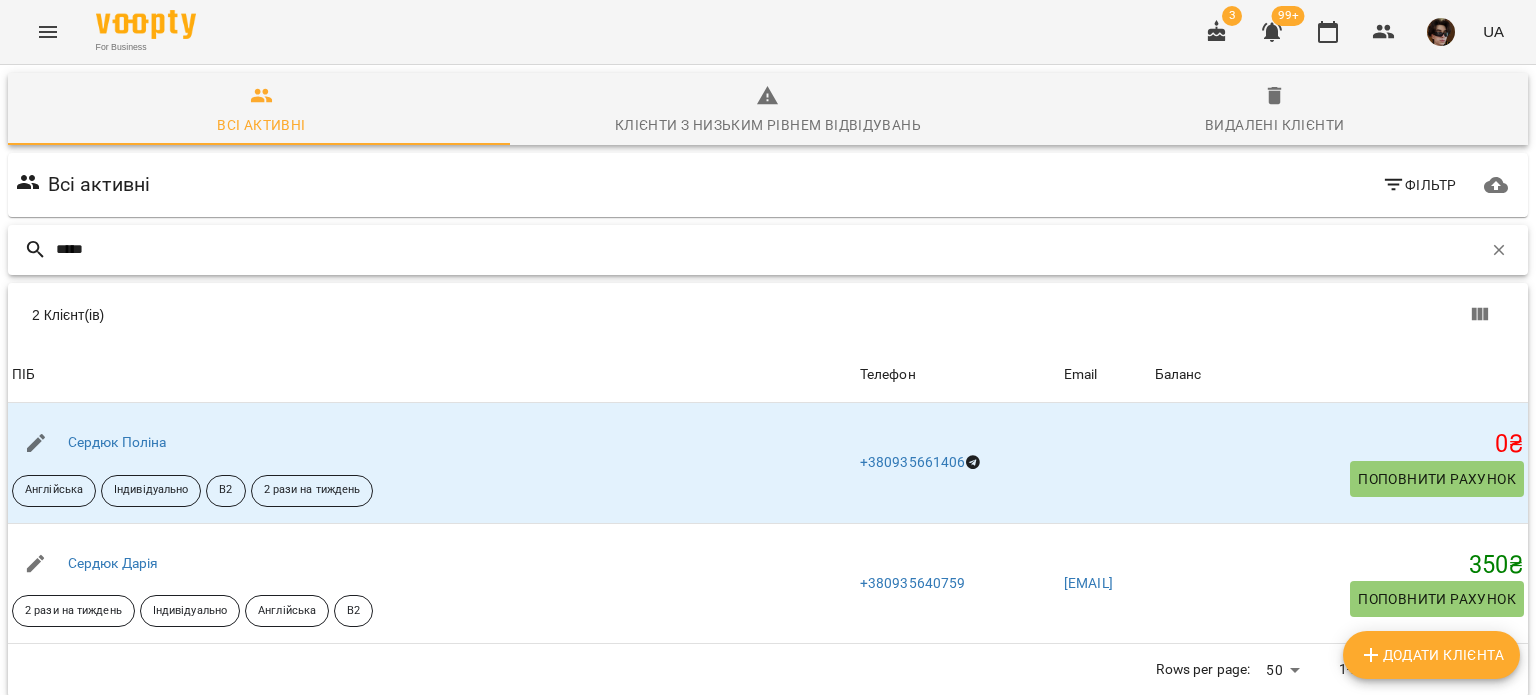 drag, startPoint x: 183, startPoint y: 171, endPoint x: 0, endPoint y: 94, distance: 198.53967 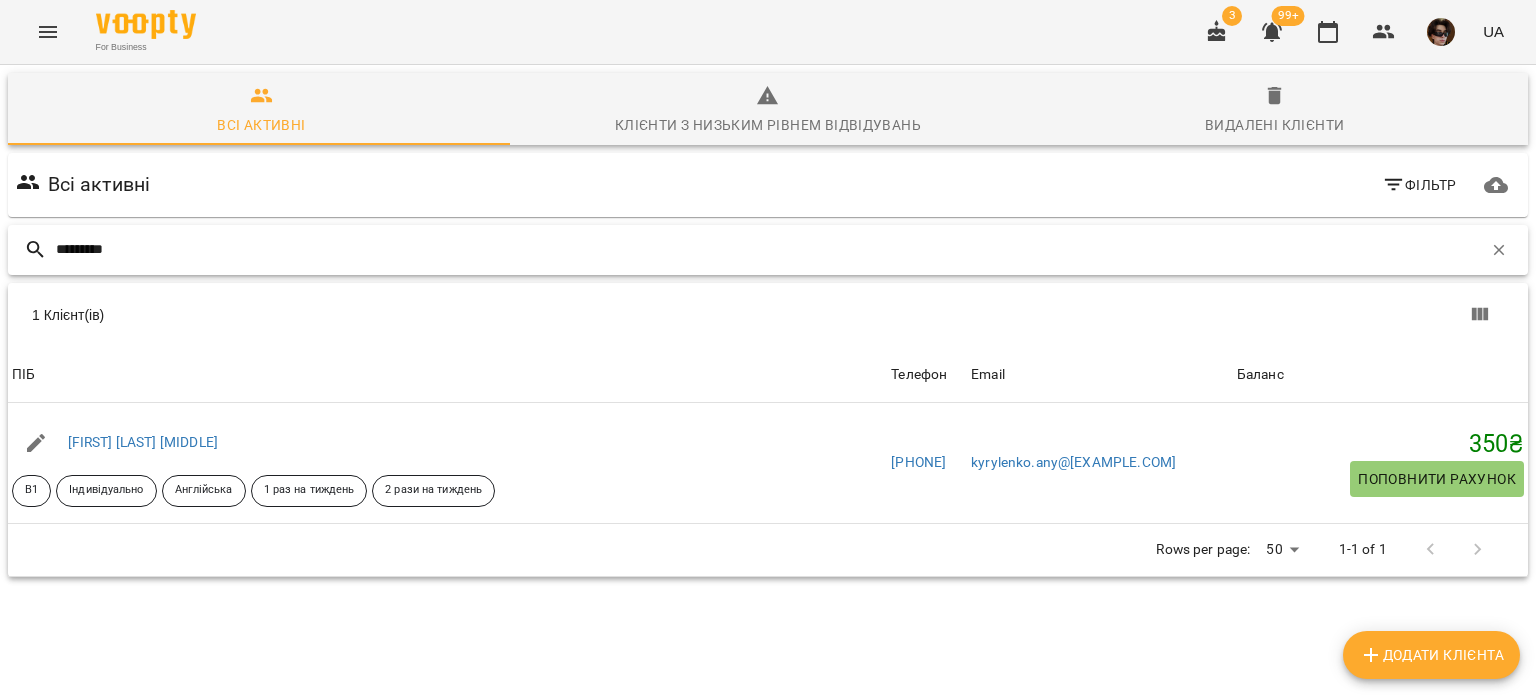 type on "*********" 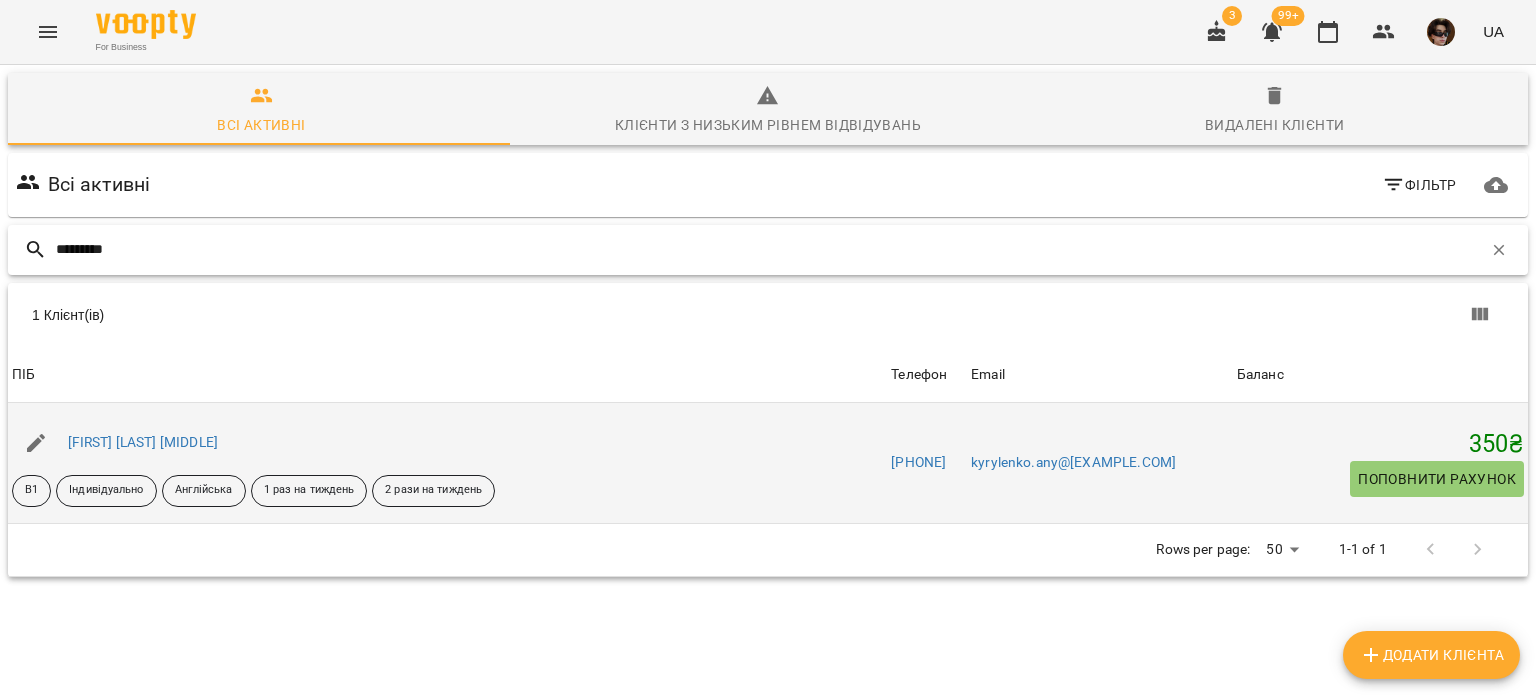 scroll, scrollTop: 88, scrollLeft: 0, axis: vertical 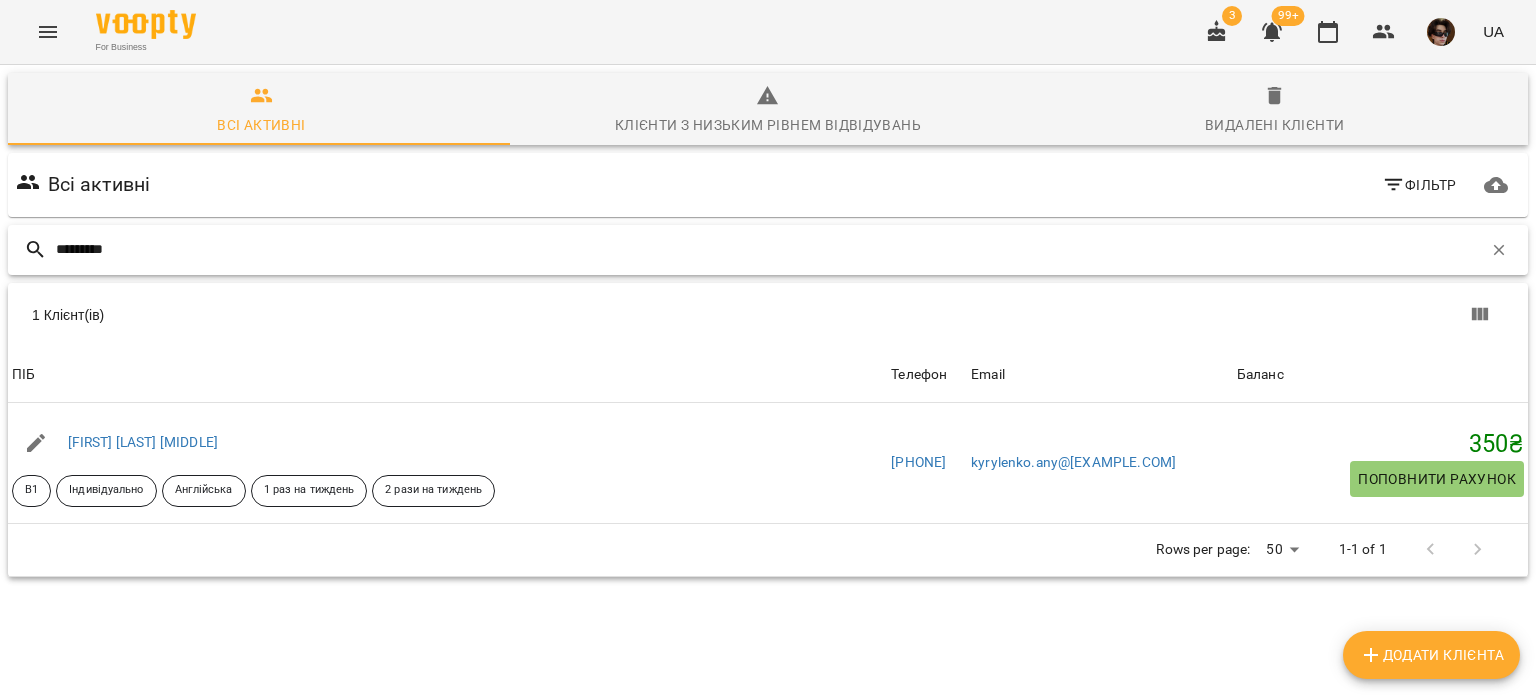 drag, startPoint x: 220, startPoint y: 165, endPoint x: 21, endPoint y: 143, distance: 200.21239 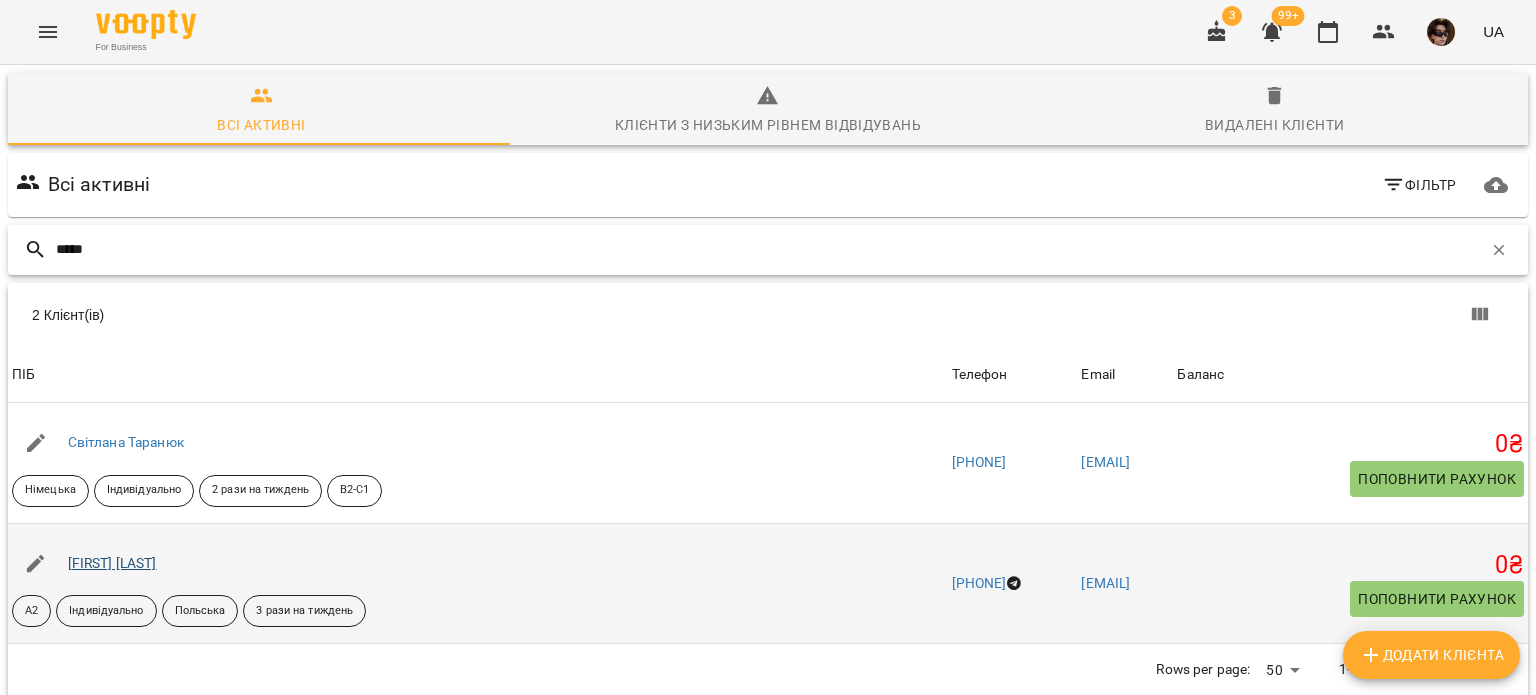 type on "*****" 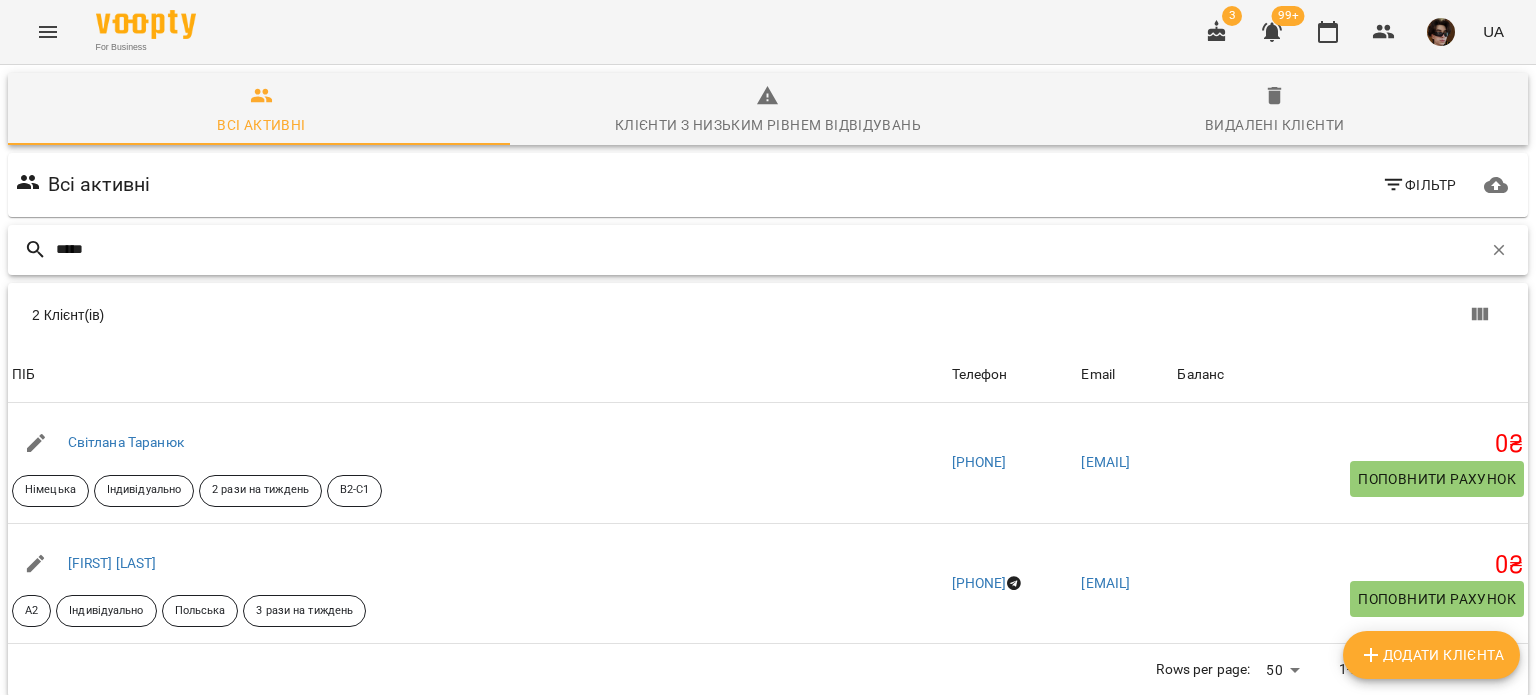 drag, startPoint x: 193, startPoint y: 174, endPoint x: 0, endPoint y: 55, distance: 226.73773 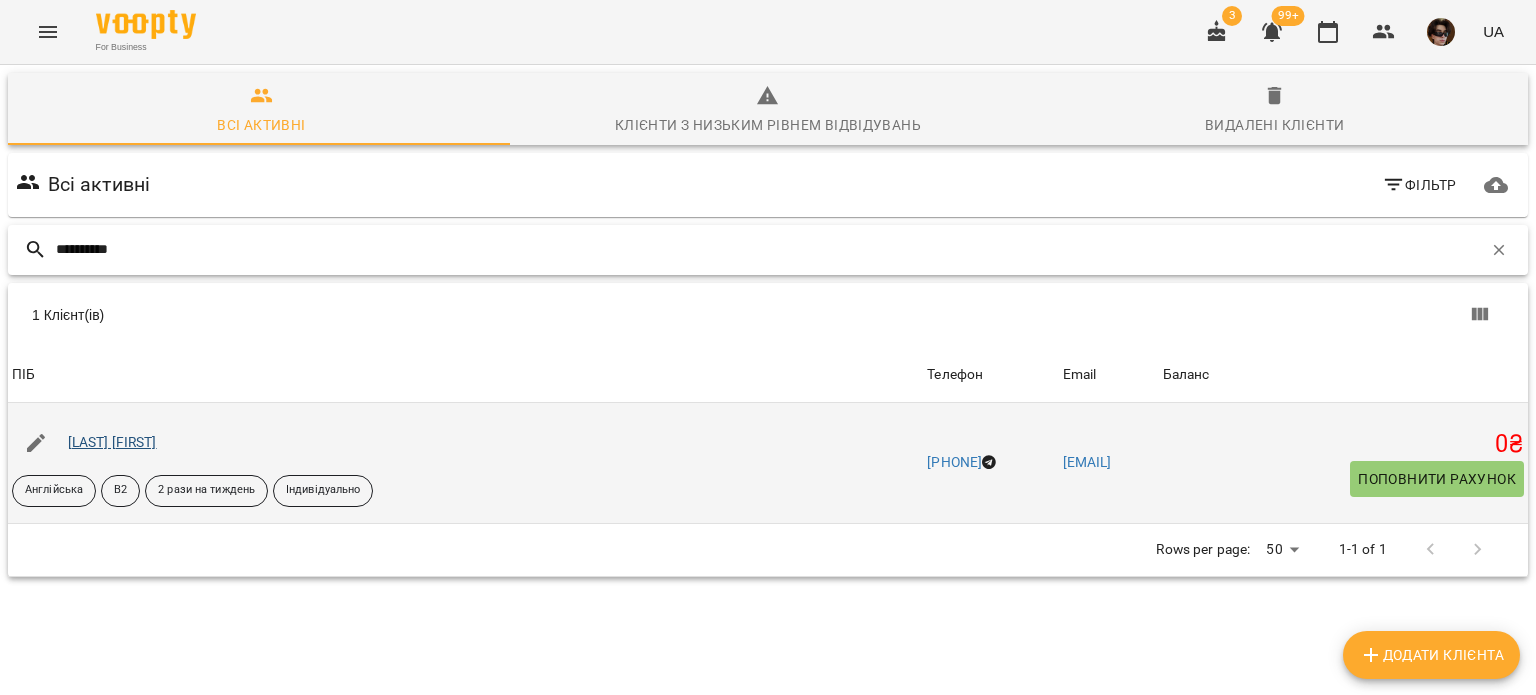 type on "**********" 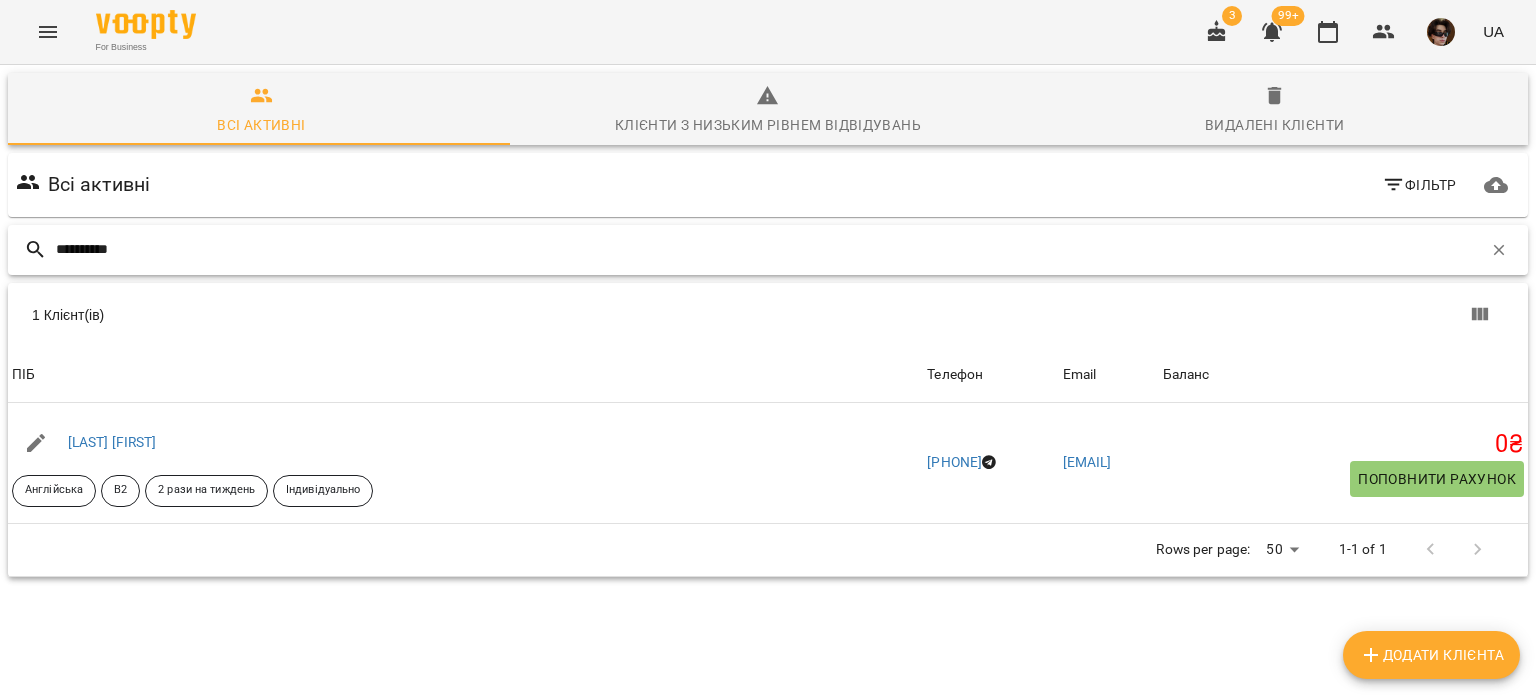 drag, startPoint x: 248, startPoint y: 154, endPoint x: 0, endPoint y: 135, distance: 248.72676 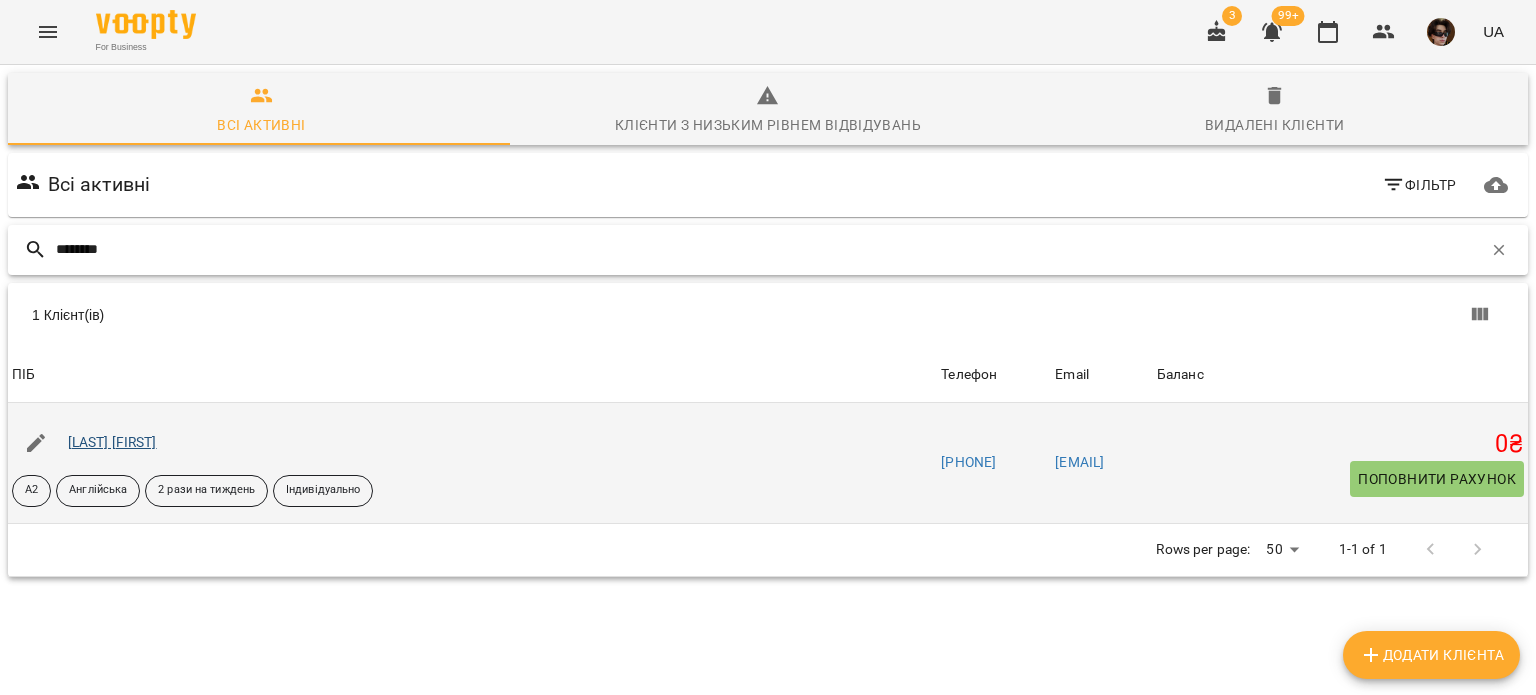 type on "*******" 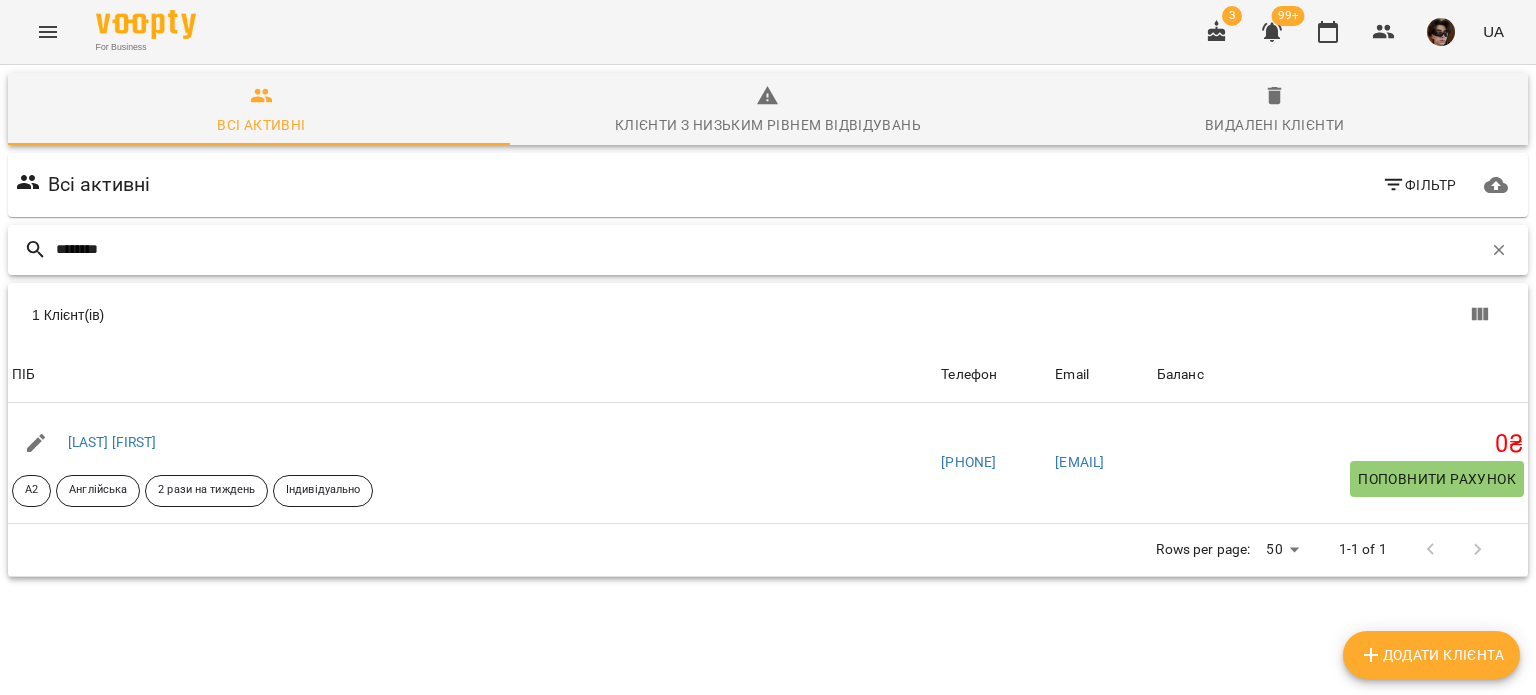 drag, startPoint x: 127, startPoint y: 156, endPoint x: 0, endPoint y: 110, distance: 135.07405 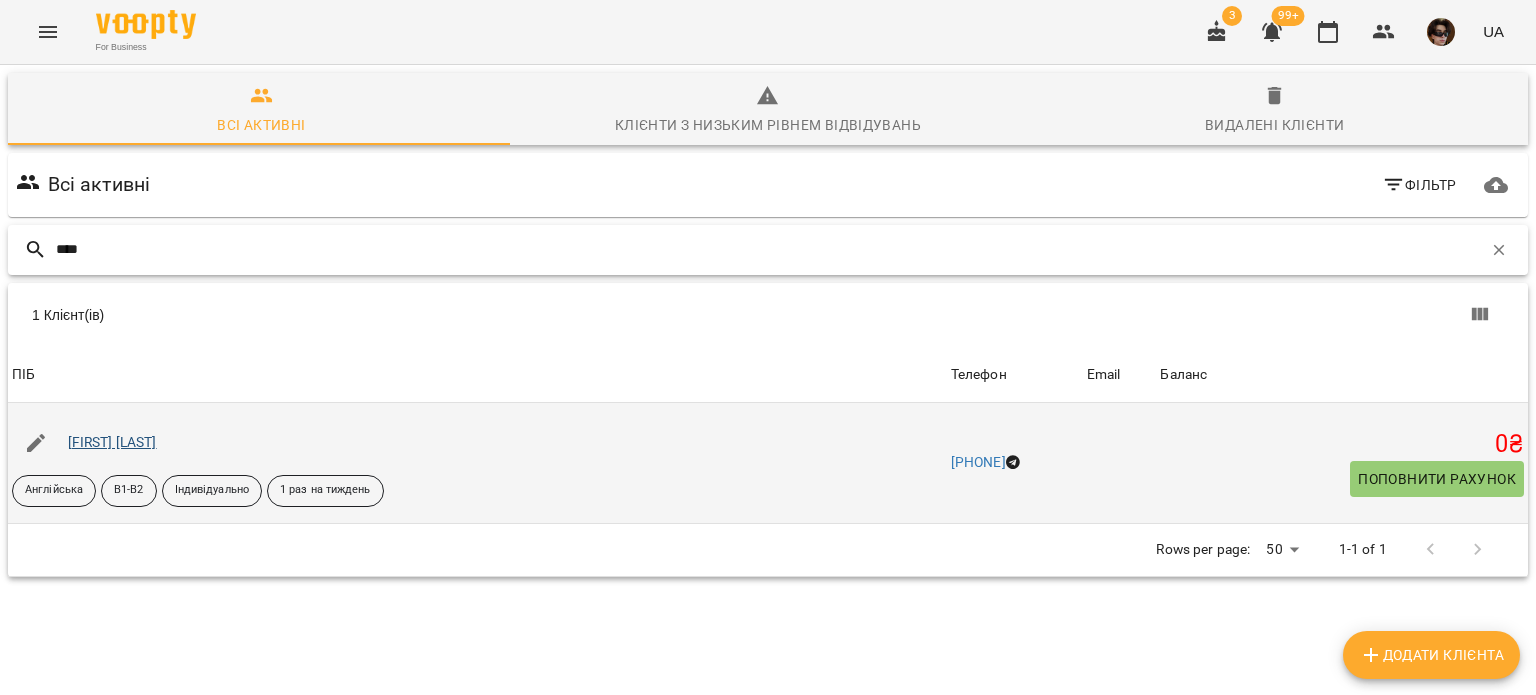 type on "****" 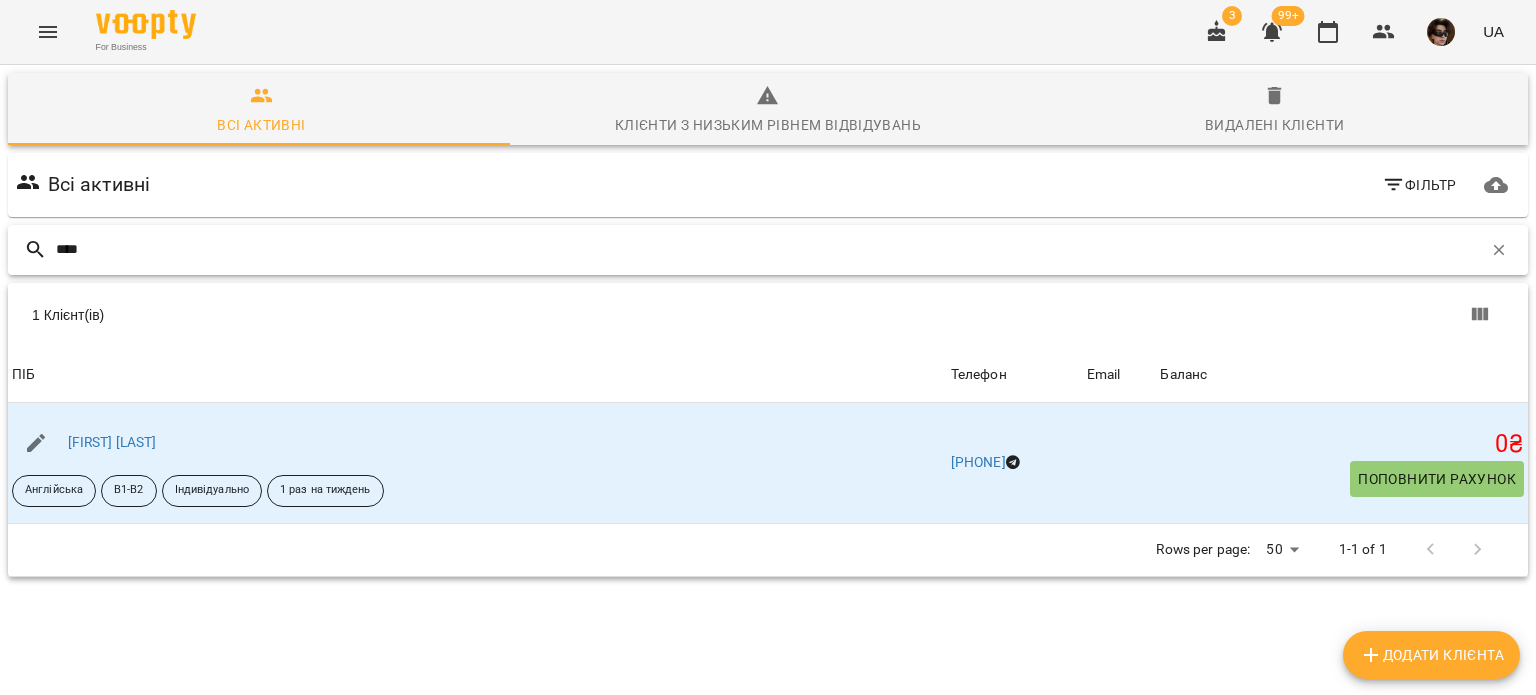 drag, startPoint x: 237, startPoint y: 164, endPoint x: 0, endPoint y: 156, distance: 237.13498 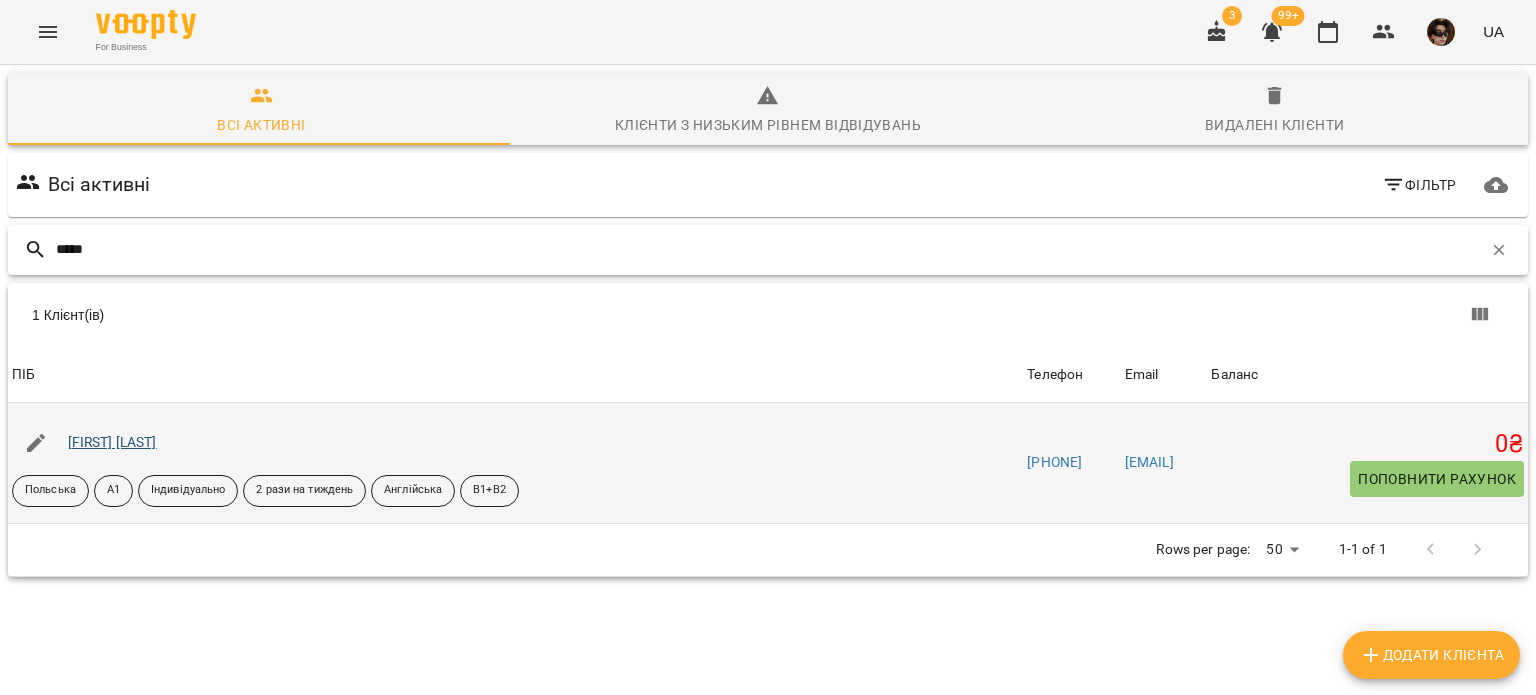 type on "*****" 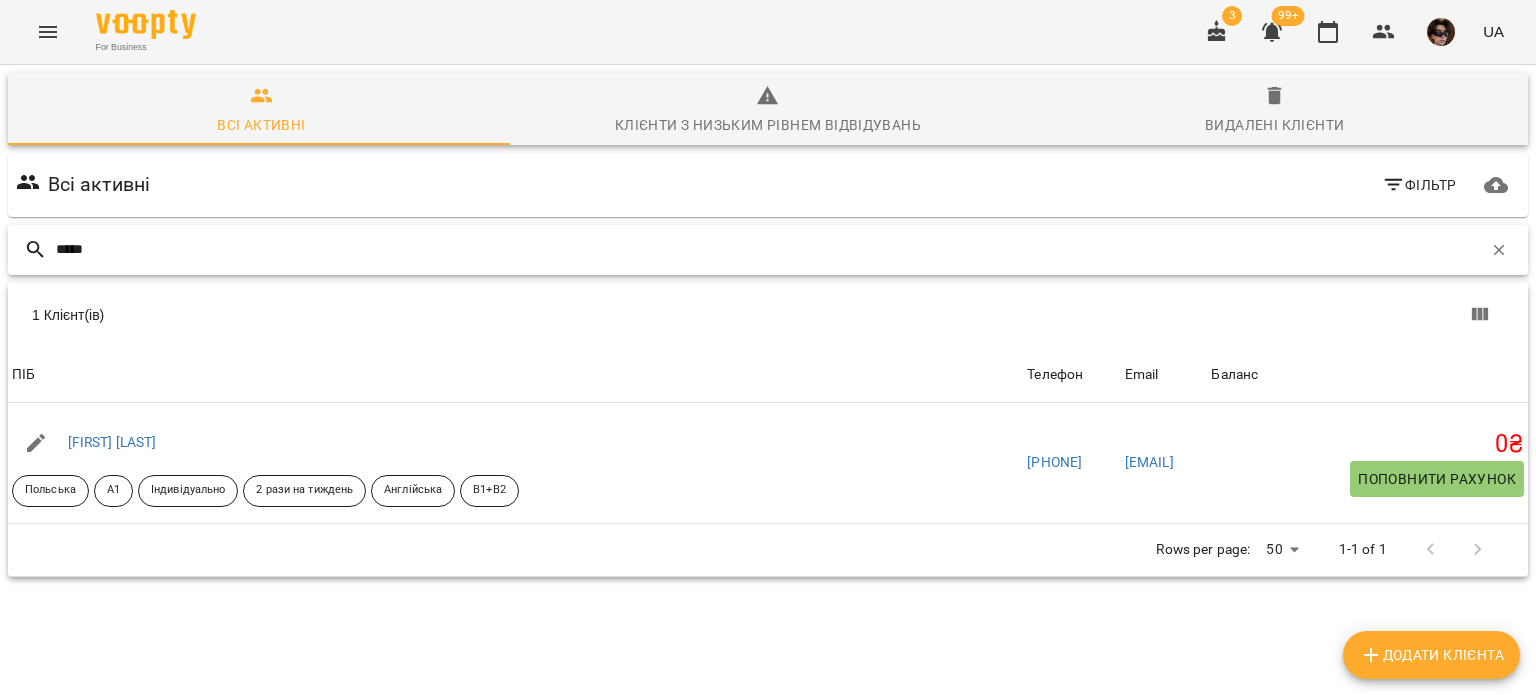 drag, startPoint x: 264, startPoint y: 151, endPoint x: 0, endPoint y: 201, distance: 268.69315 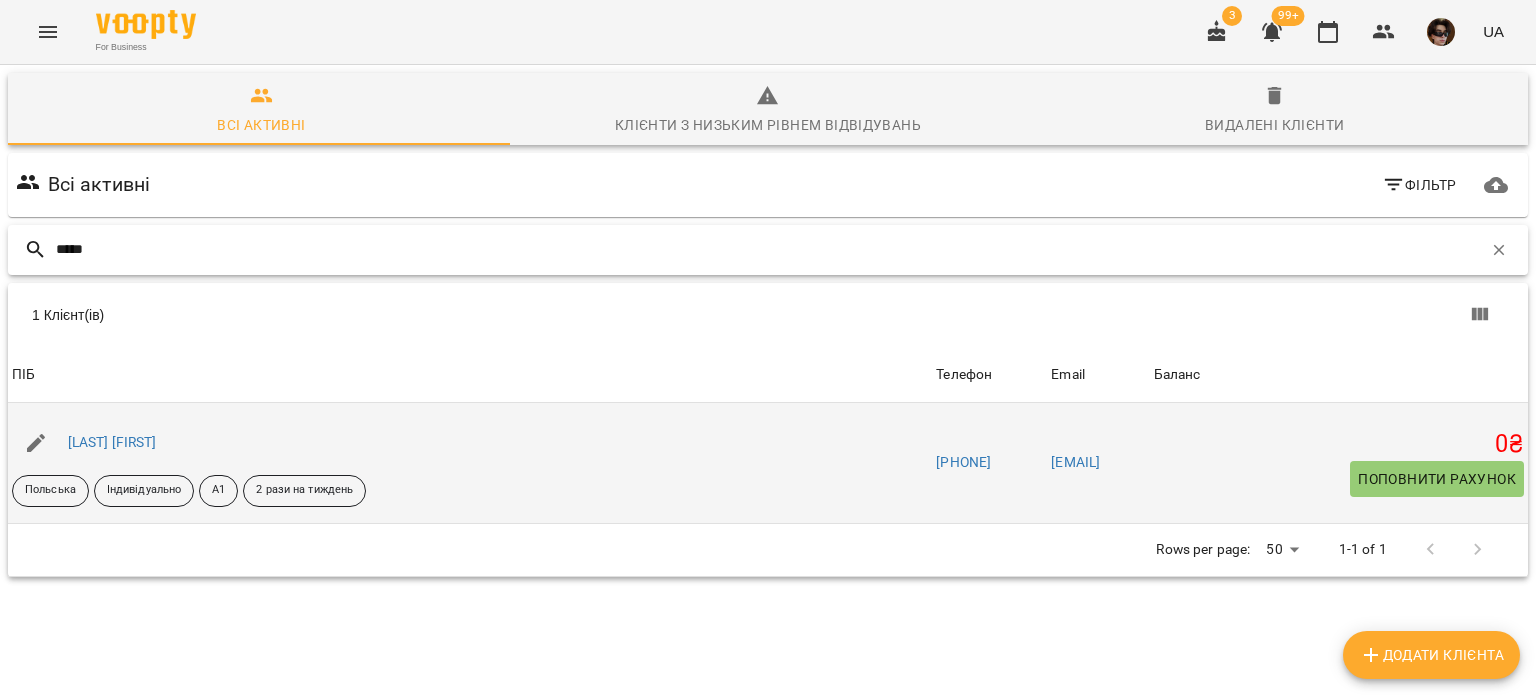 type on "*****" 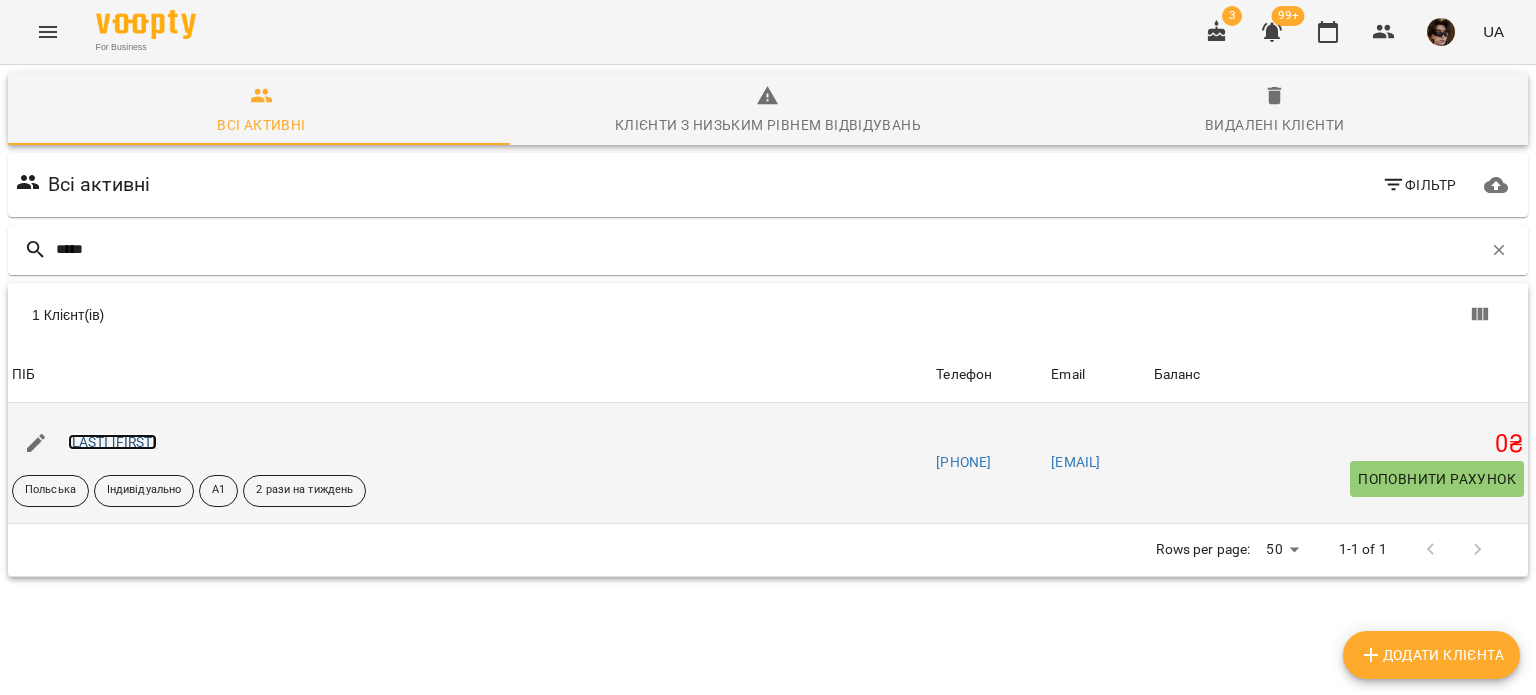 drag, startPoint x: 141, startPoint y: 372, endPoint x: 104, endPoint y: 348, distance: 44.102154 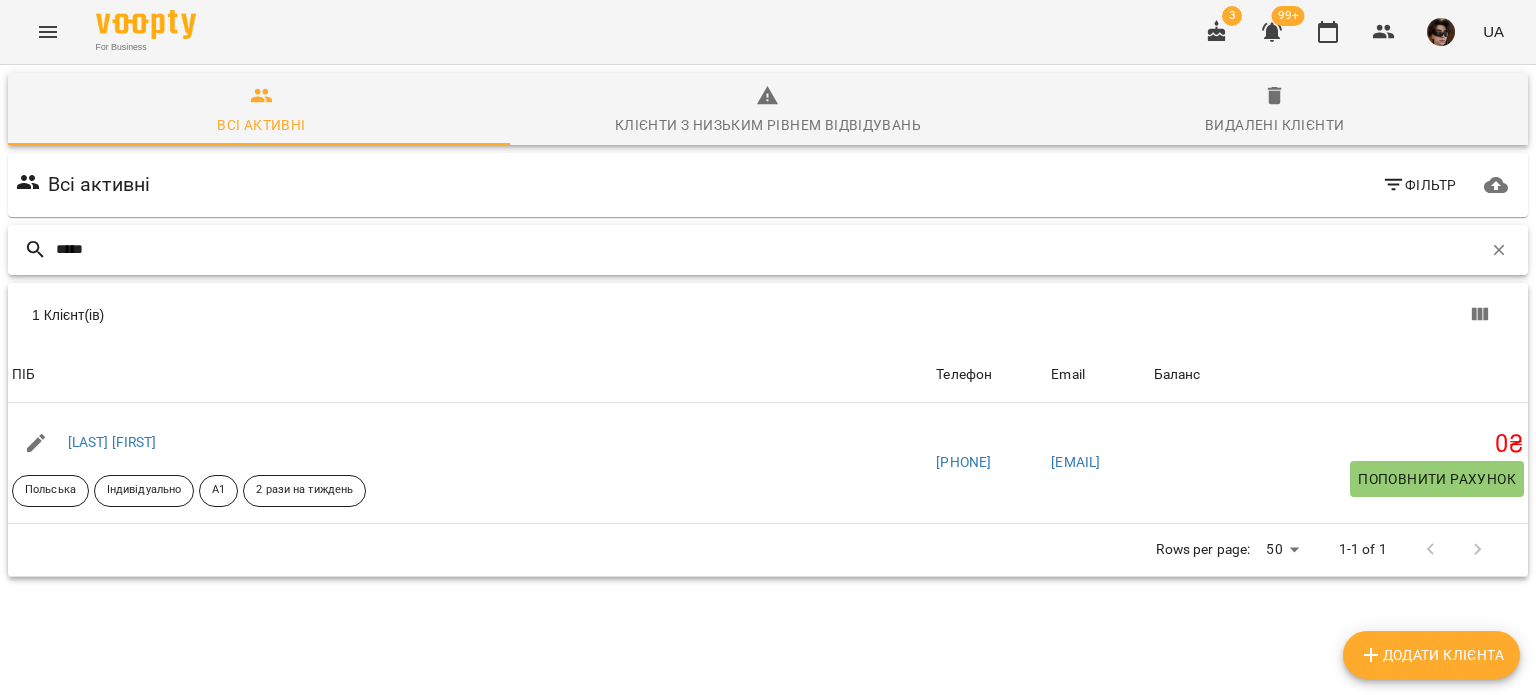 drag, startPoint x: 256, startPoint y: 159, endPoint x: 0, endPoint y: 136, distance: 257.03113 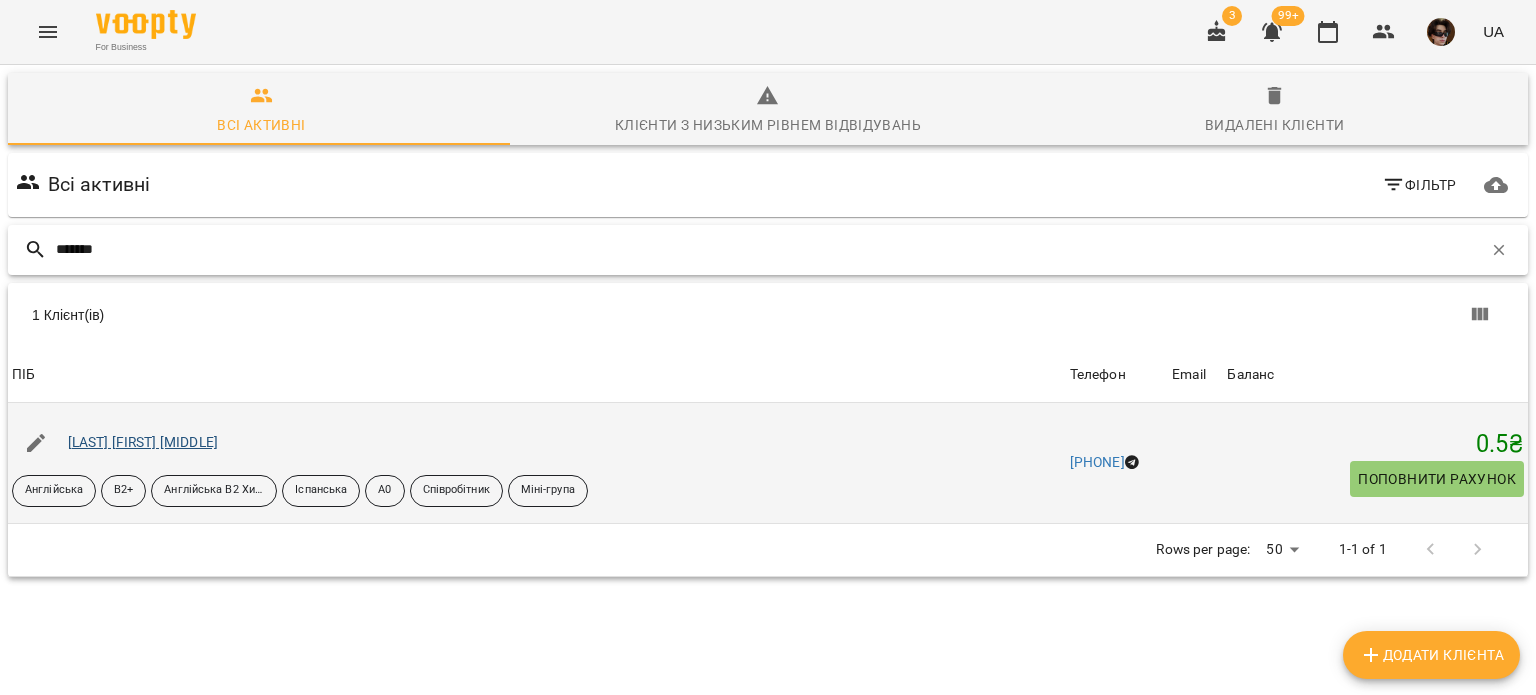type on "*******" 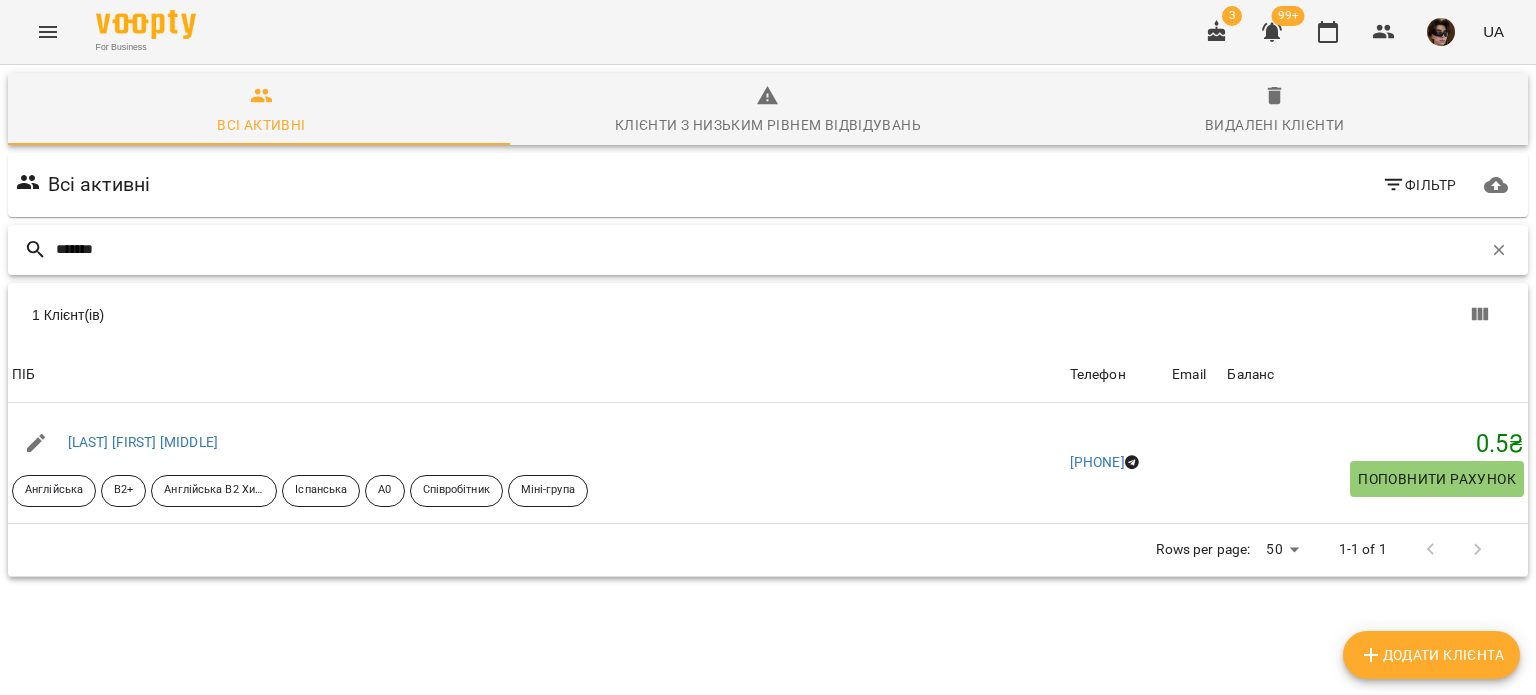 drag, startPoint x: 293, startPoint y: 166, endPoint x: 0, endPoint y: 188, distance: 293.82477 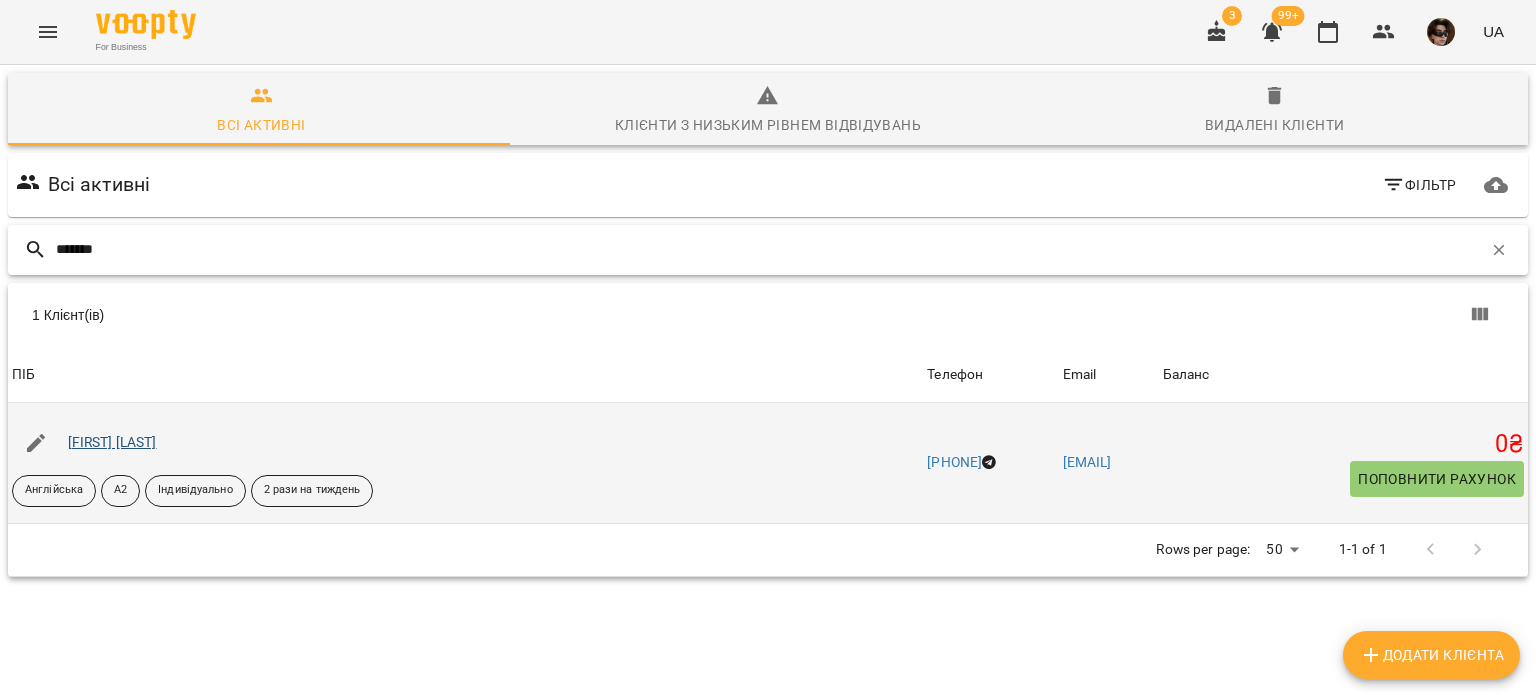 type on "*******" 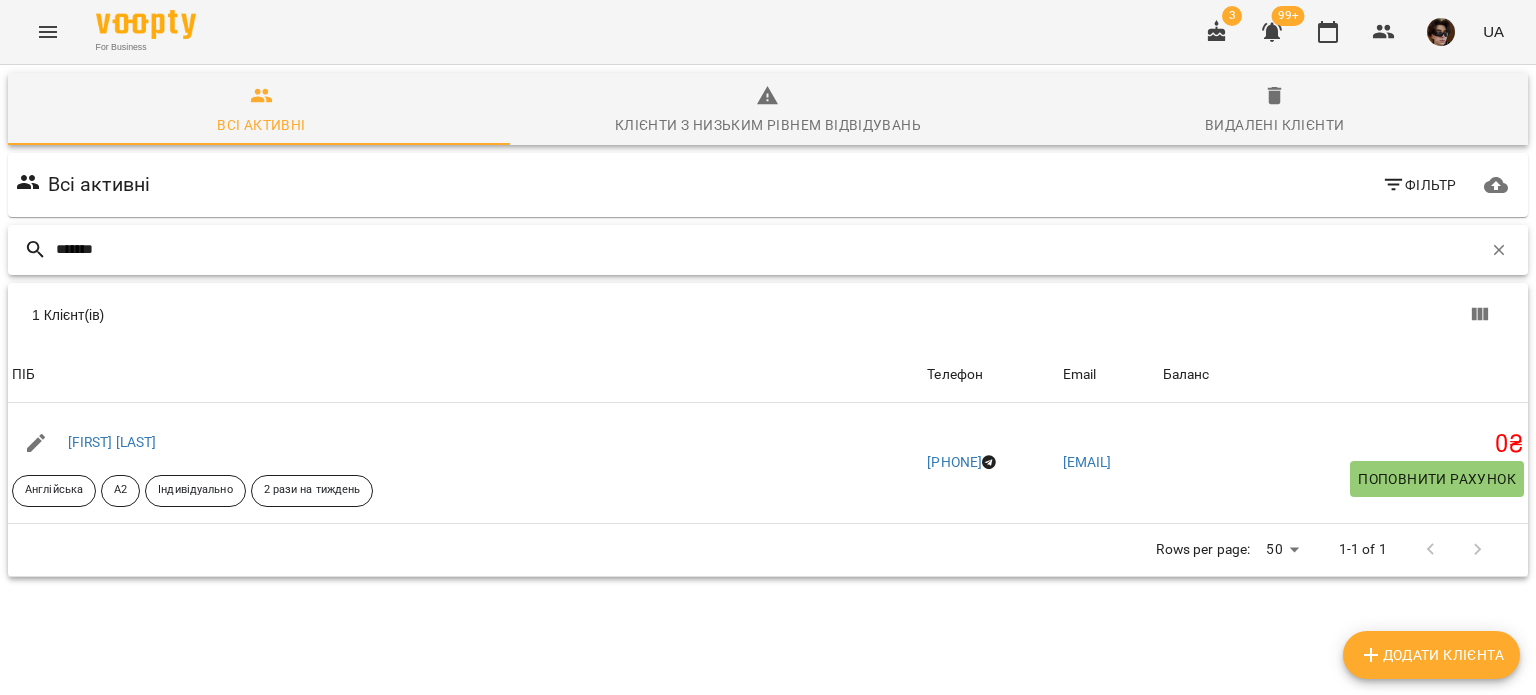 drag, startPoint x: 235, startPoint y: 155, endPoint x: 0, endPoint y: 147, distance: 235.13612 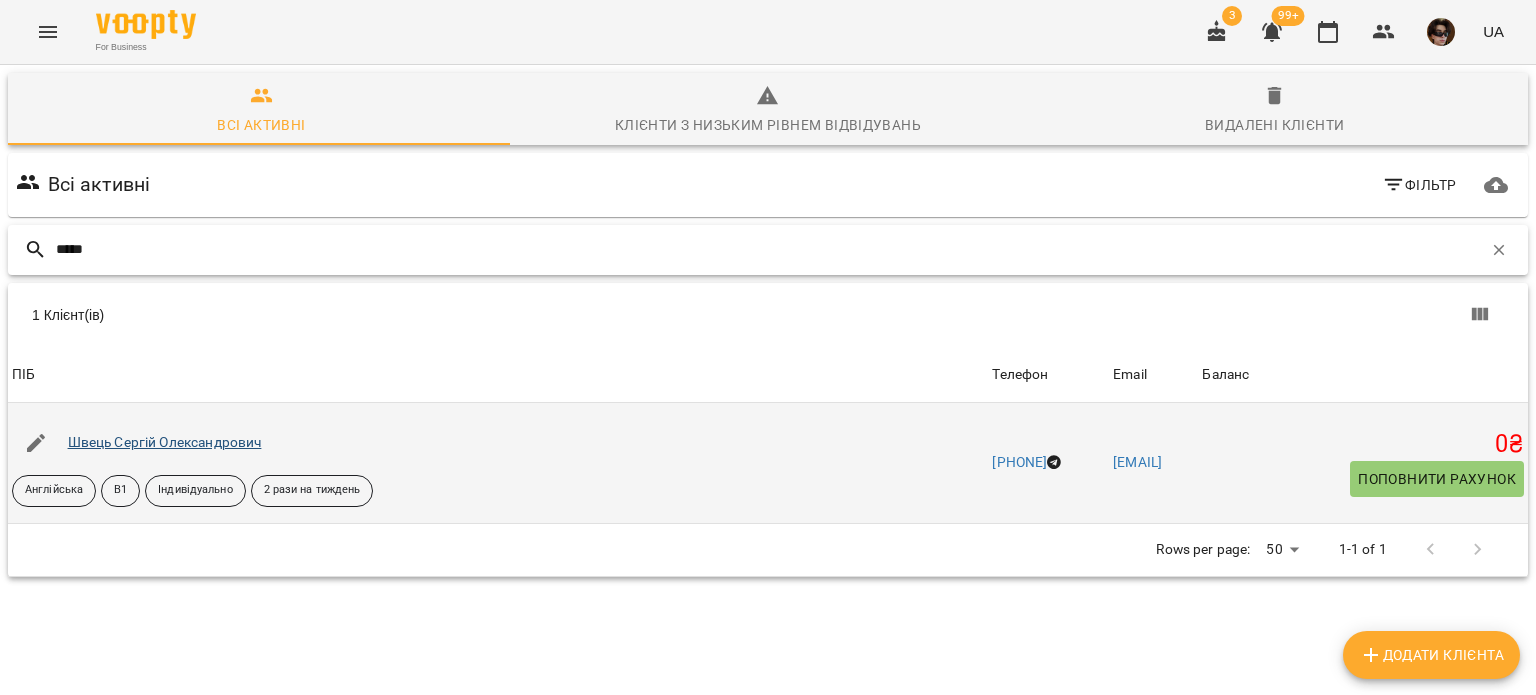 type on "*****" 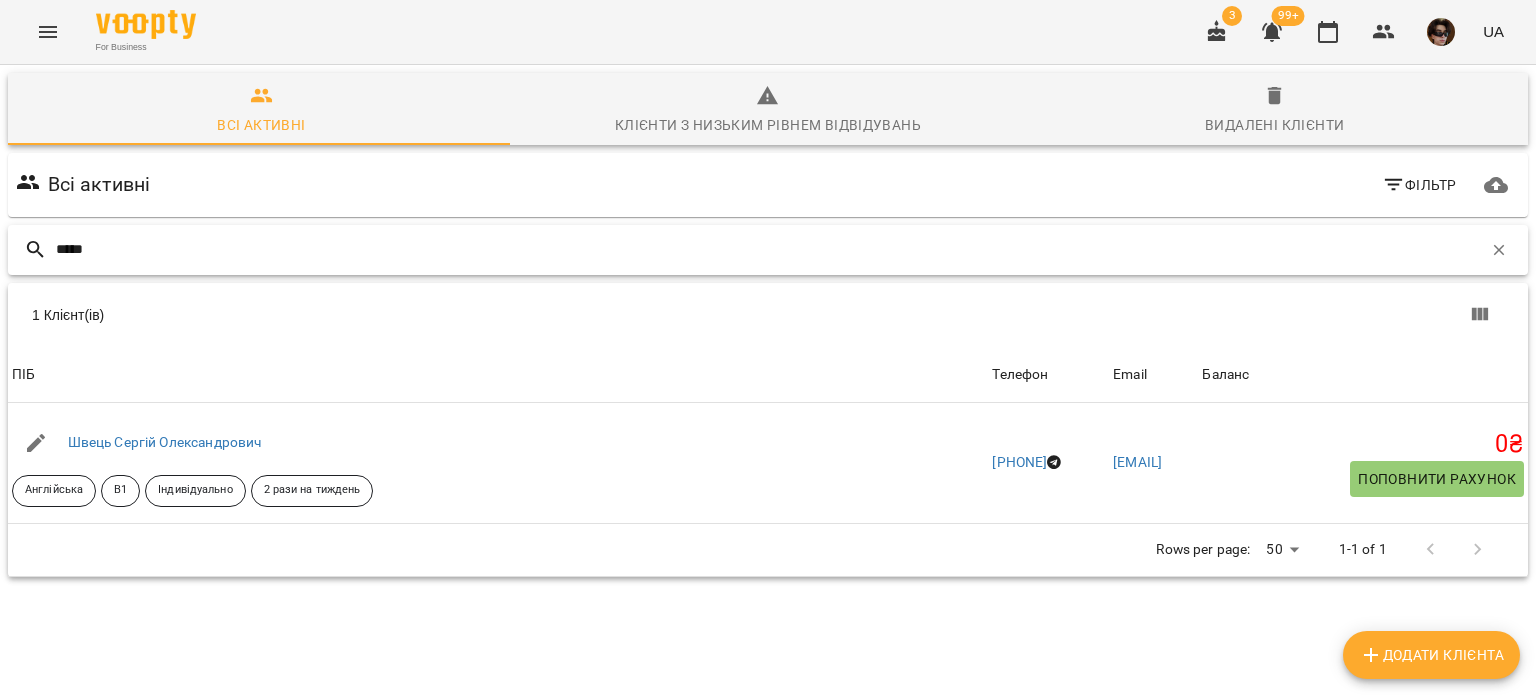 drag, startPoint x: 164, startPoint y: 164, endPoint x: 0, endPoint y: 127, distance: 168.12198 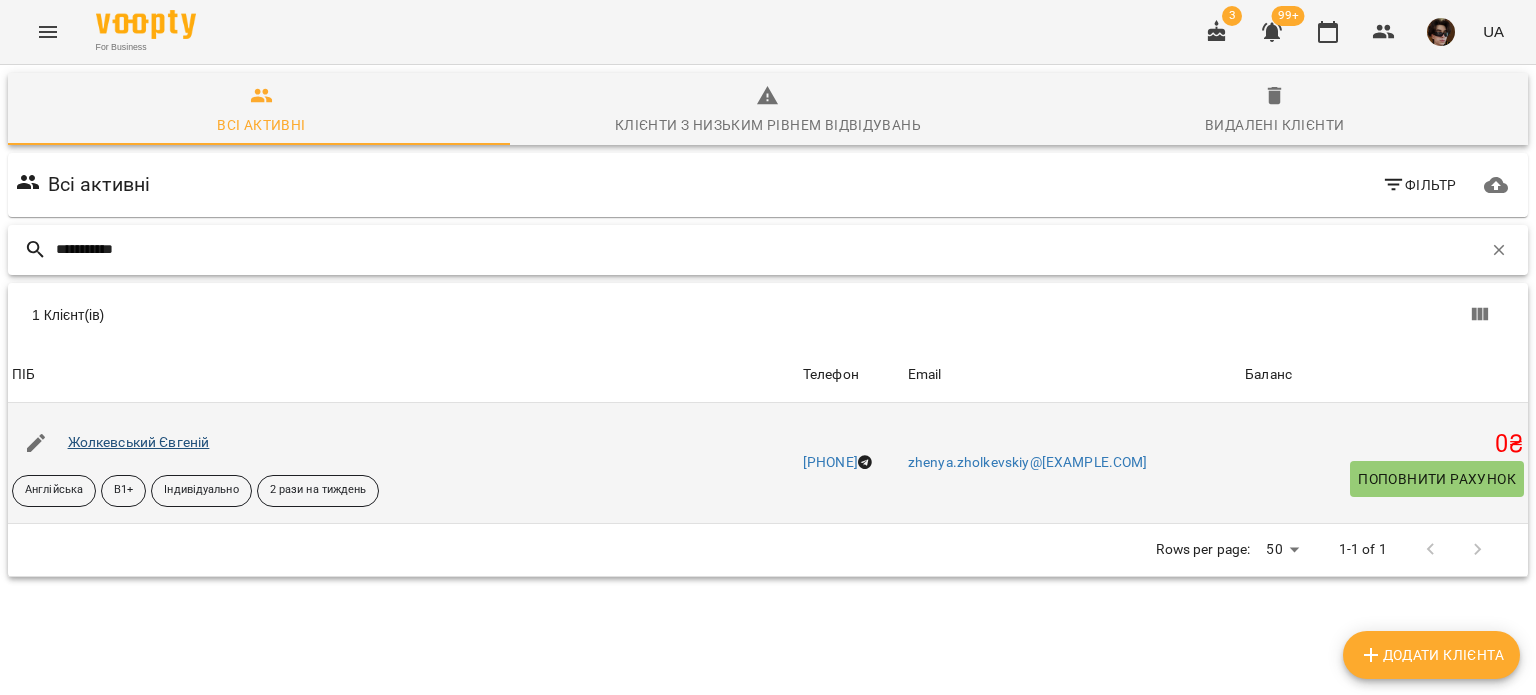 type on "**********" 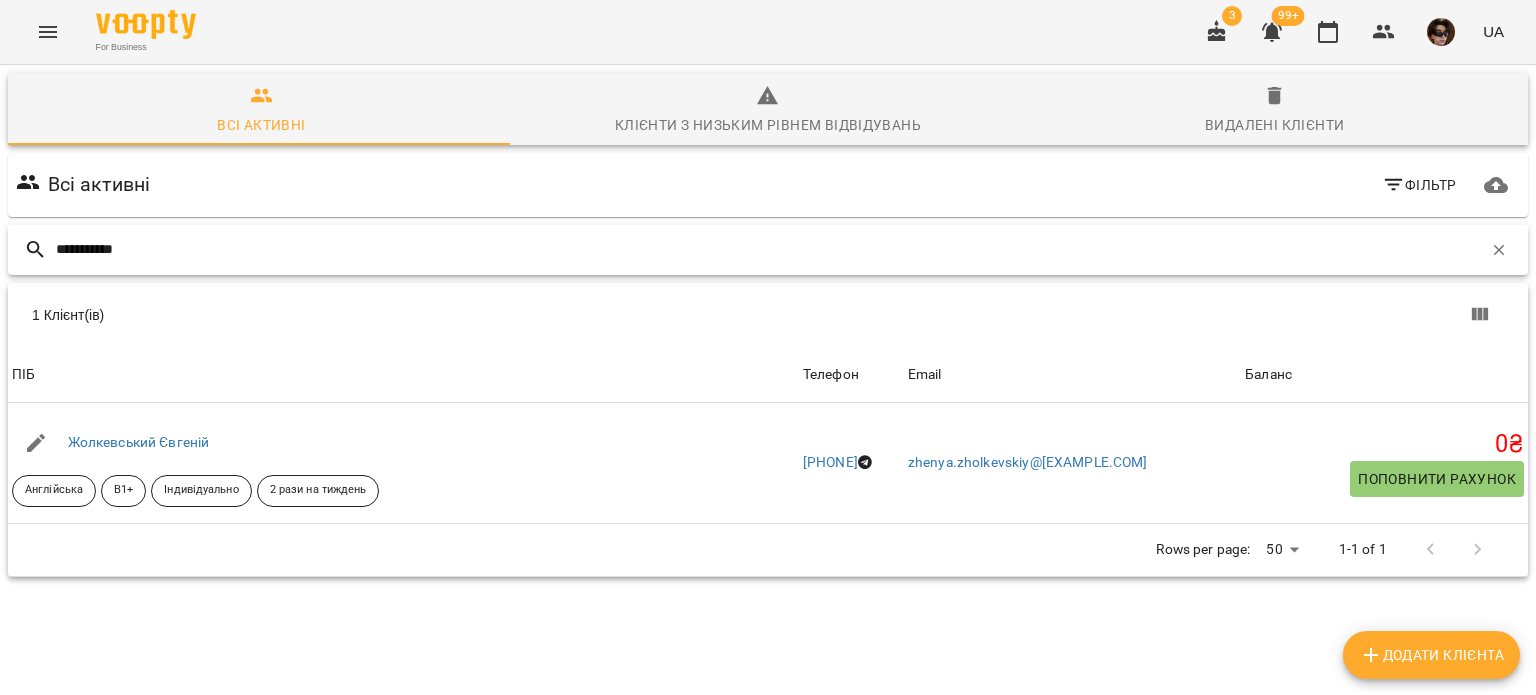drag, startPoint x: 222, startPoint y: 163, endPoint x: 0, endPoint y: 126, distance: 225.06221 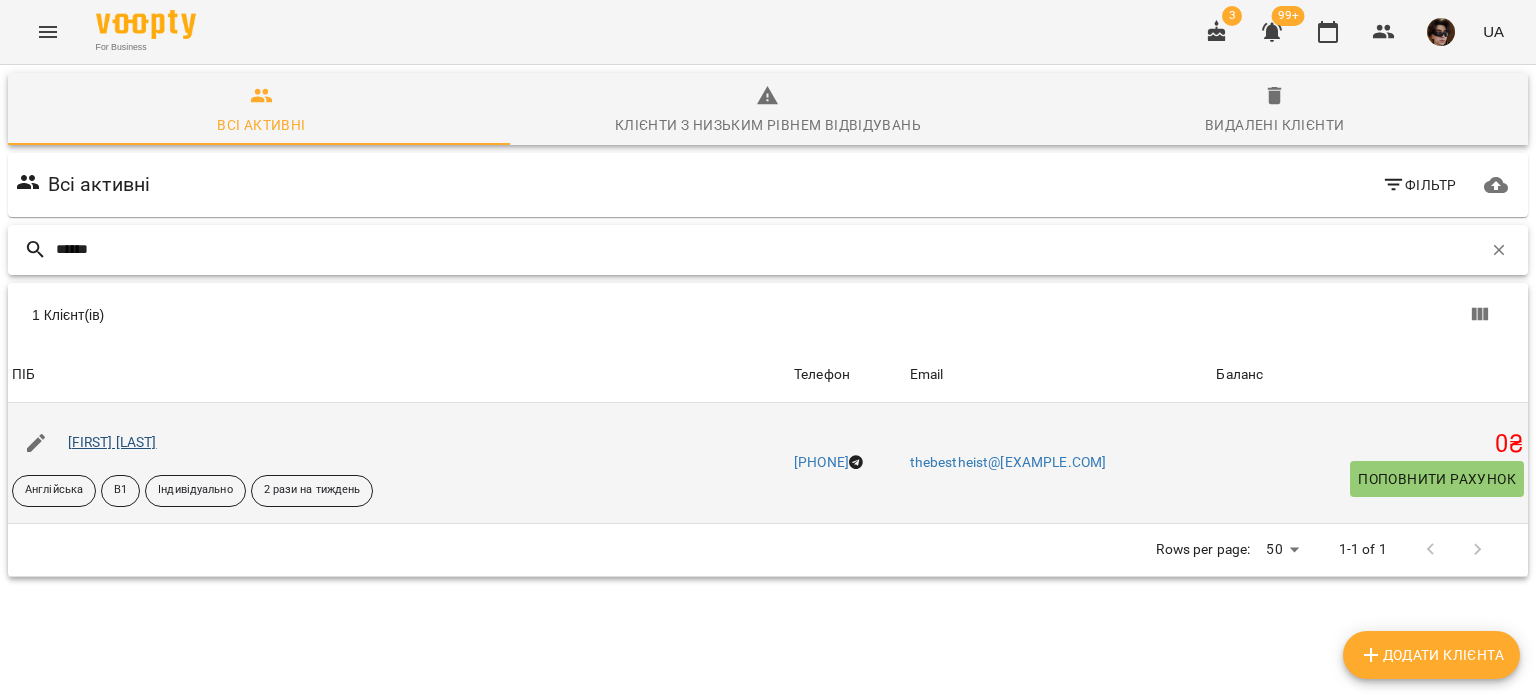 type on "******" 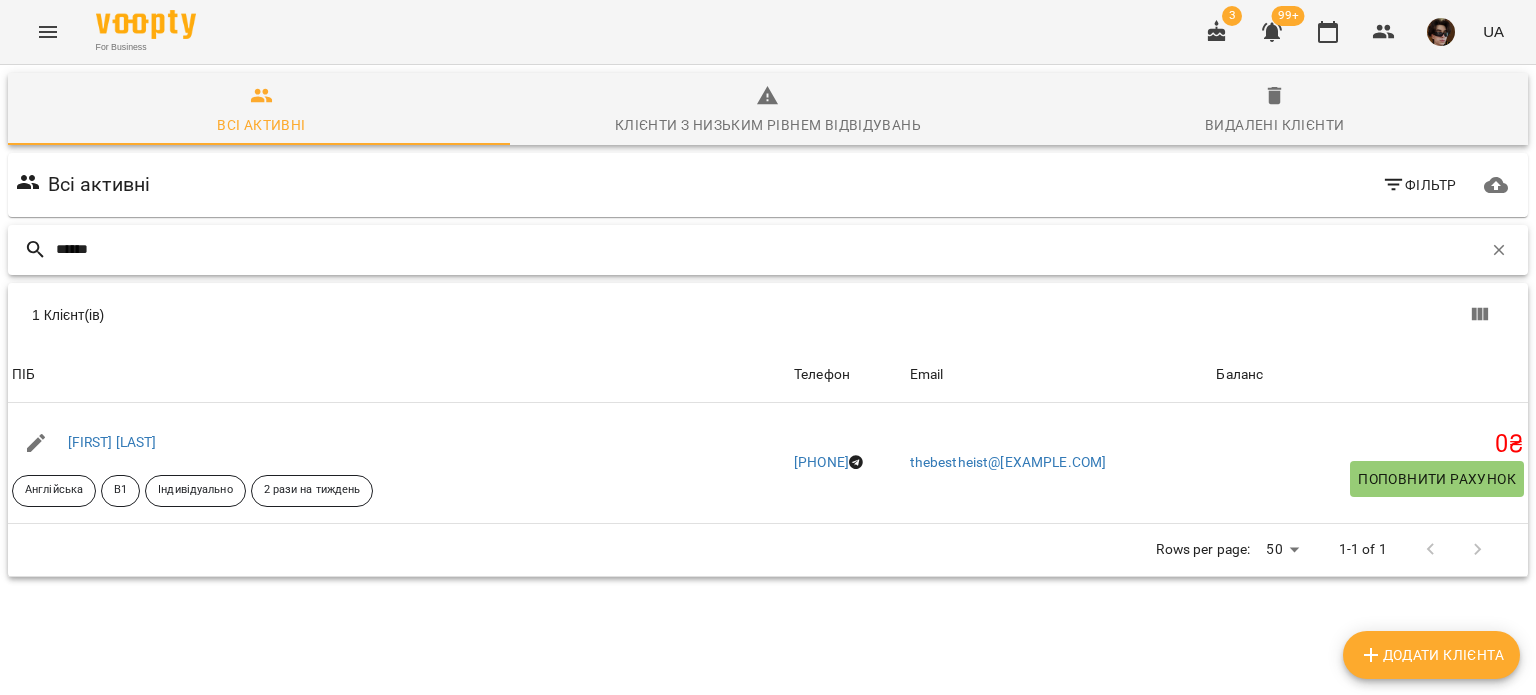drag, startPoint x: 178, startPoint y: 163, endPoint x: 0, endPoint y: 123, distance: 182.43903 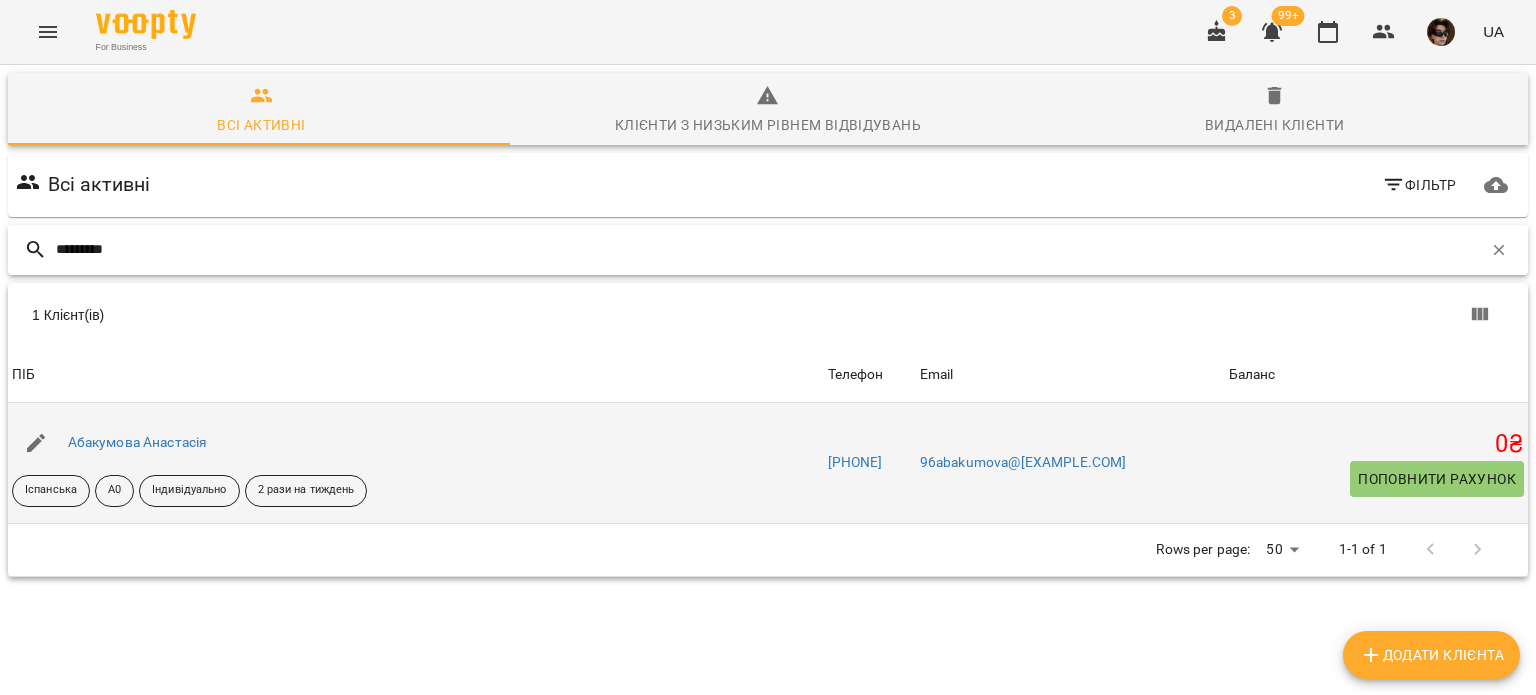 type on "*********" 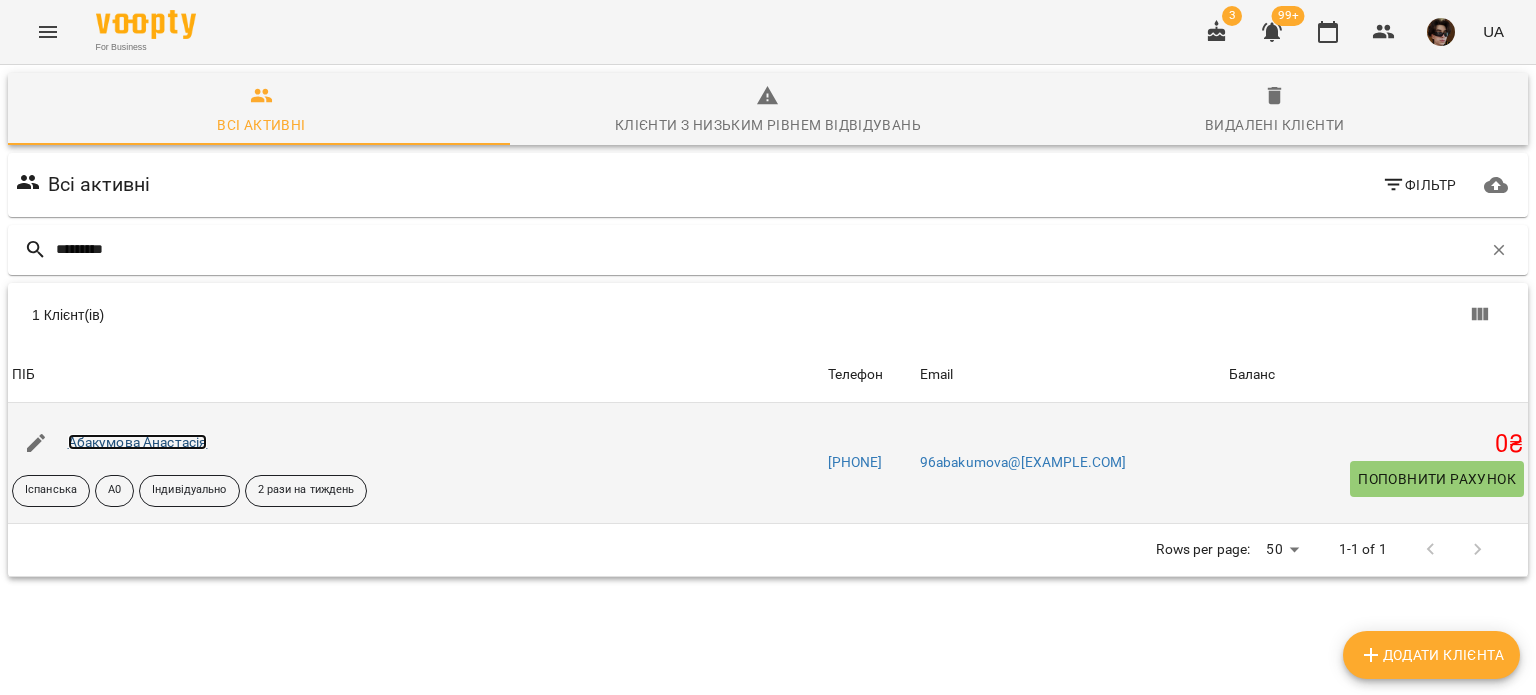 drag, startPoint x: 137, startPoint y: 345, endPoint x: 131, endPoint y: 356, distance: 12.529964 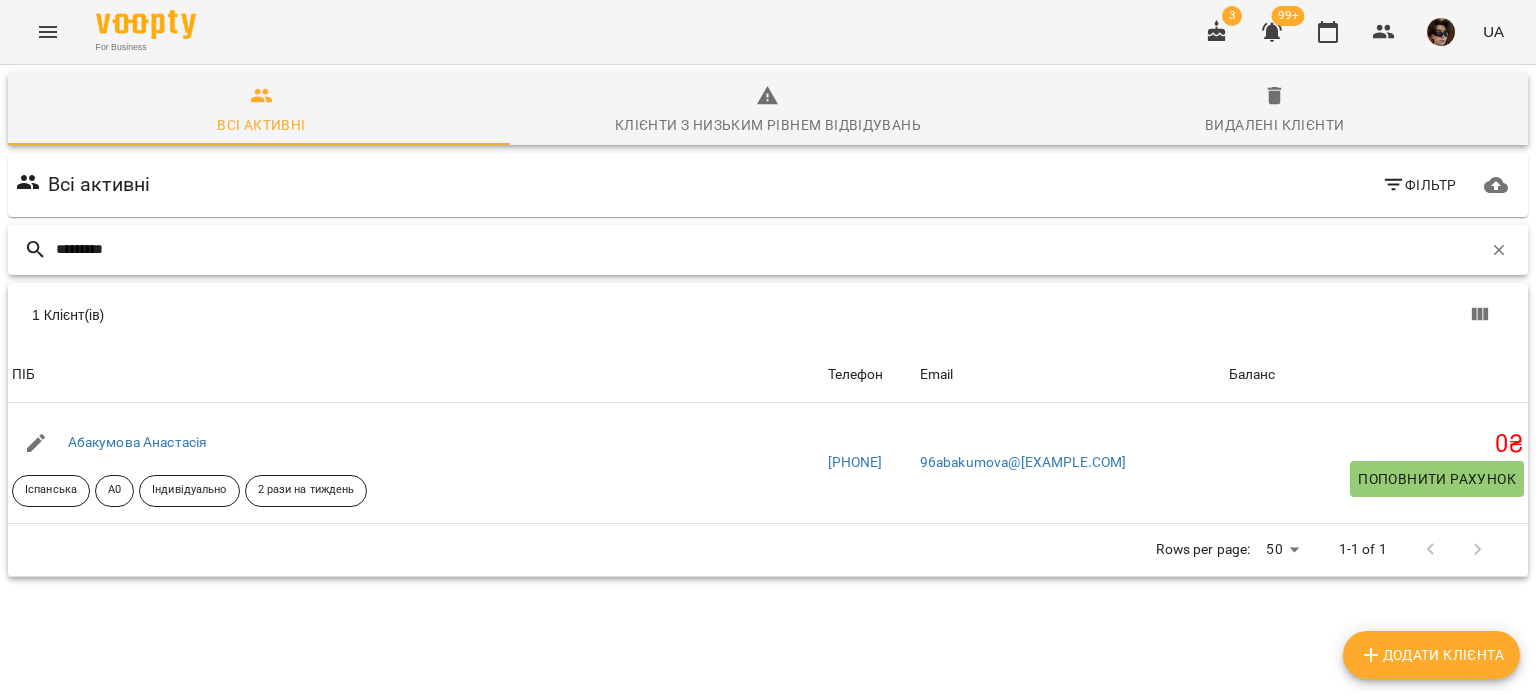 drag, startPoint x: 224, startPoint y: 152, endPoint x: 0, endPoint y: 119, distance: 226.41776 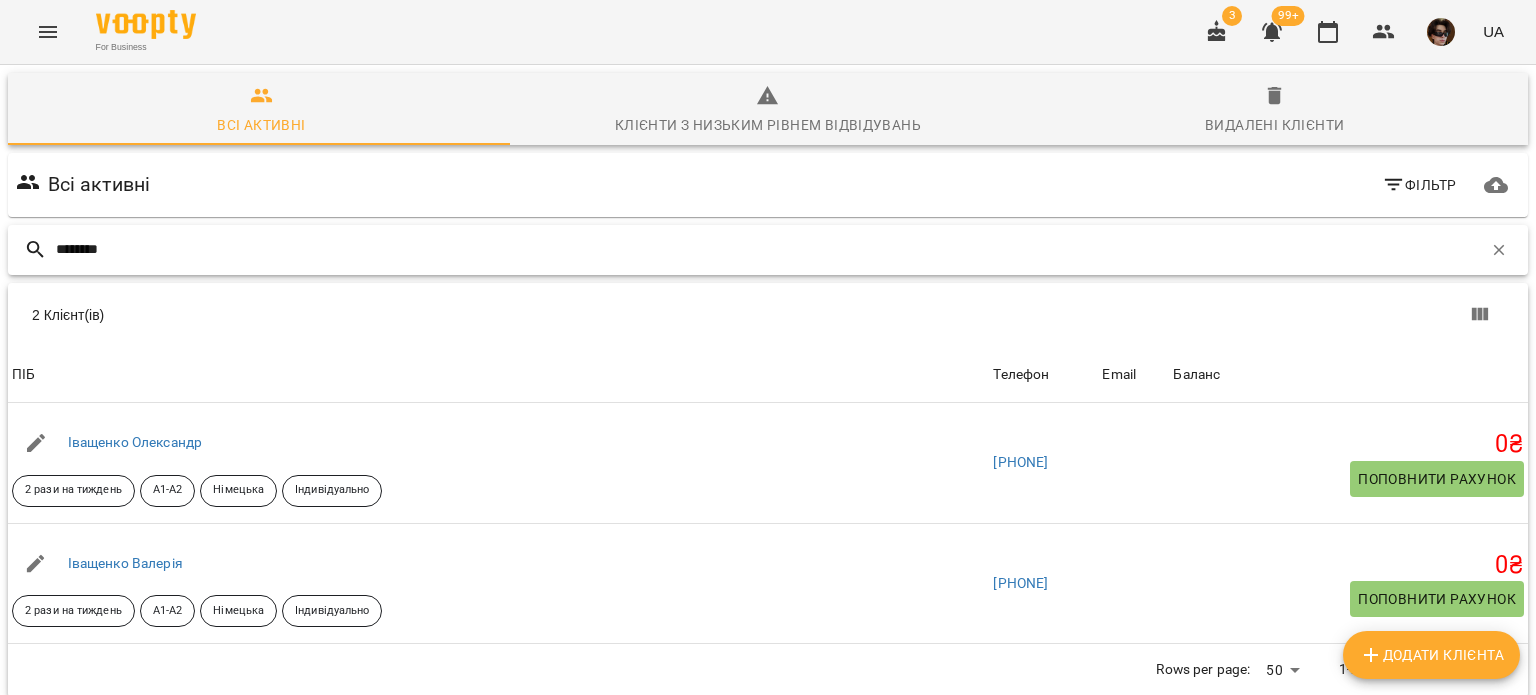 type on "********" 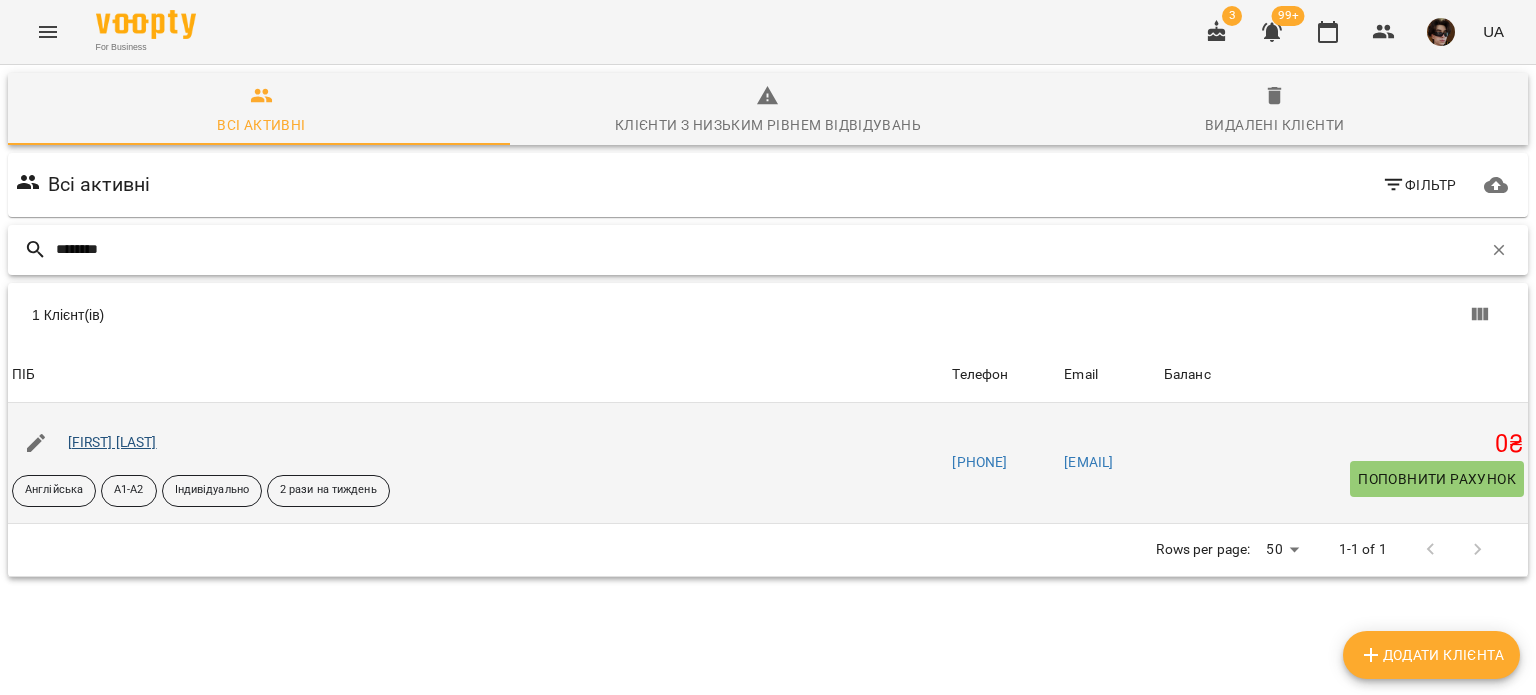 type on "********" 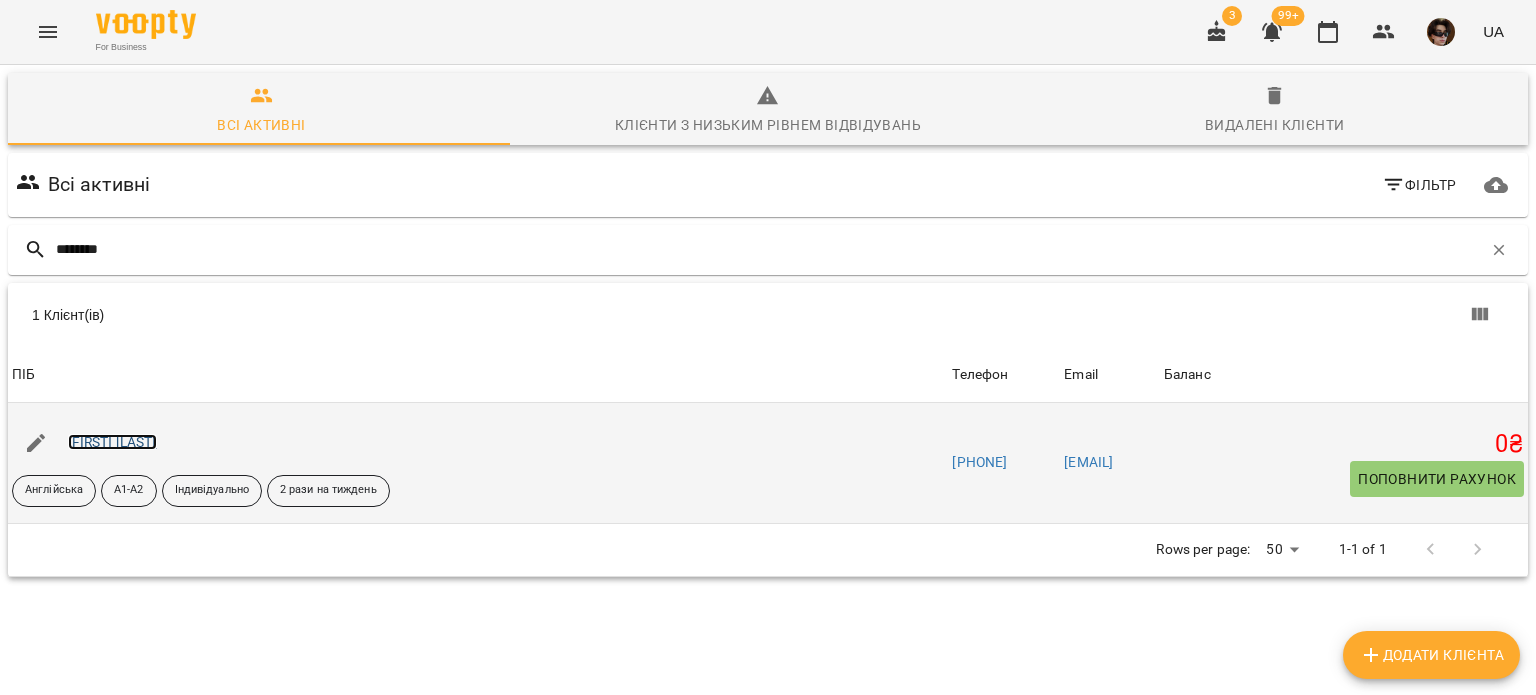 click on "Капустян Олена" at bounding box center (112, 442) 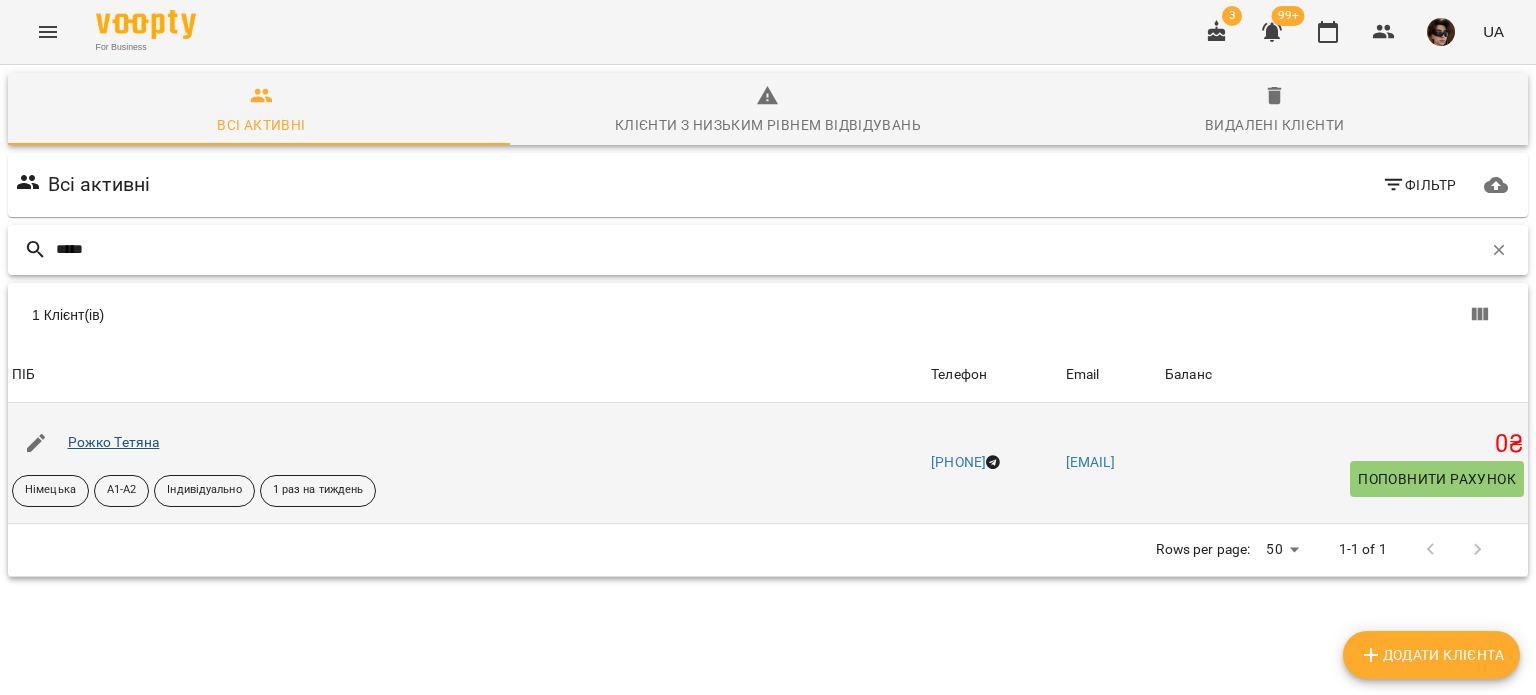 type on "*****" 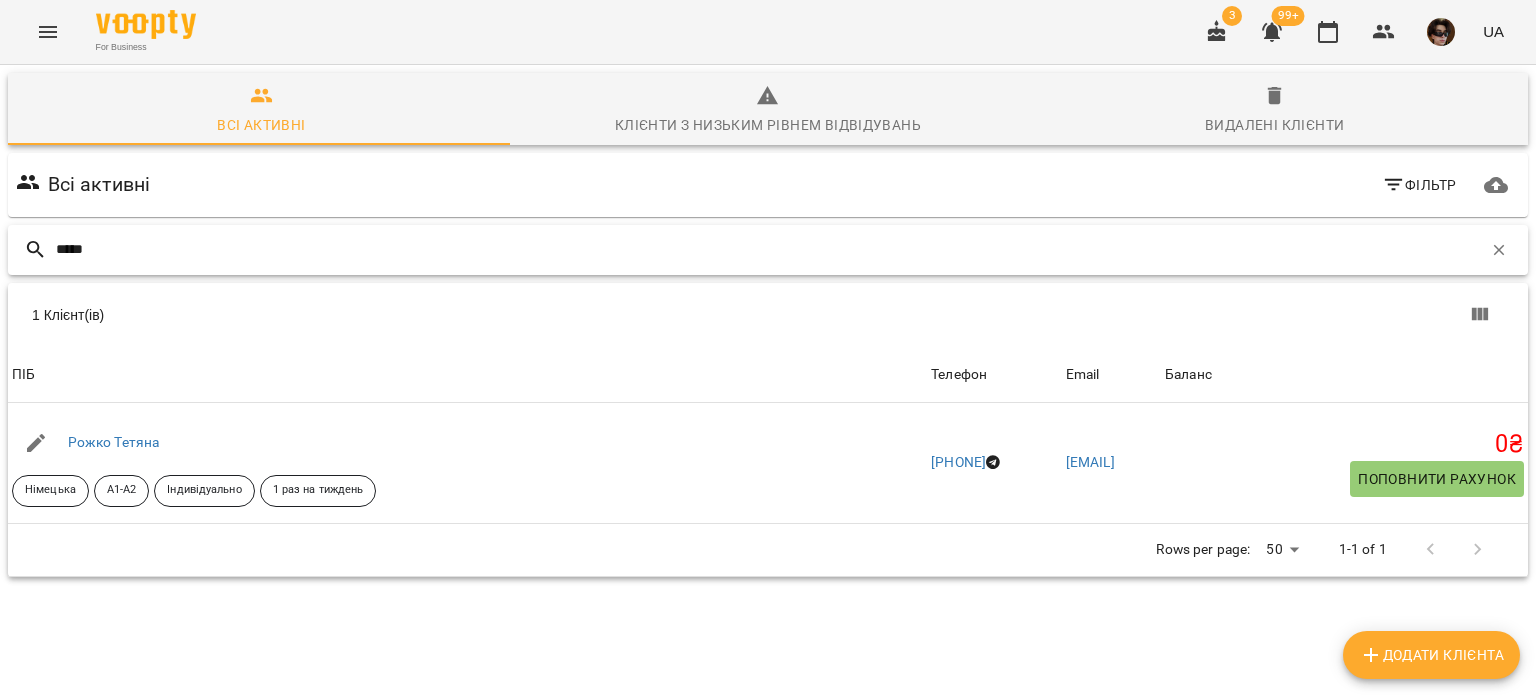 drag, startPoint x: 144, startPoint y: 253, endPoint x: 0, endPoint y: 259, distance: 144.12494 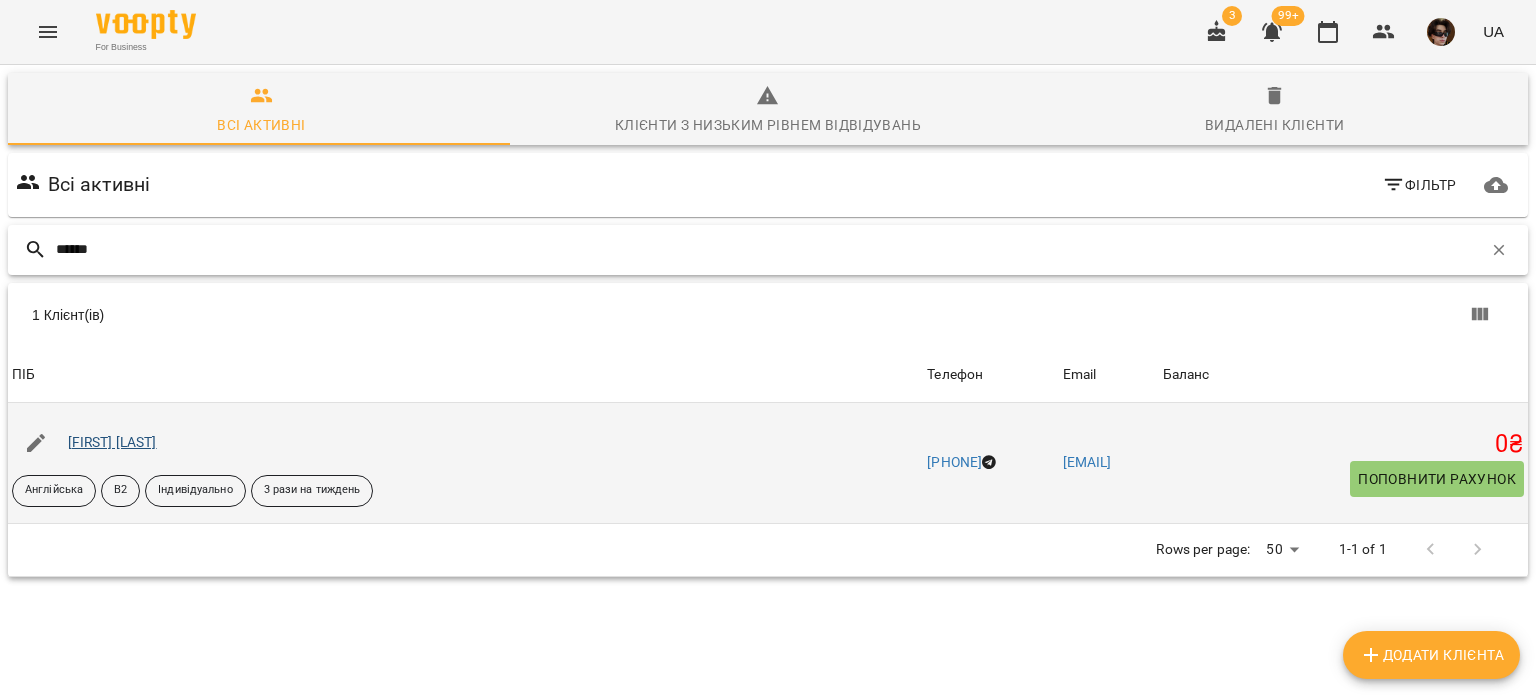 type on "******" 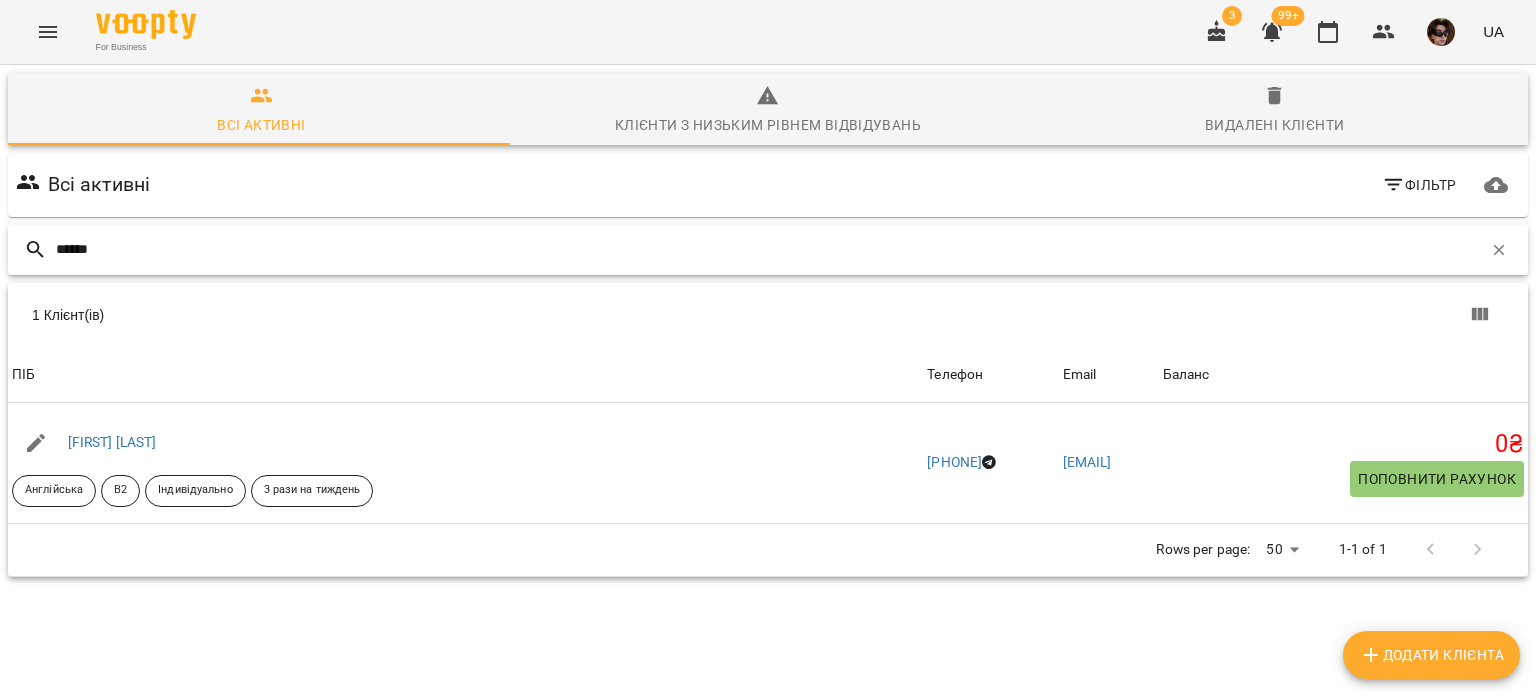 drag, startPoint x: 187, startPoint y: 241, endPoint x: 0, endPoint y: 287, distance: 192.57466 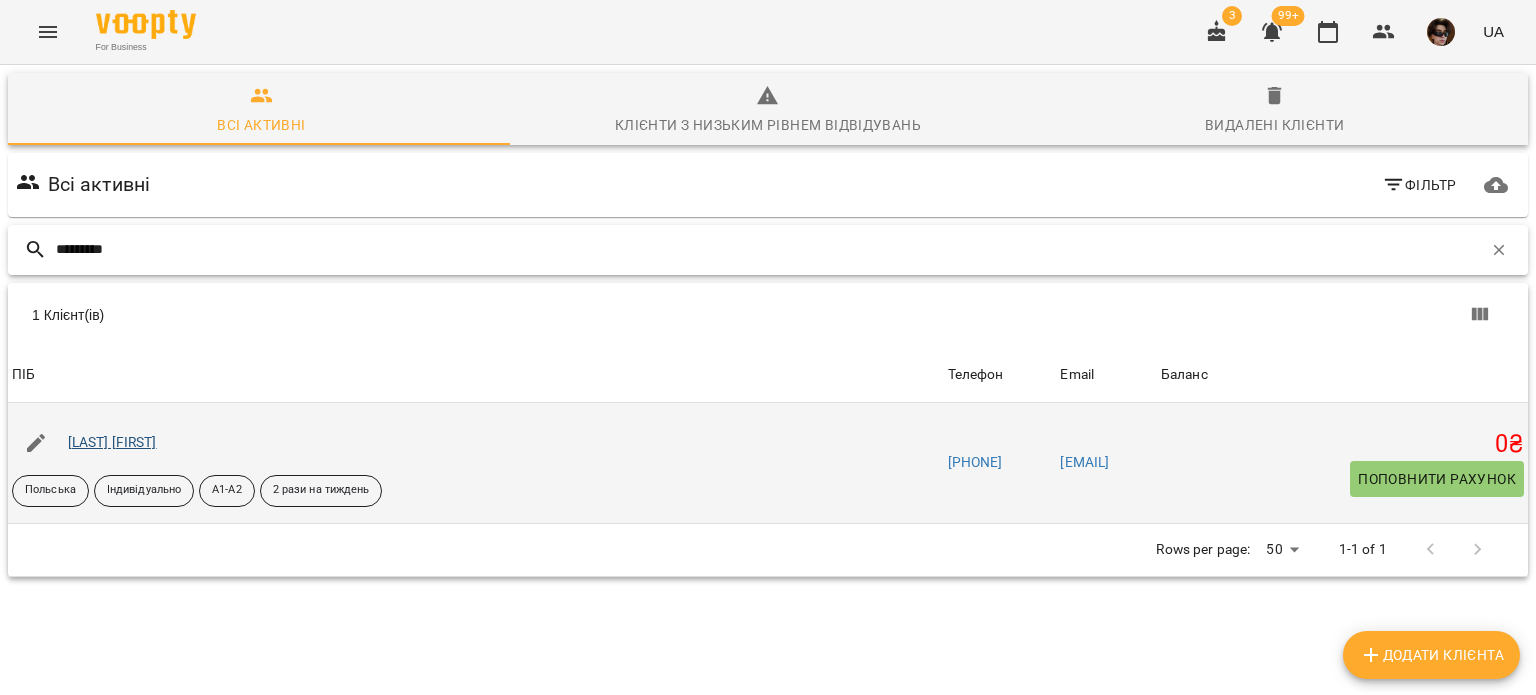 type on "*********" 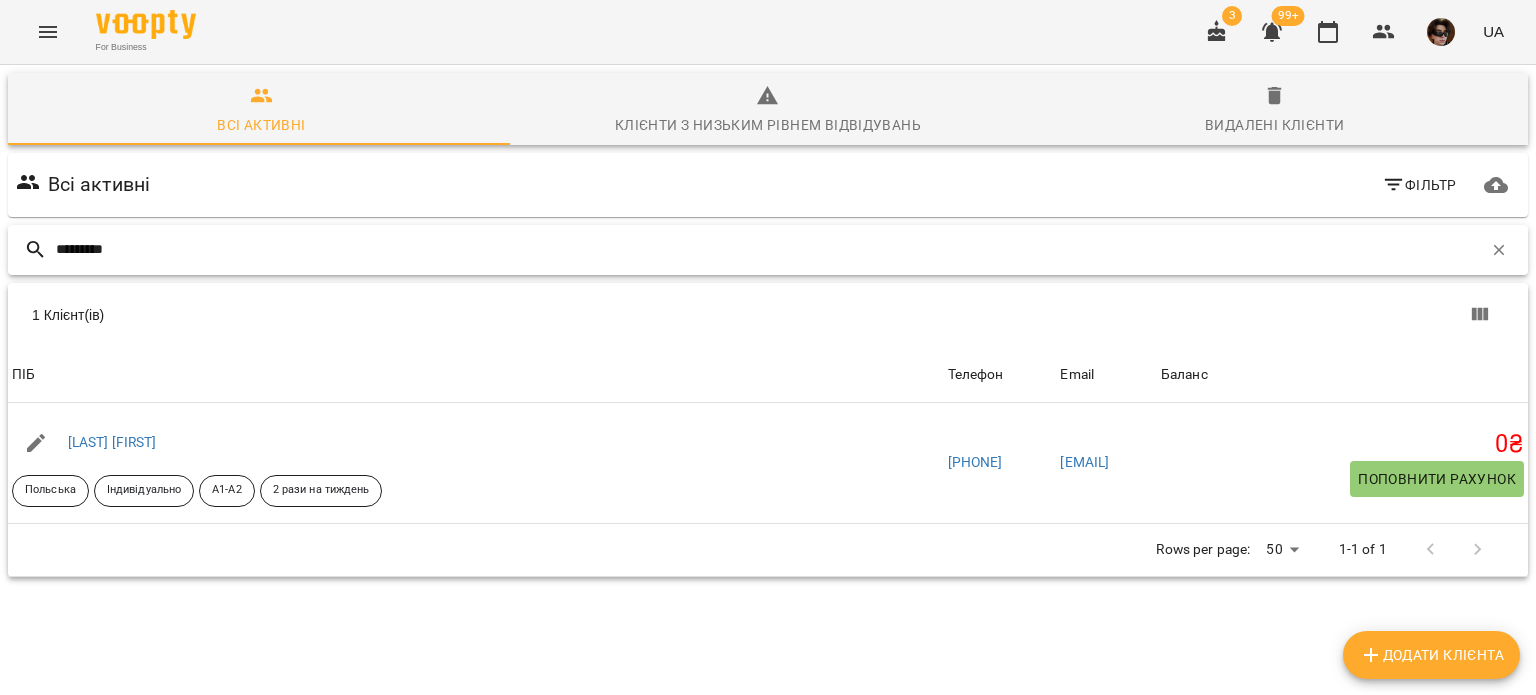 drag, startPoint x: 243, startPoint y: 256, endPoint x: 0, endPoint y: 165, distance: 259.48026 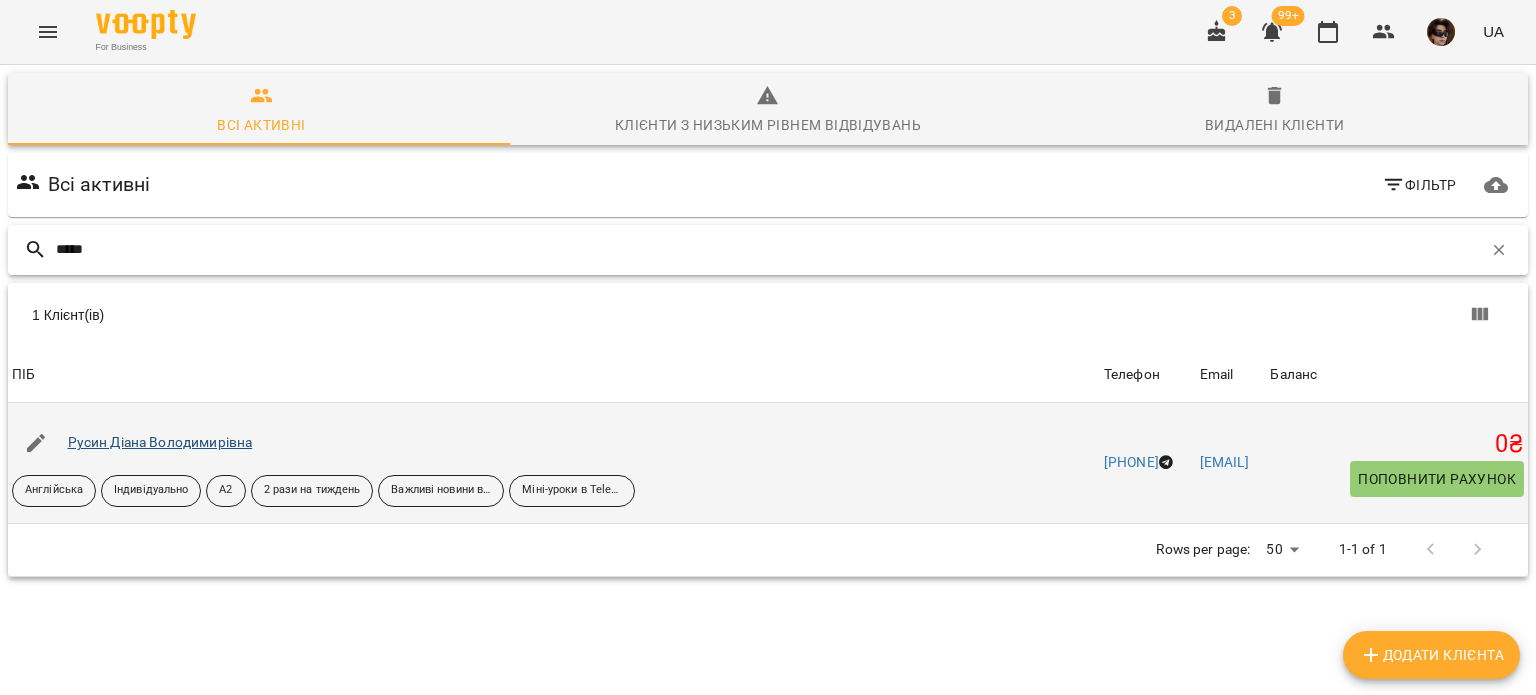type on "*****" 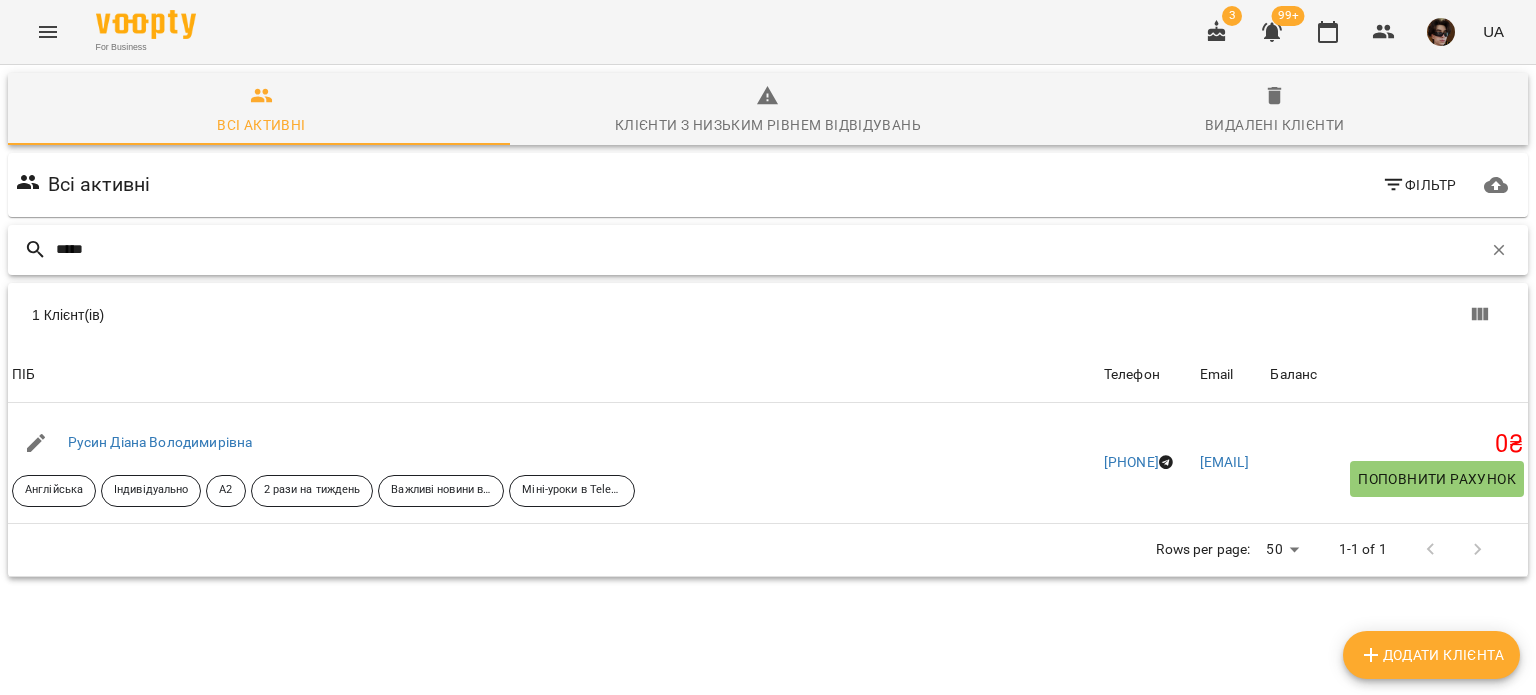 drag, startPoint x: 196, startPoint y: 252, endPoint x: 0, endPoint y: 159, distance: 216.94469 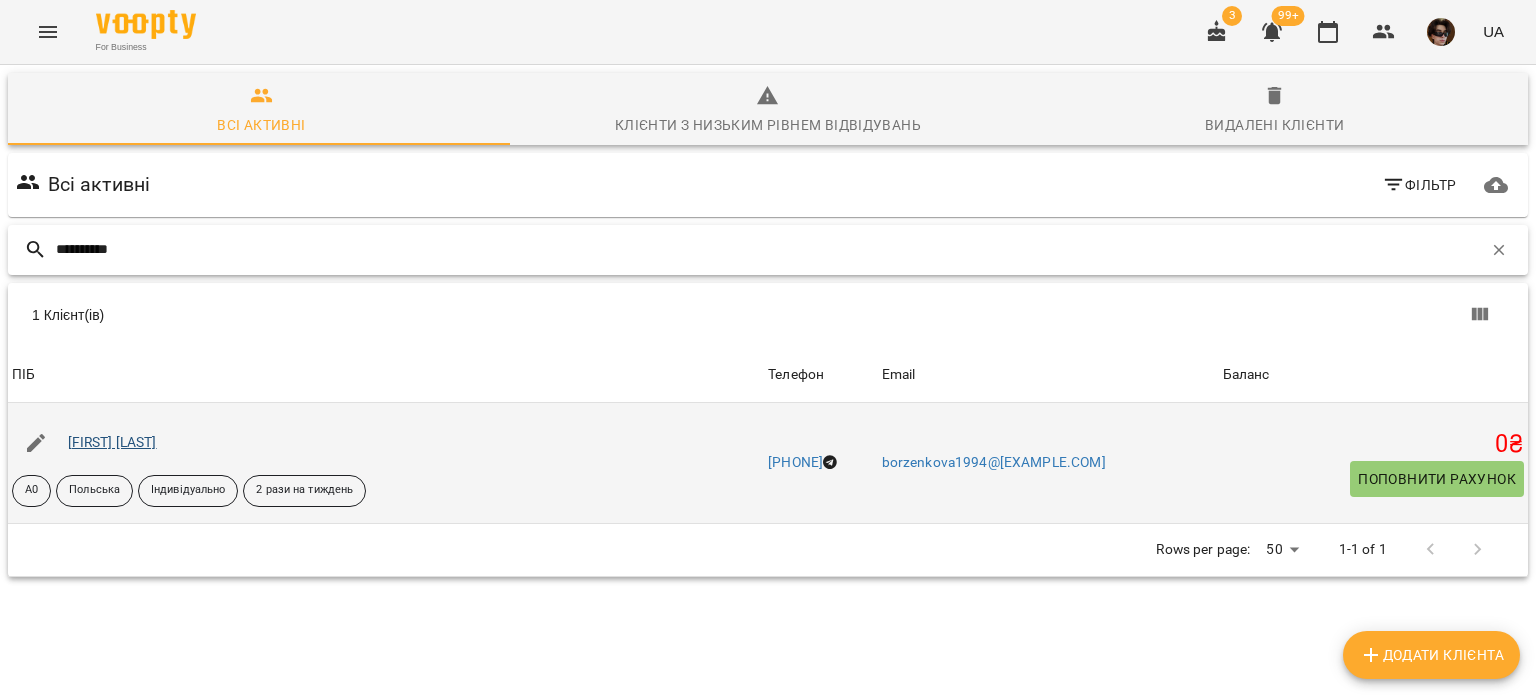 type on "**********" 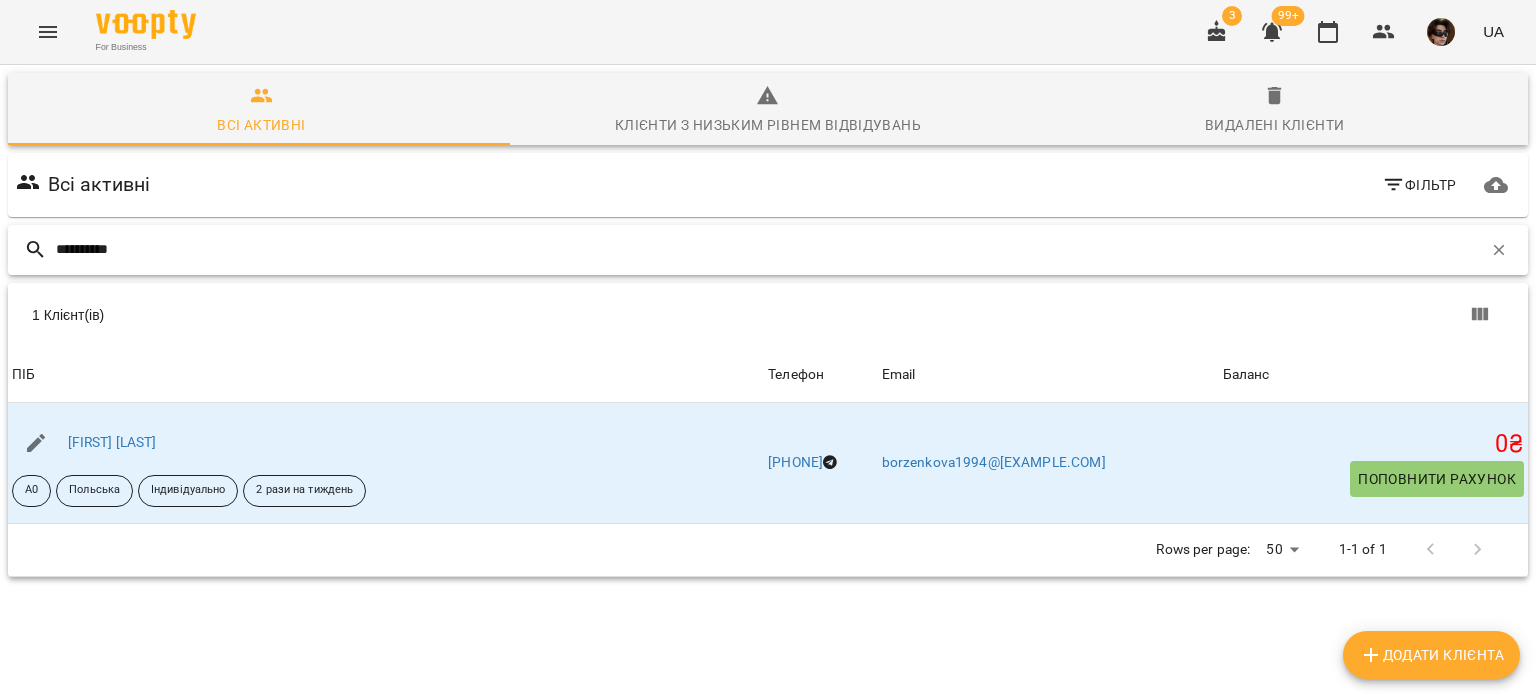 drag, startPoint x: 215, startPoint y: 253, endPoint x: 0, endPoint y: 215, distance: 218.33232 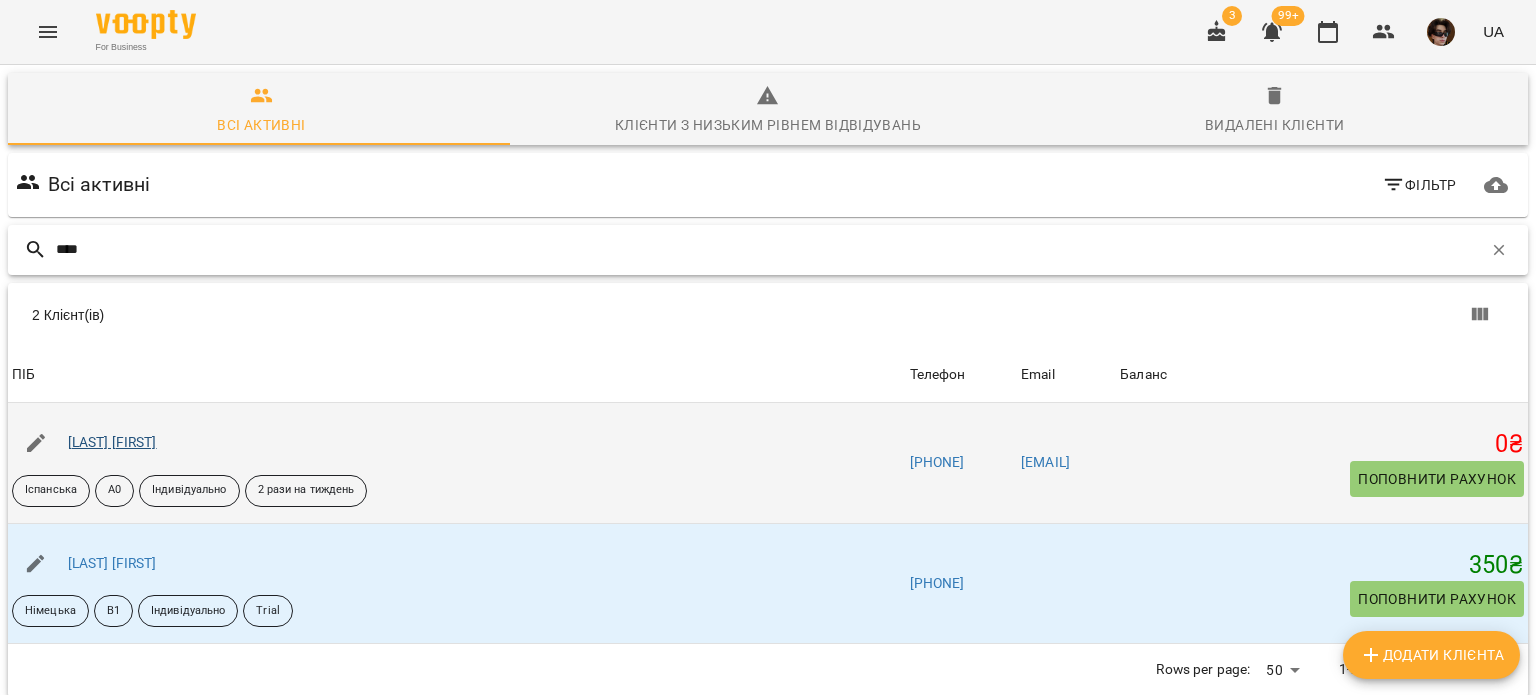 type on "****" 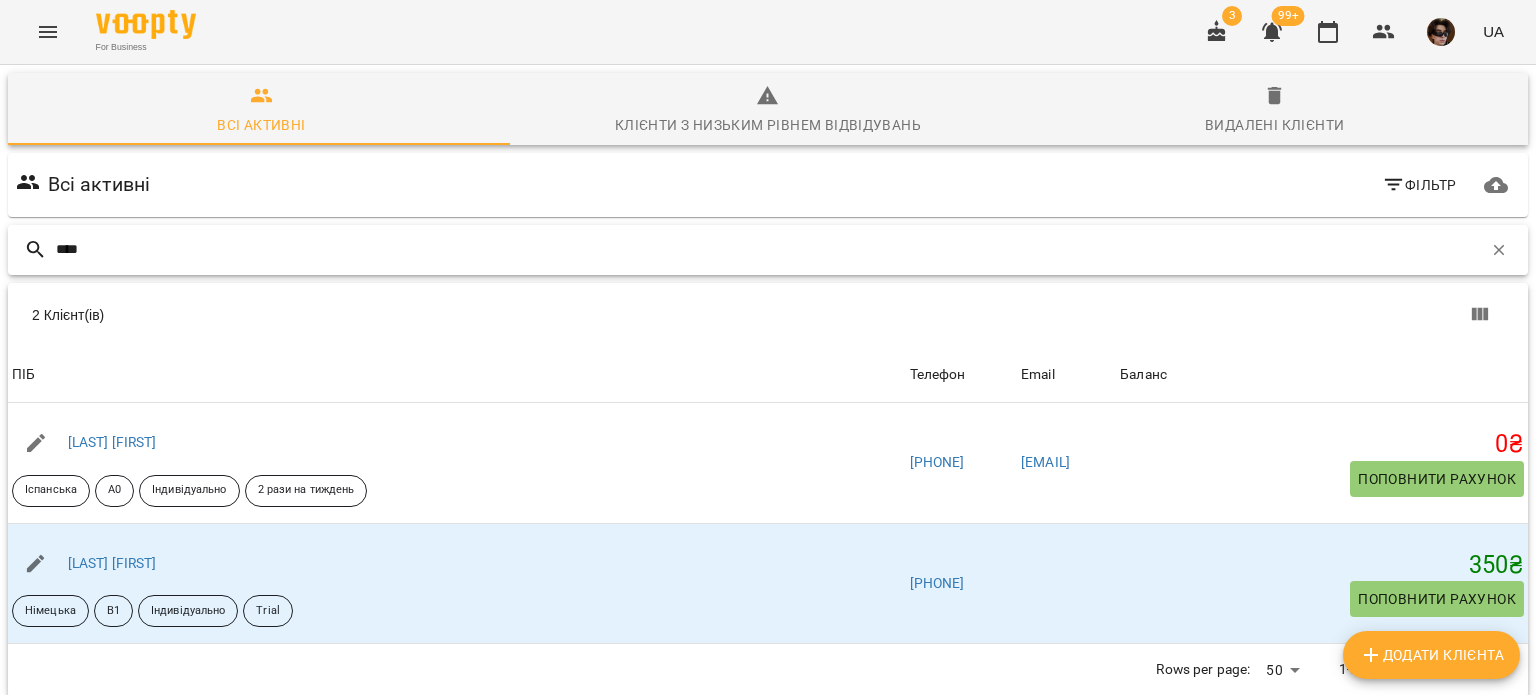 drag, startPoint x: 142, startPoint y: 251, endPoint x: 0, endPoint y: 223, distance: 144.73424 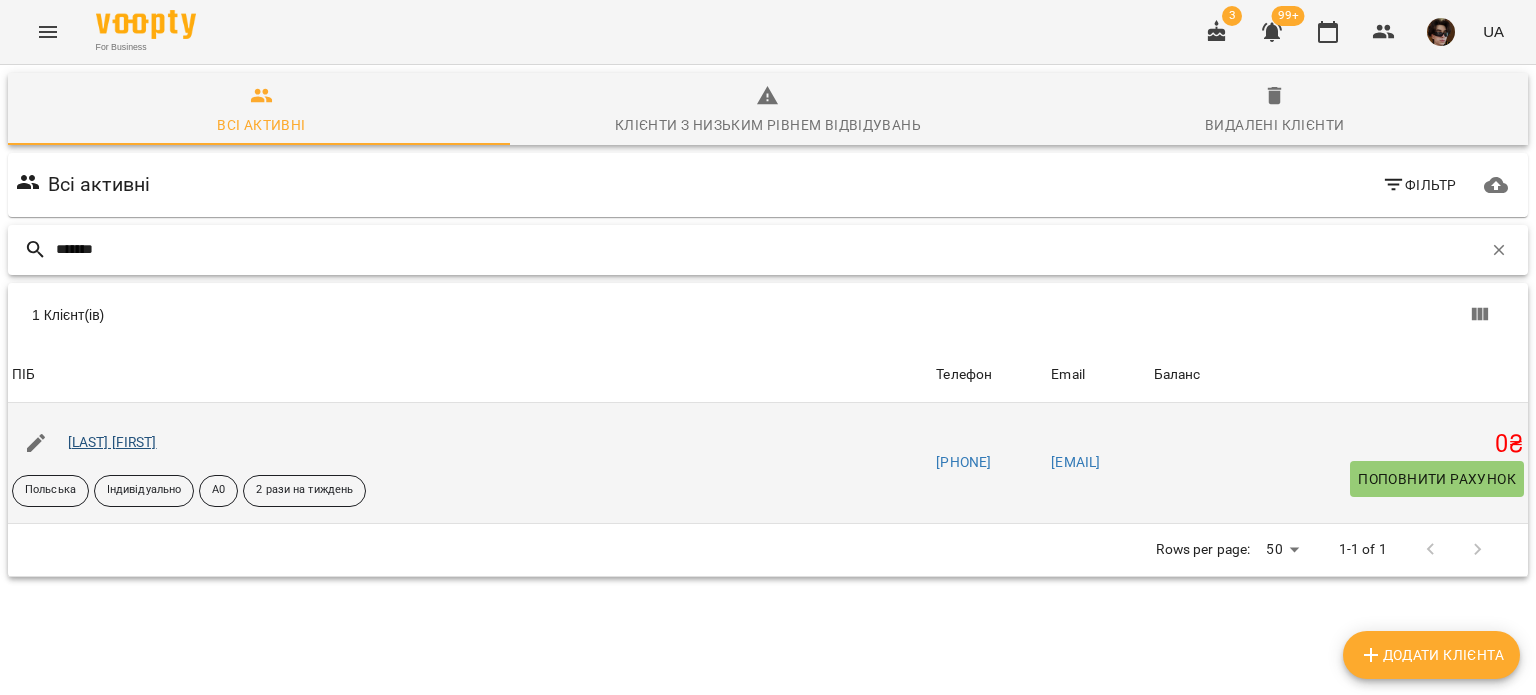 type on "*******" 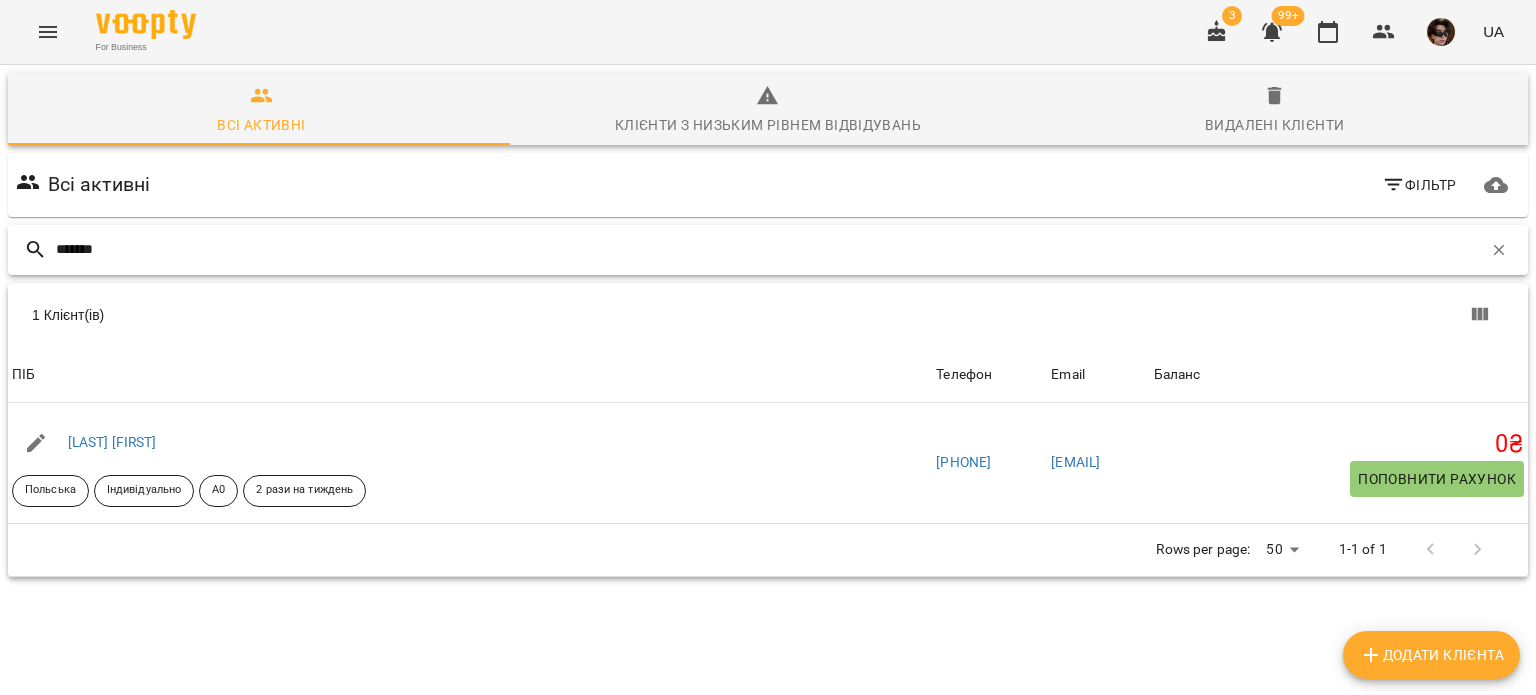 drag, startPoint x: 161, startPoint y: 245, endPoint x: 0, endPoint y: 247, distance: 161.01242 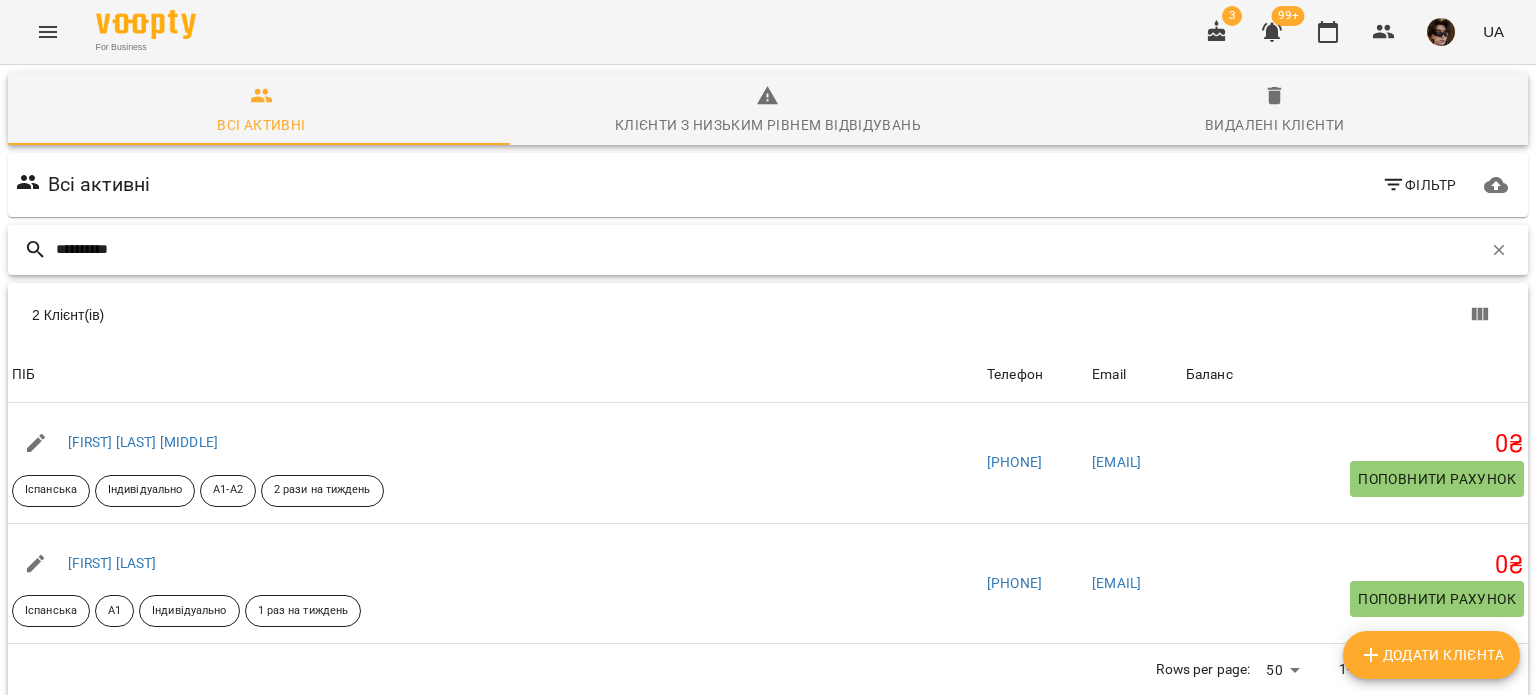 type on "**********" 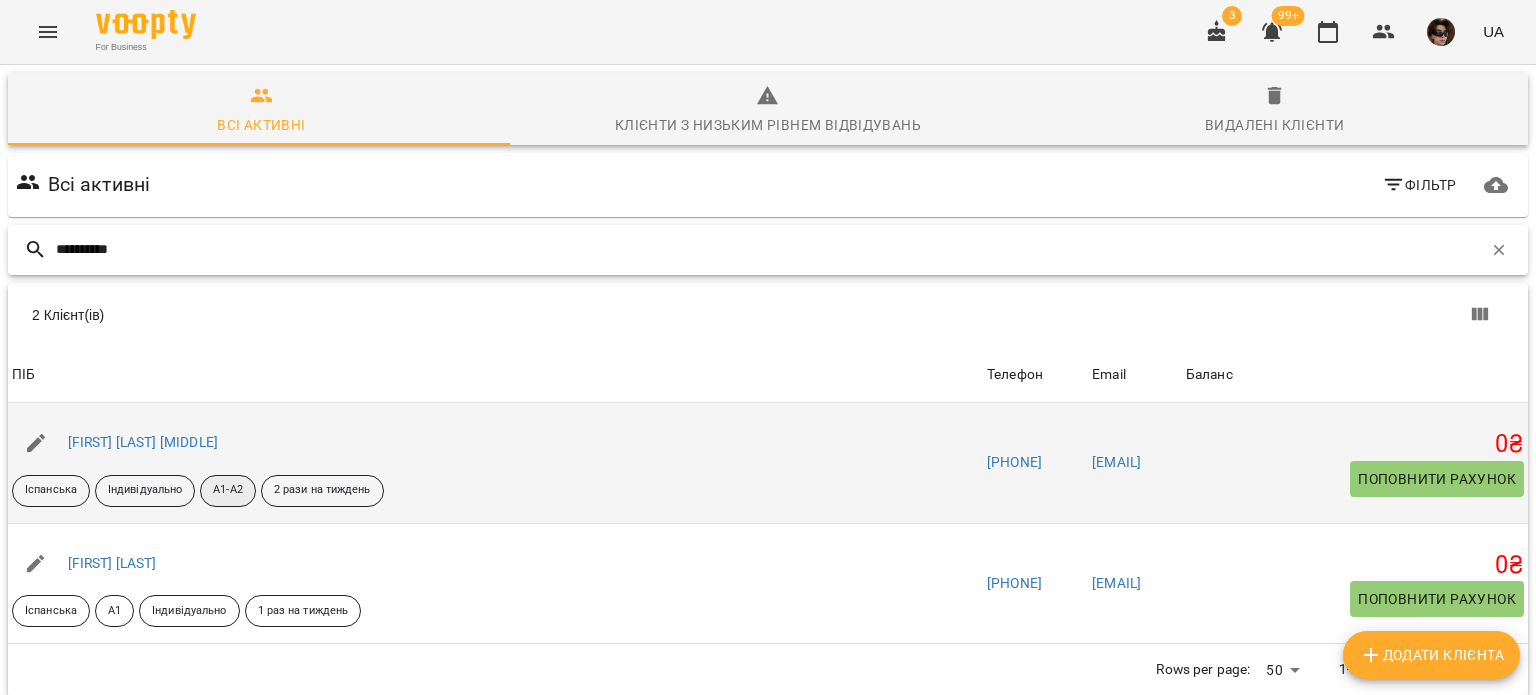 scroll, scrollTop: 71, scrollLeft: 0, axis: vertical 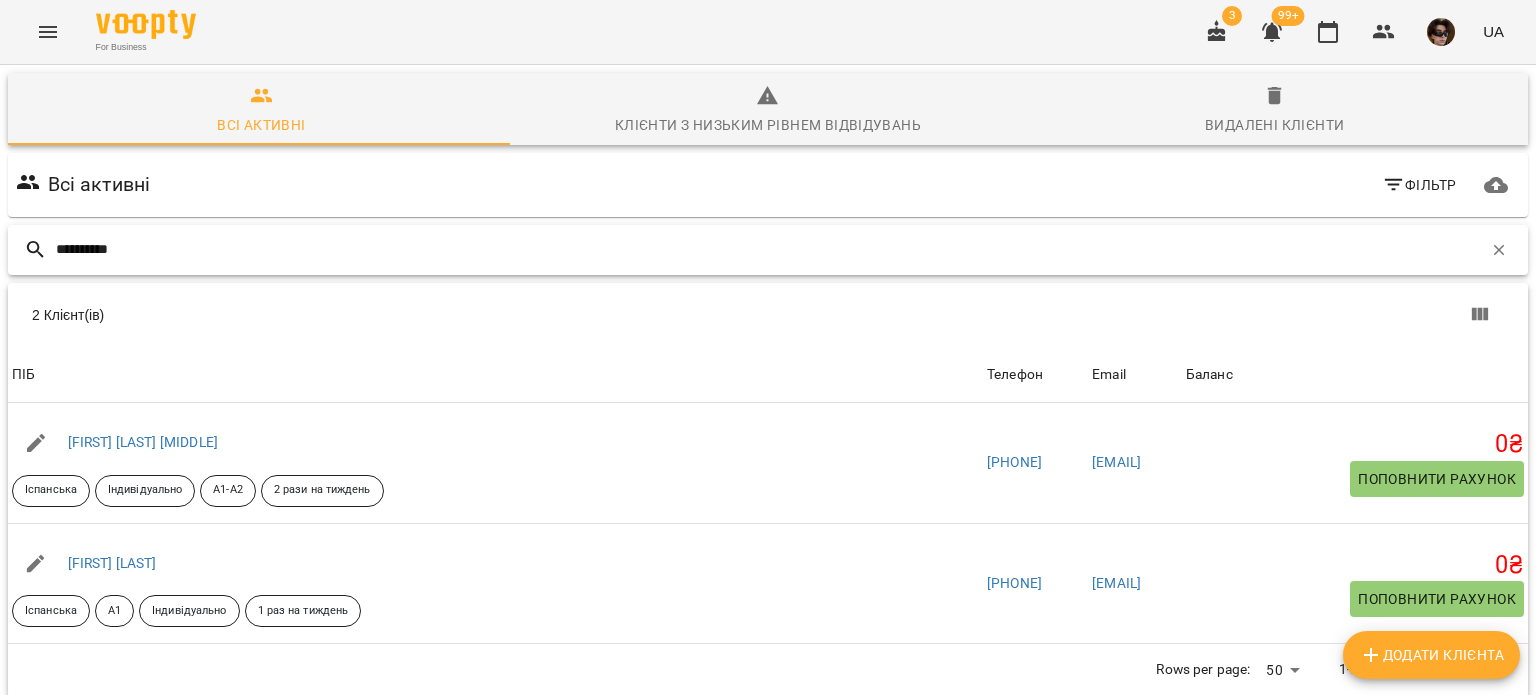 drag, startPoint x: 146, startPoint y: 176, endPoint x: 0, endPoint y: 155, distance: 147.50255 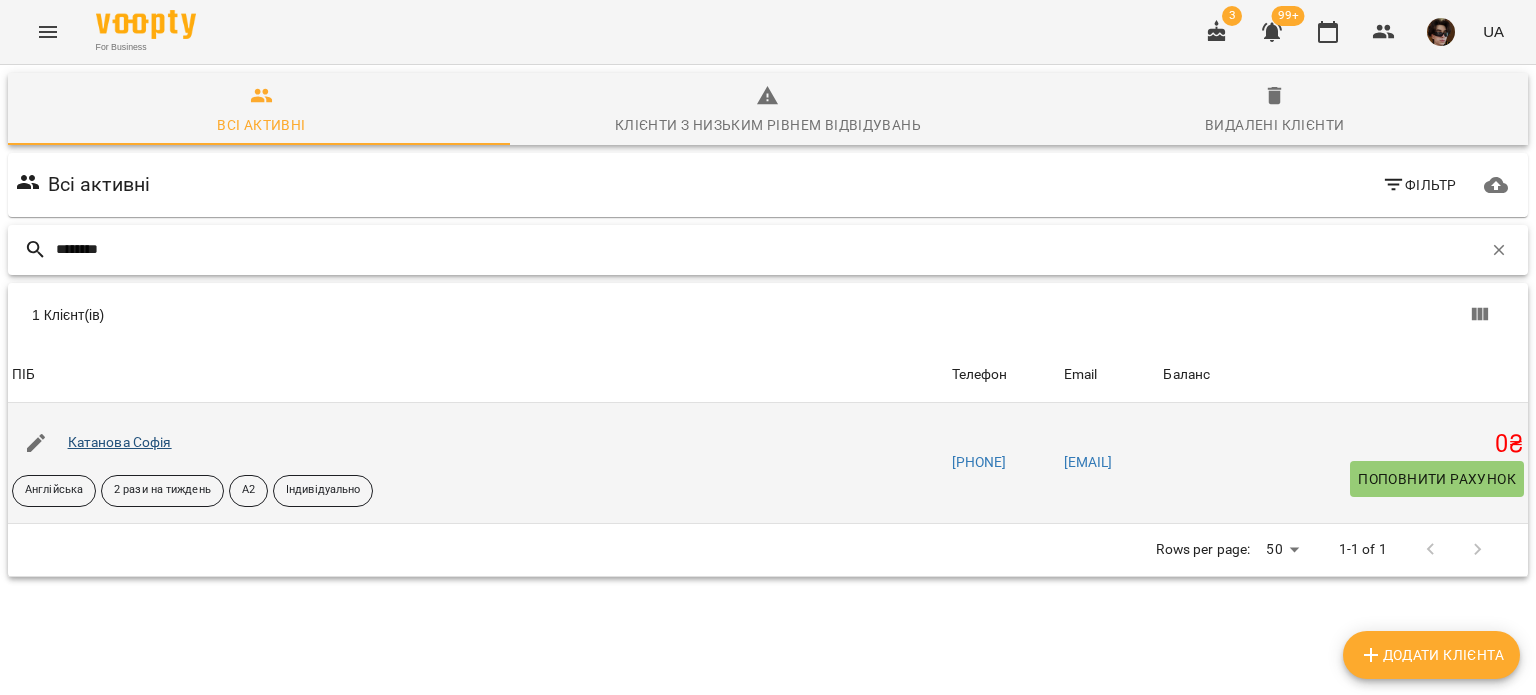 type on "********" 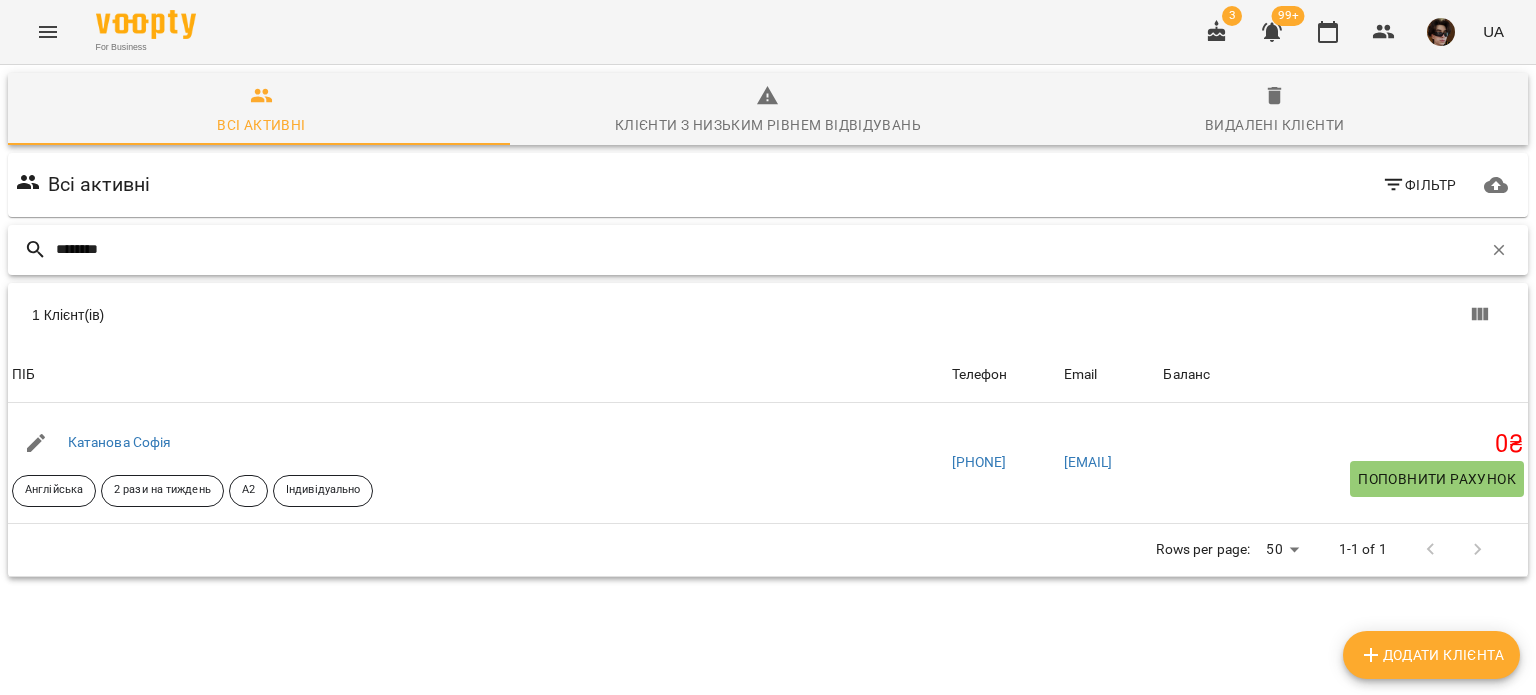 drag, startPoint x: 142, startPoint y: 173, endPoint x: 0, endPoint y: 127, distance: 149.26486 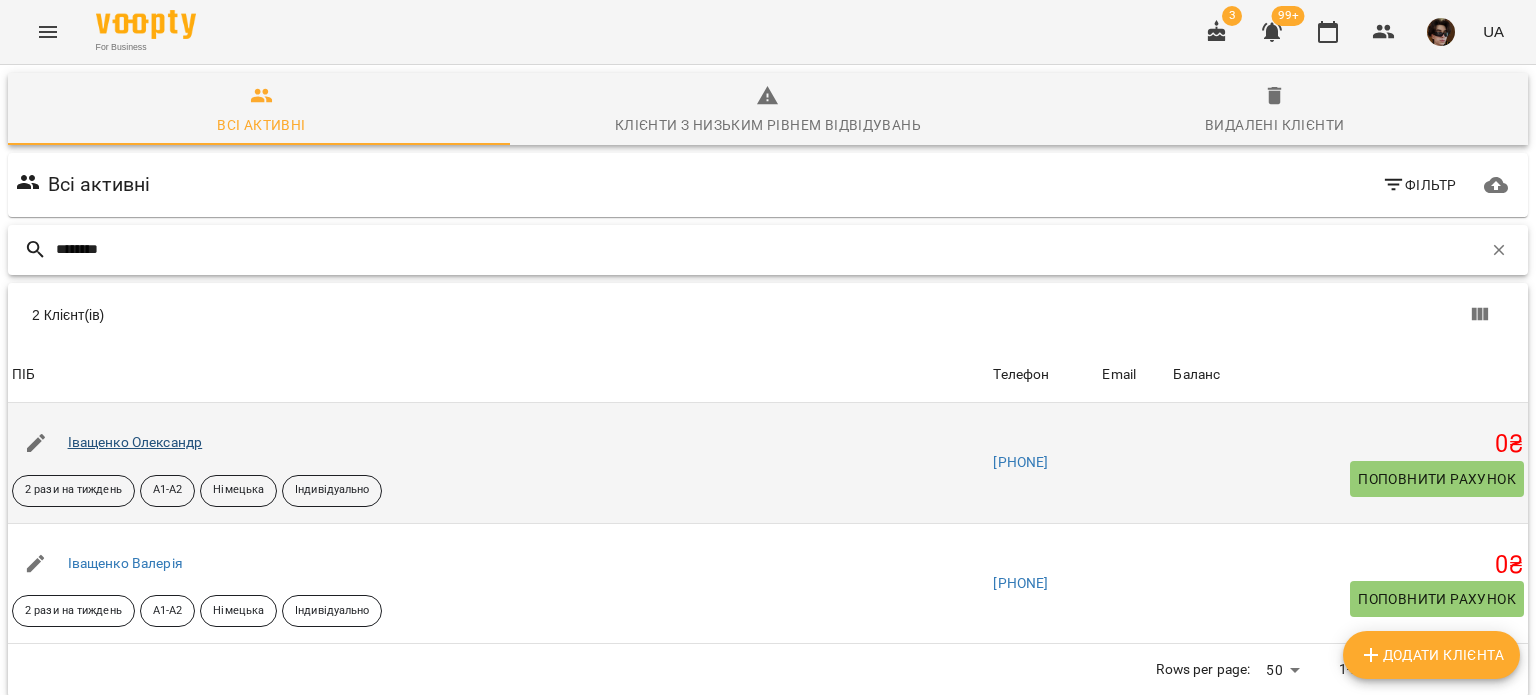 type on "********" 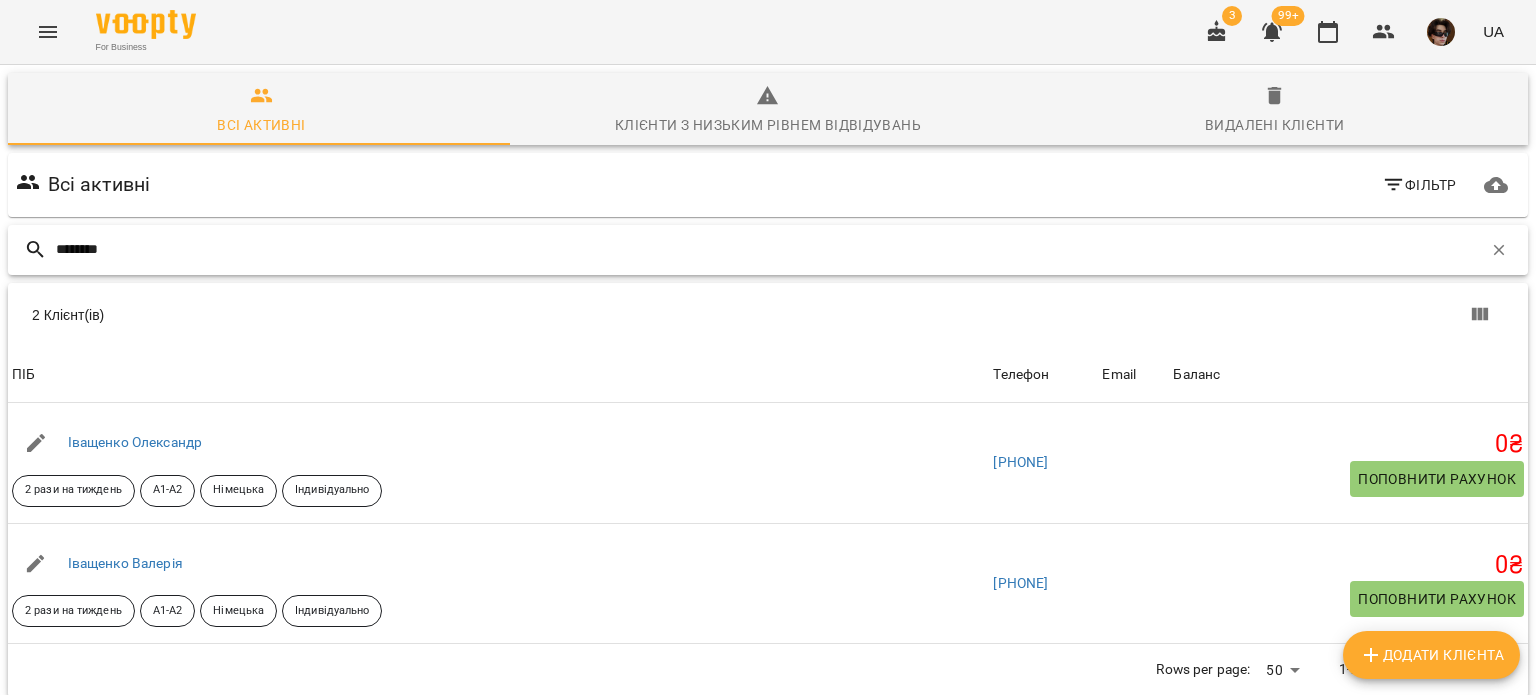 drag, startPoint x: 180, startPoint y: 183, endPoint x: 0, endPoint y: 145, distance: 183.96739 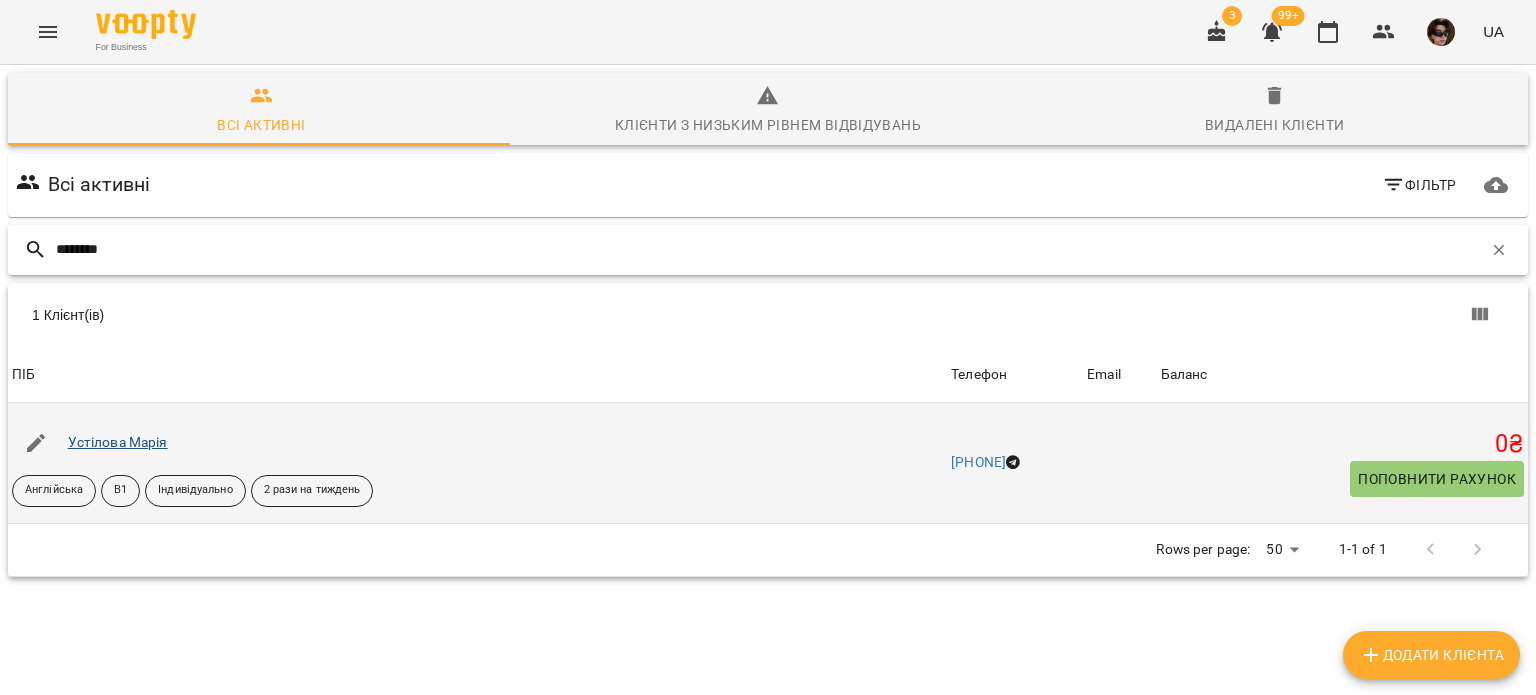 type on "********" 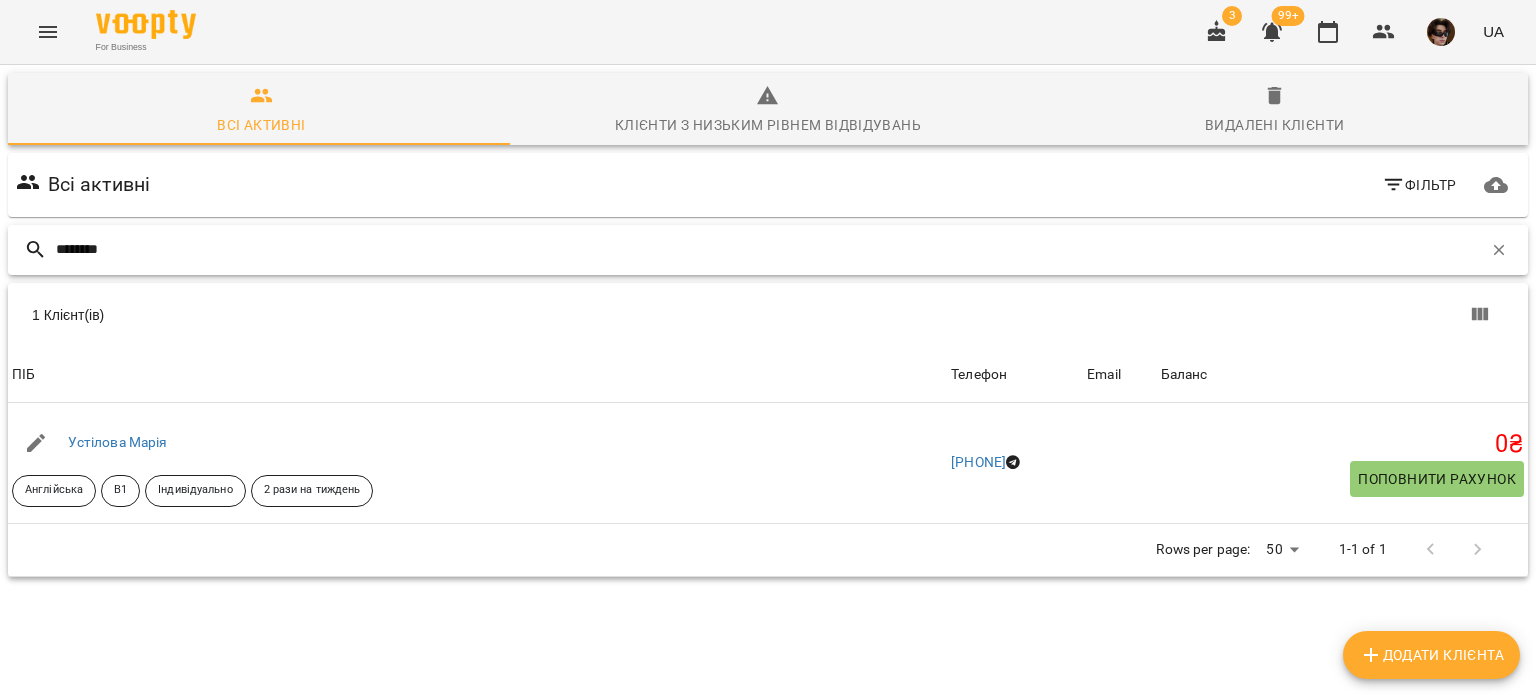 drag, startPoint x: 137, startPoint y: 175, endPoint x: 0, endPoint y: 157, distance: 138.17743 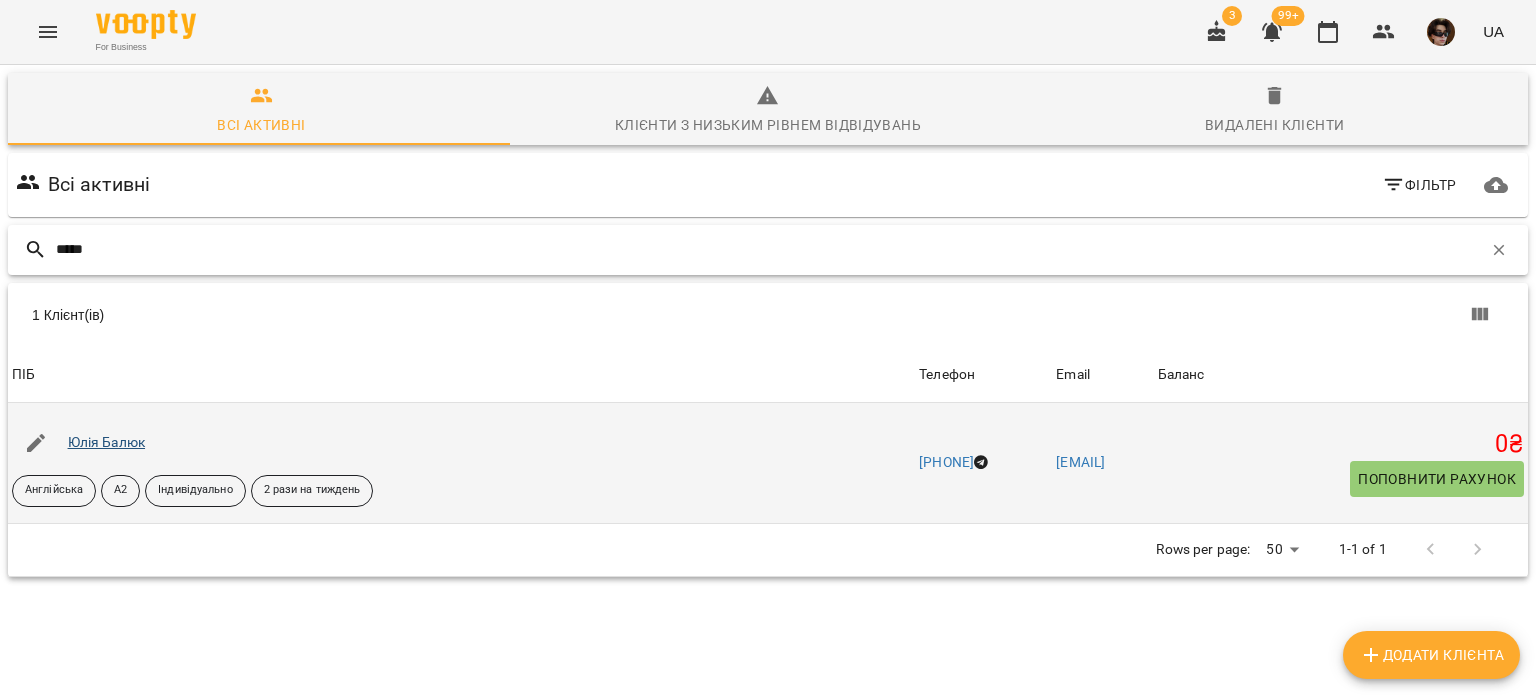type on "*****" 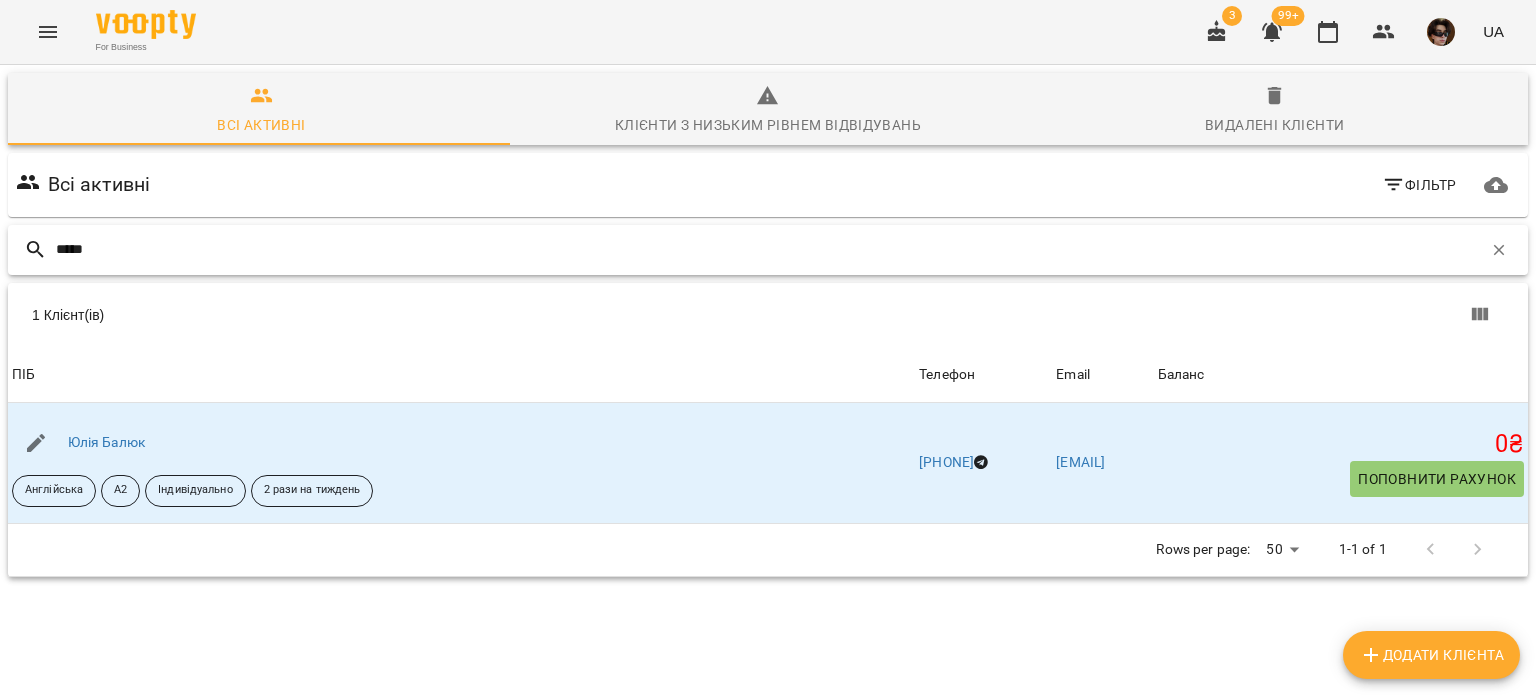 drag, startPoint x: 320, startPoint y: 167, endPoint x: 0, endPoint y: 147, distance: 320.6244 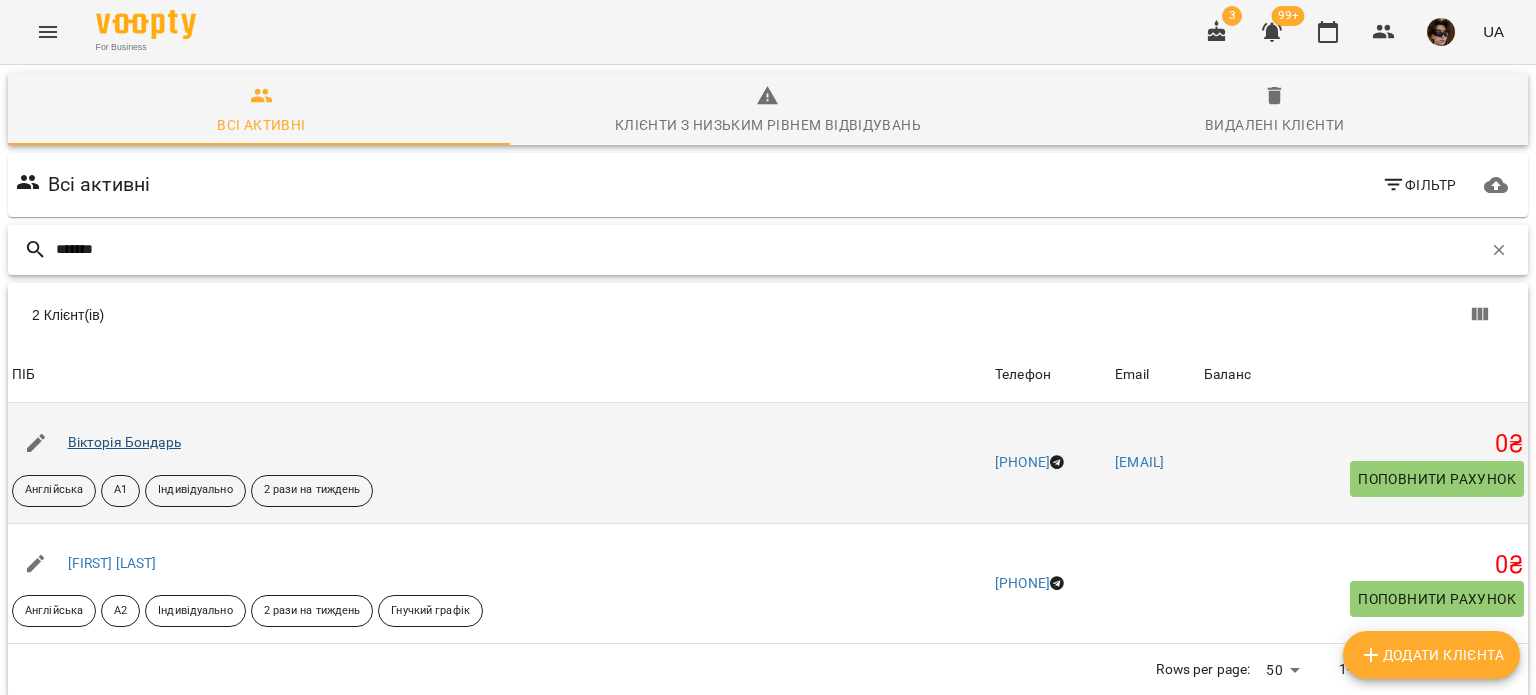 type on "*******" 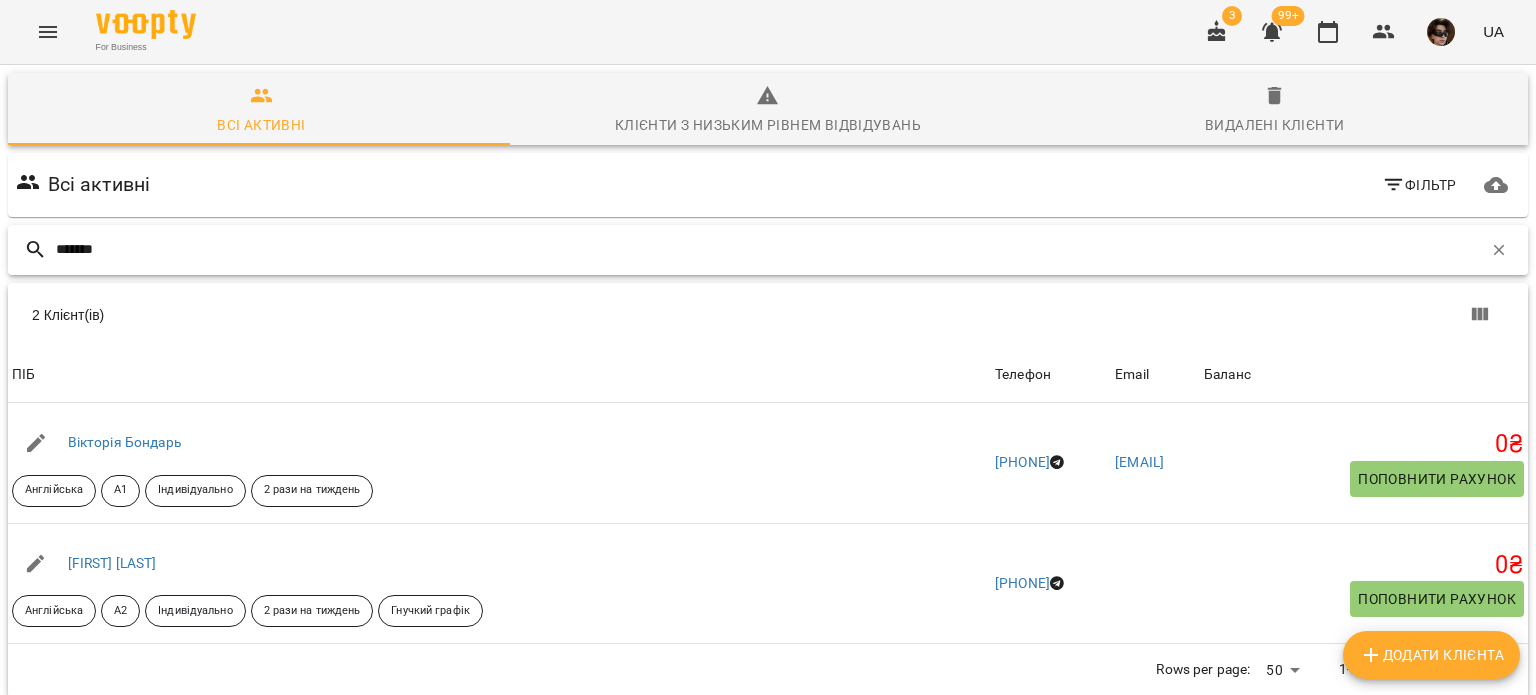 drag, startPoint x: 197, startPoint y: 173, endPoint x: 0, endPoint y: 83, distance: 216.58485 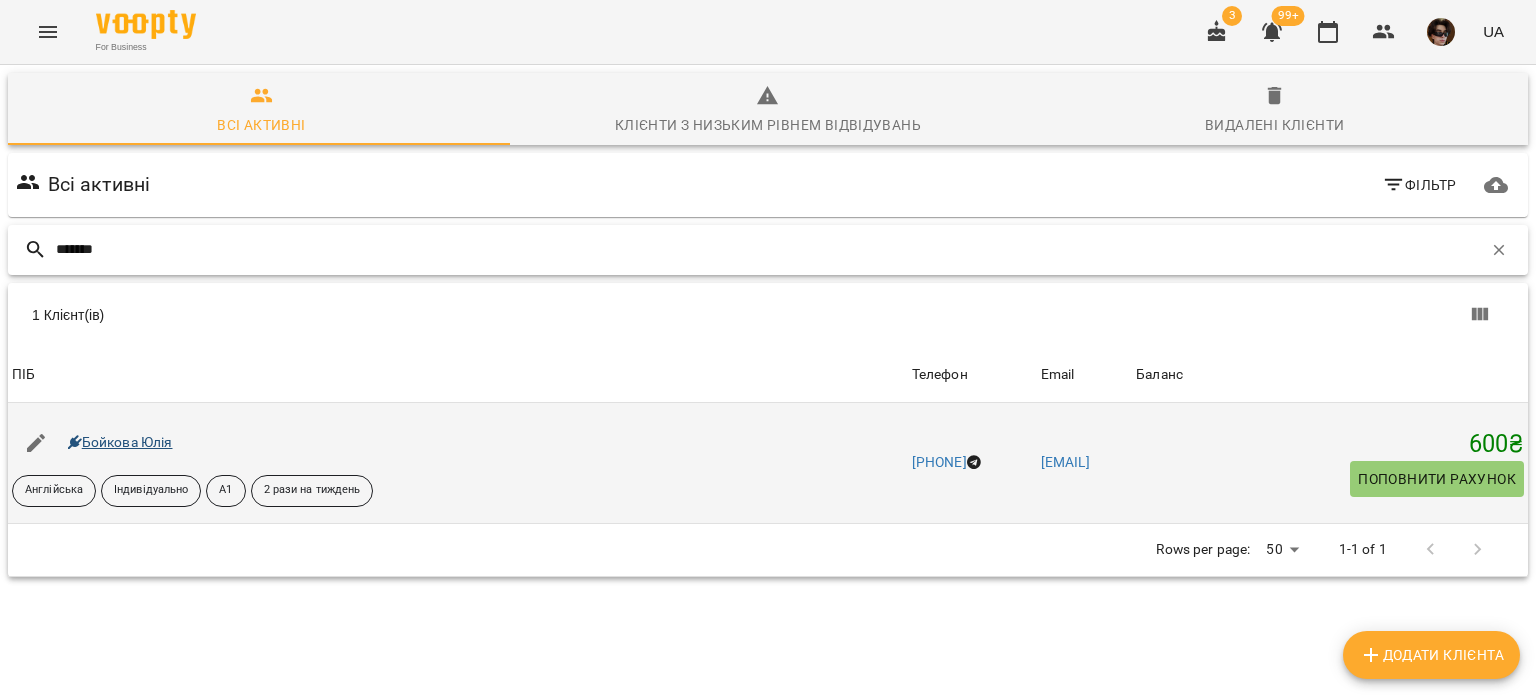 type on "*******" 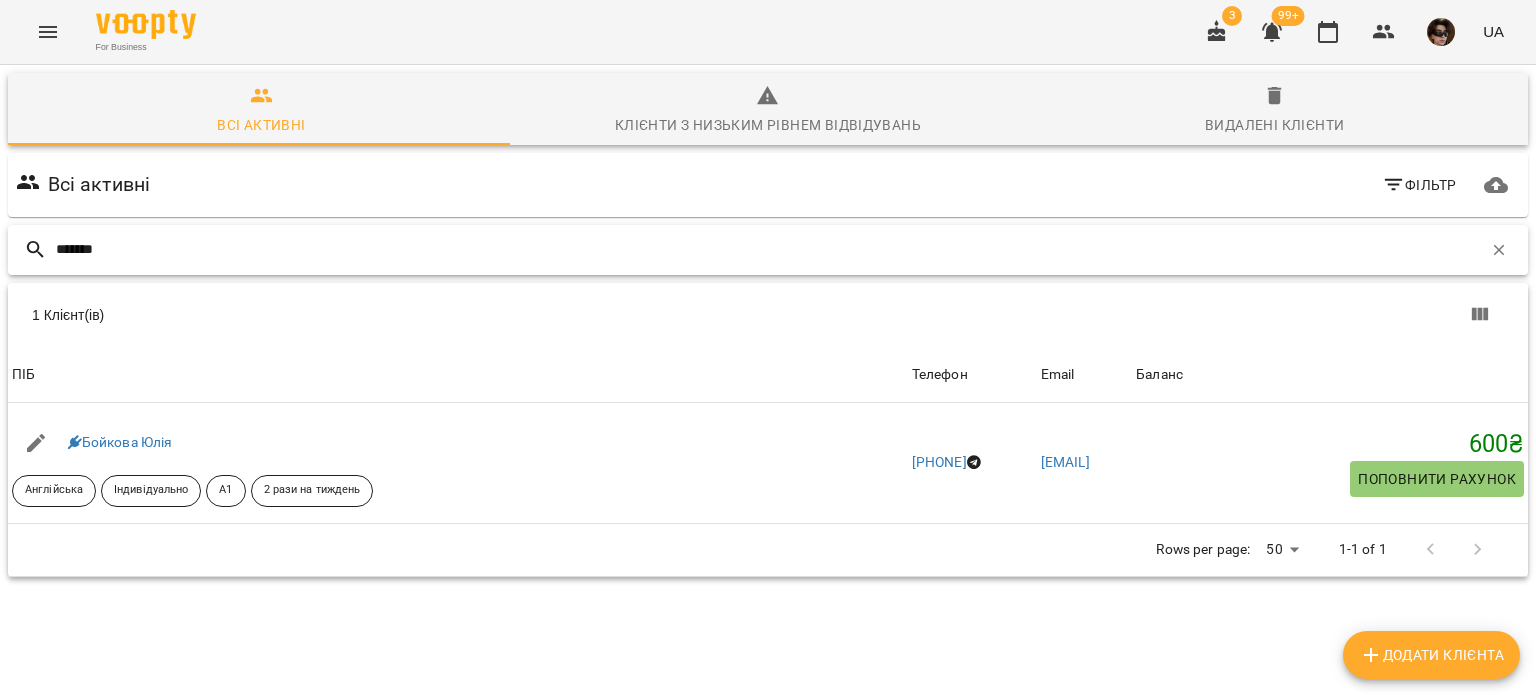 drag, startPoint x: 174, startPoint y: 191, endPoint x: 0, endPoint y: 159, distance: 176.91806 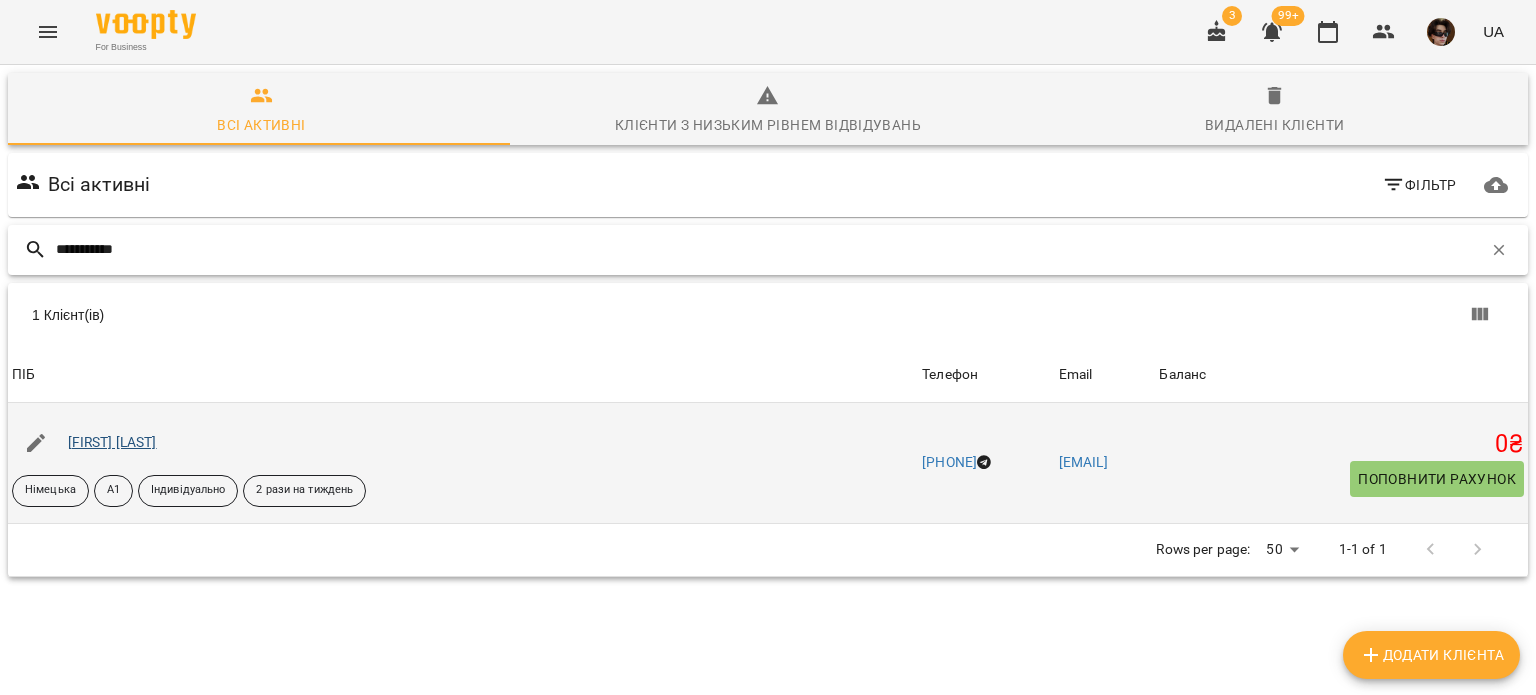 type on "**********" 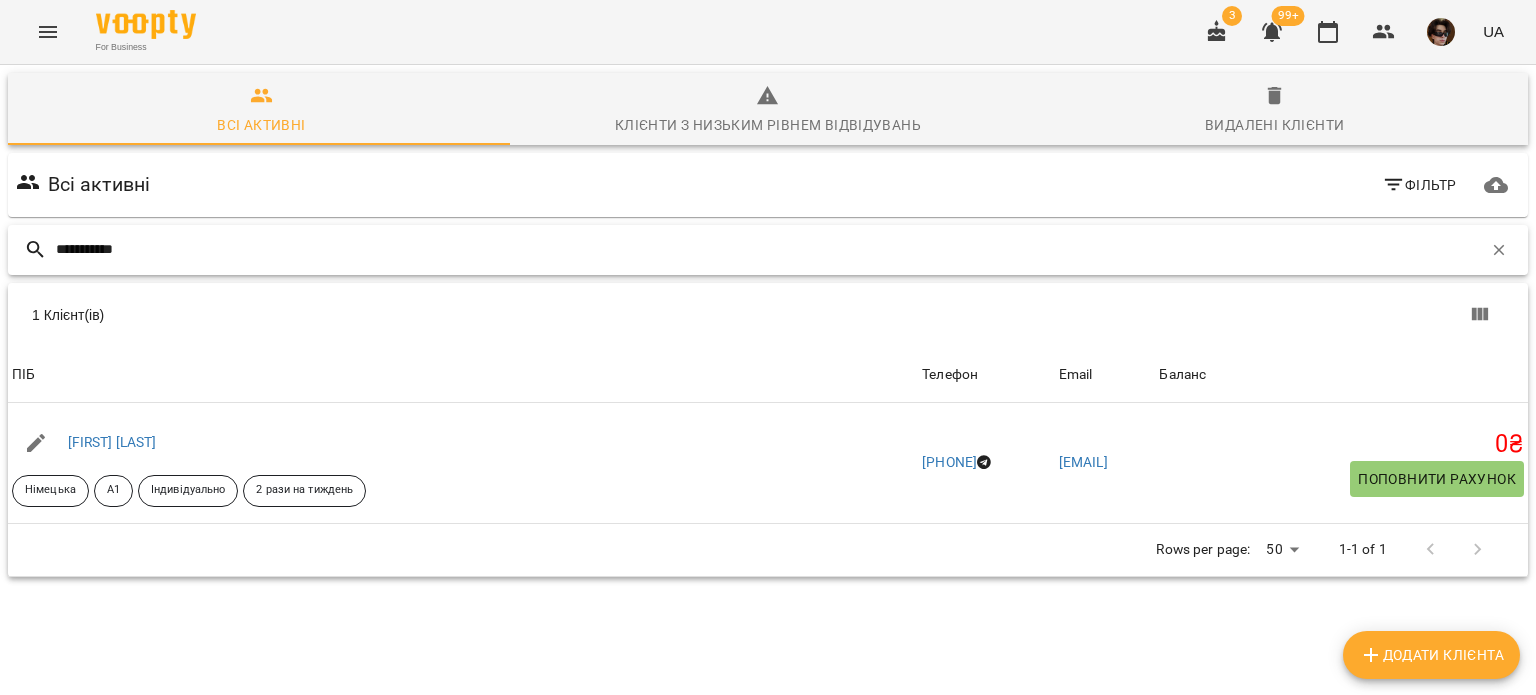 drag, startPoint x: 222, startPoint y: 184, endPoint x: 0, endPoint y: 220, distance: 224.89998 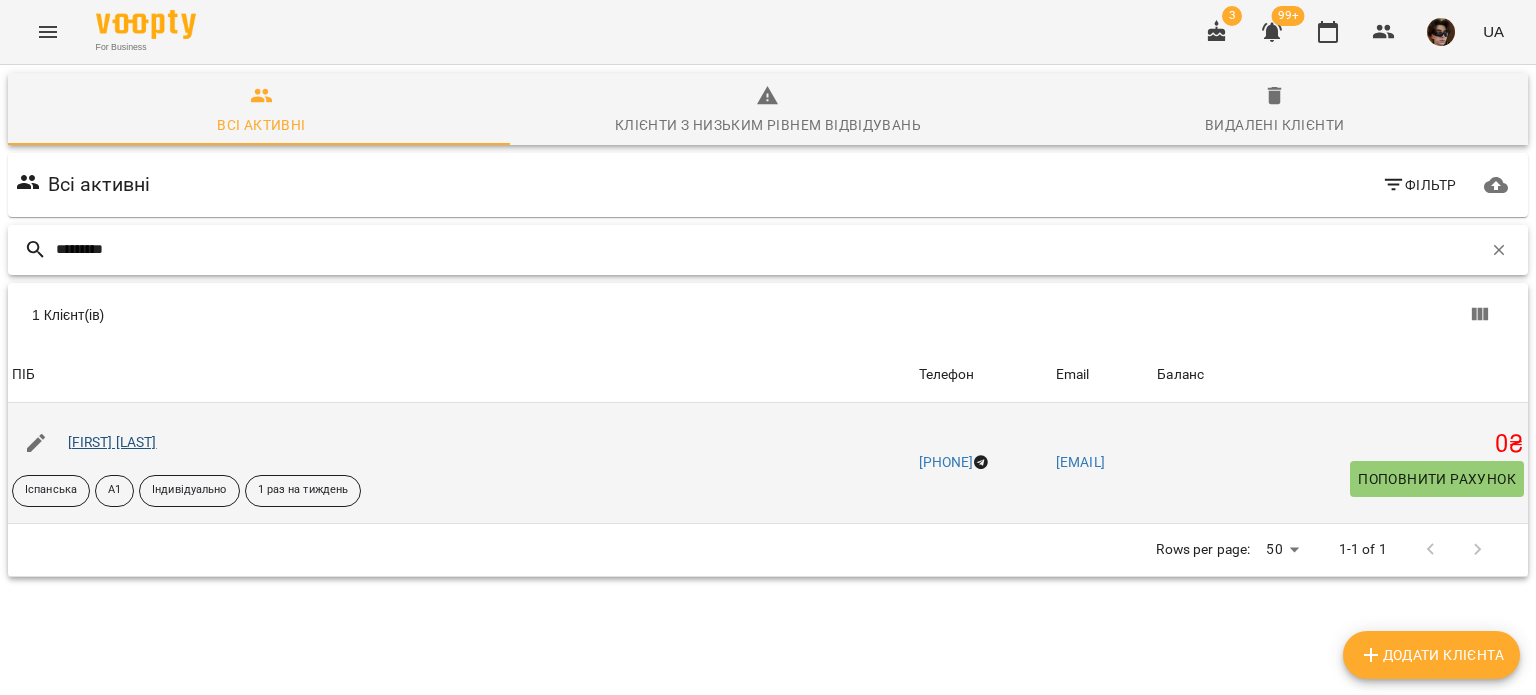 type on "*********" 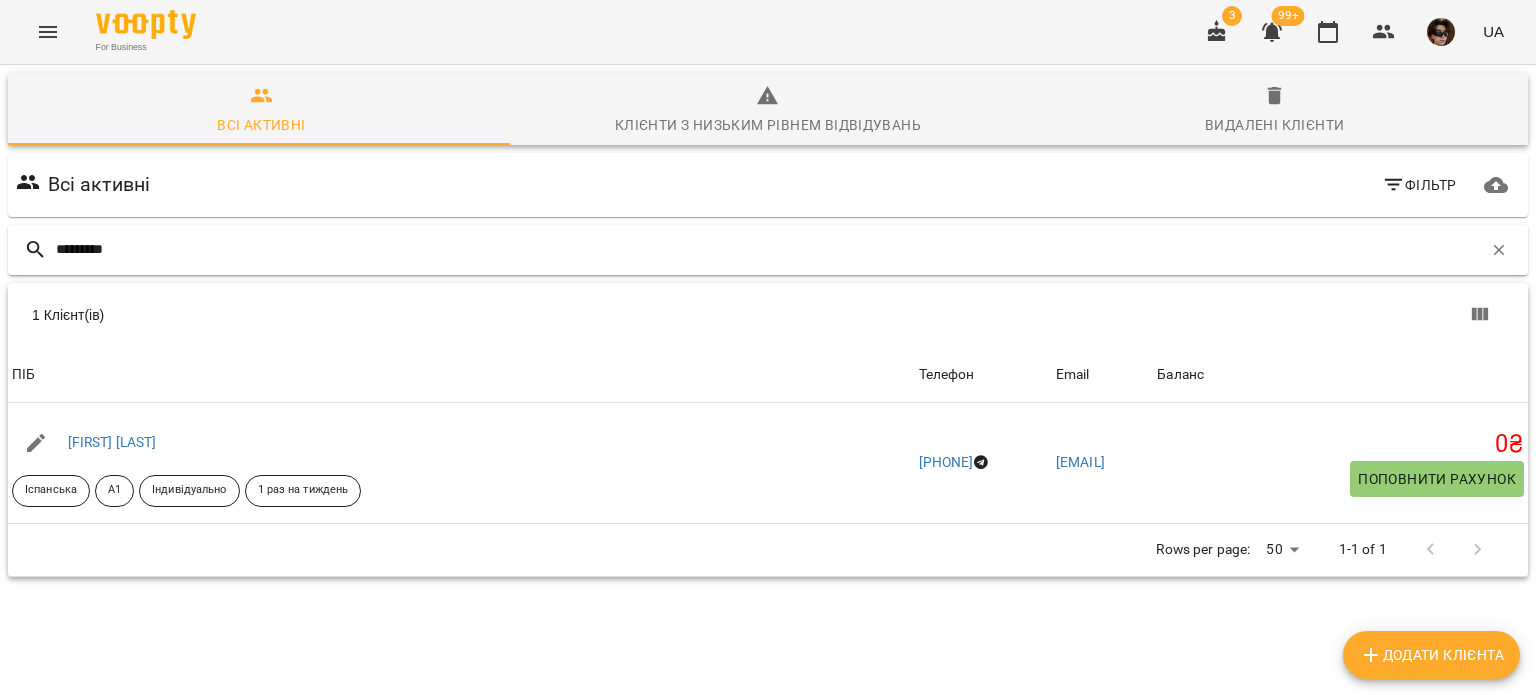 drag, startPoint x: 240, startPoint y: 159, endPoint x: 221, endPoint y: 167, distance: 20.615528 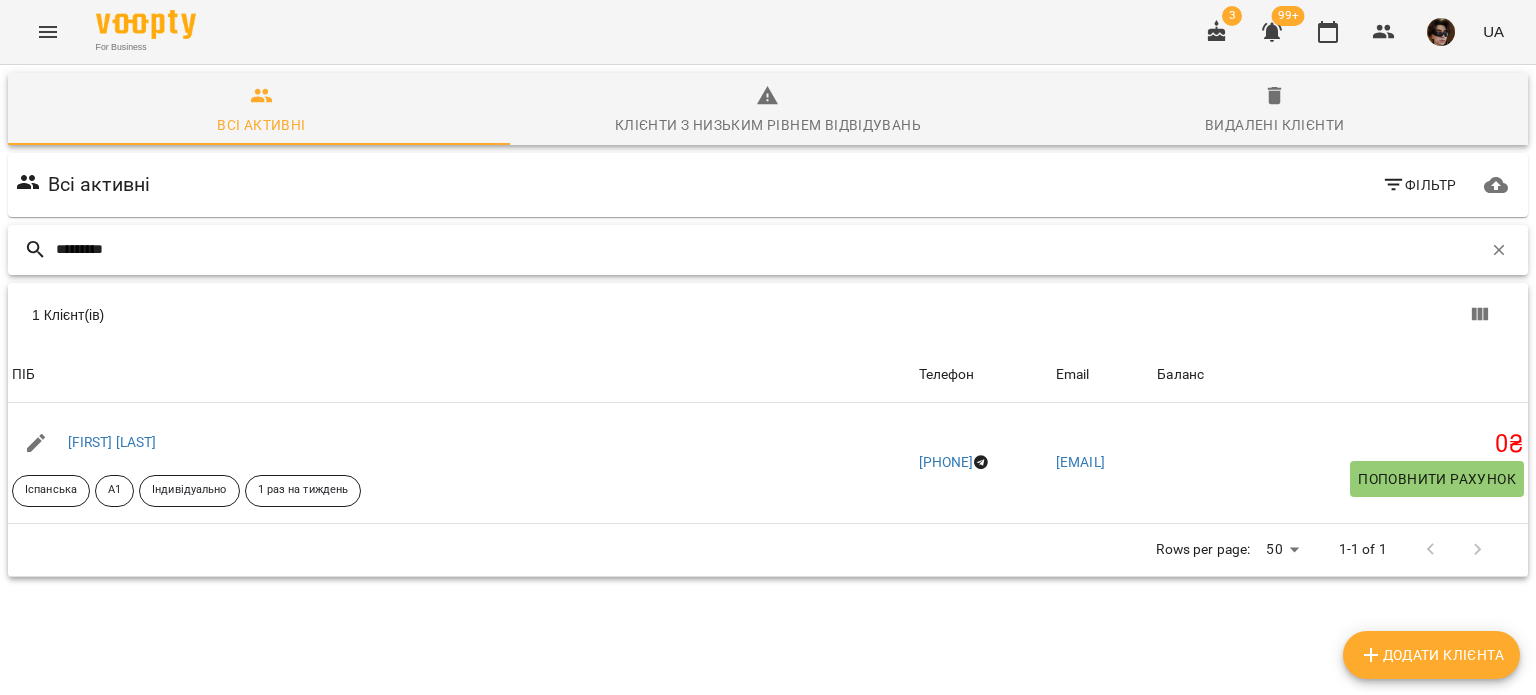 drag, startPoint x: 224, startPoint y: 173, endPoint x: 0, endPoint y: 201, distance: 225.74321 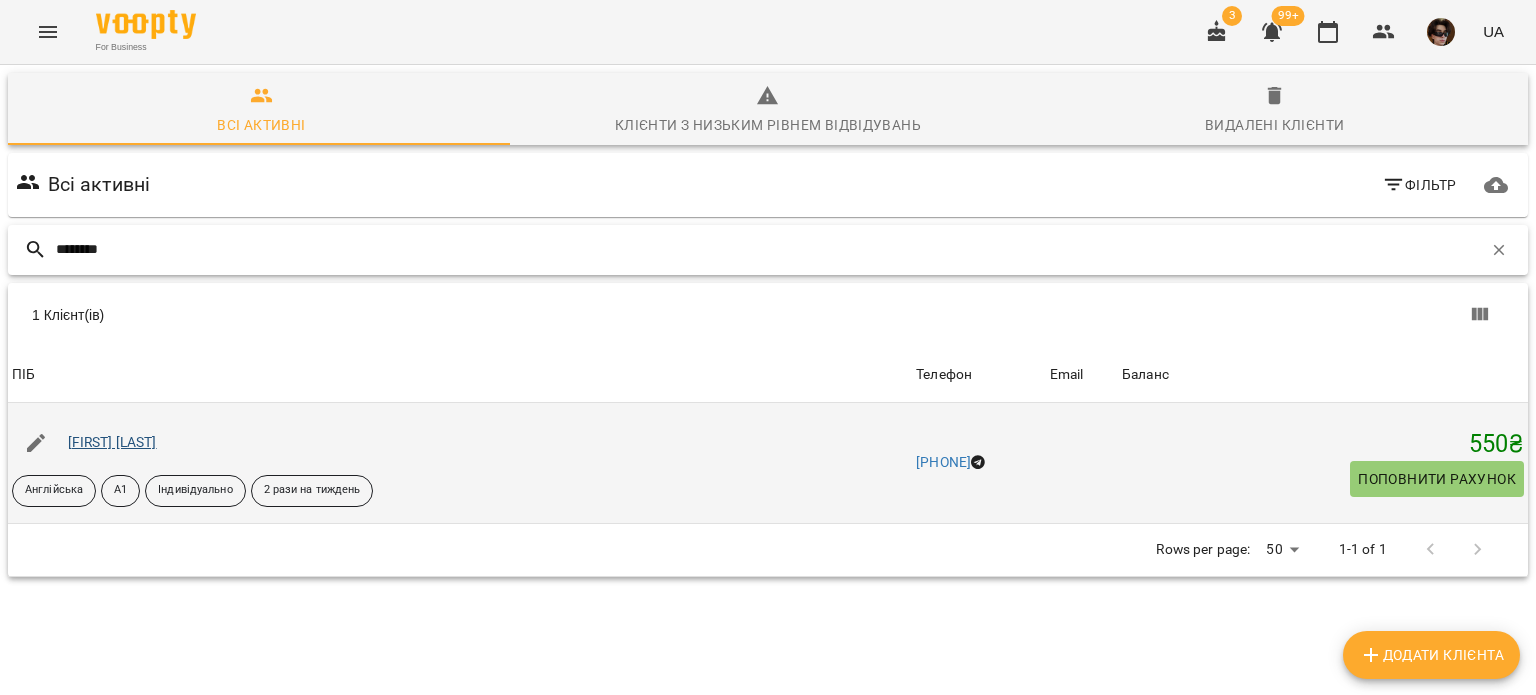 type on "********" 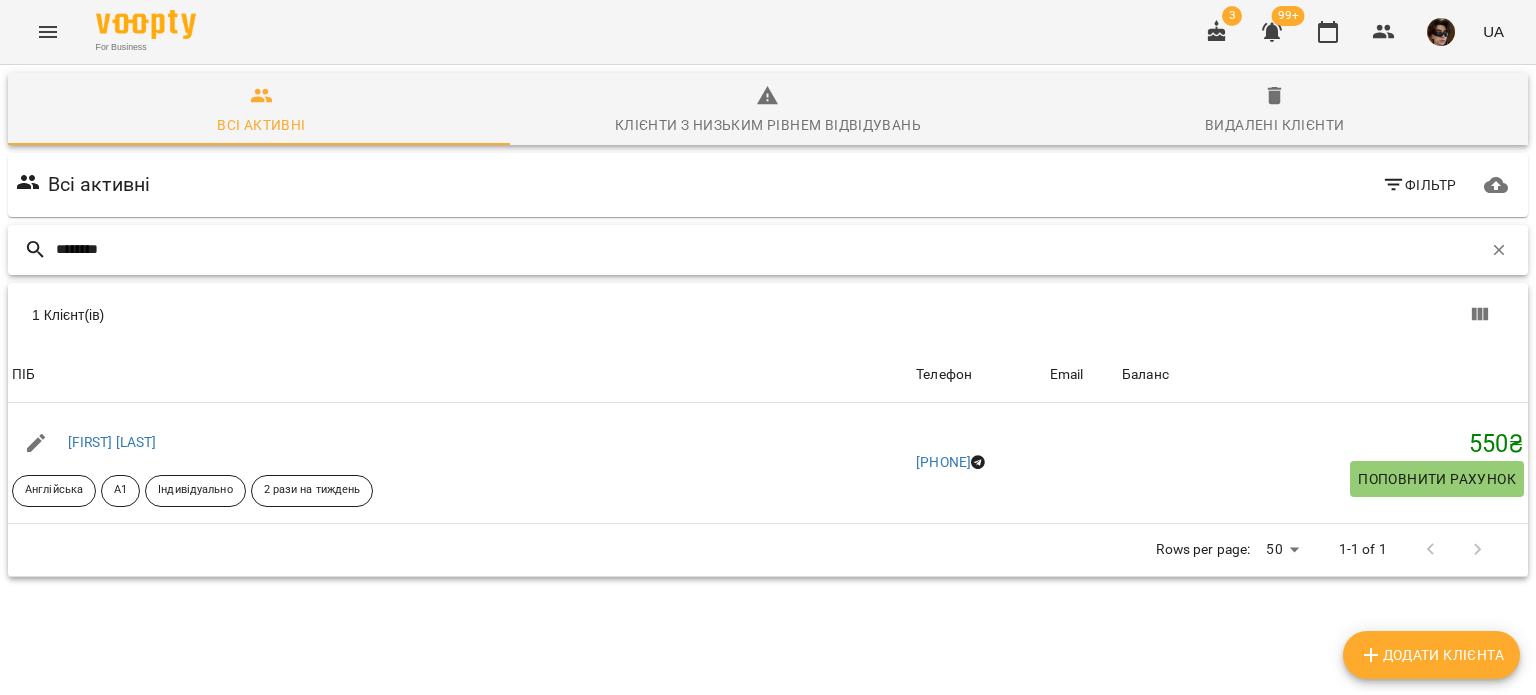 drag, startPoint x: 155, startPoint y: 180, endPoint x: 0, endPoint y: 148, distance: 158.26875 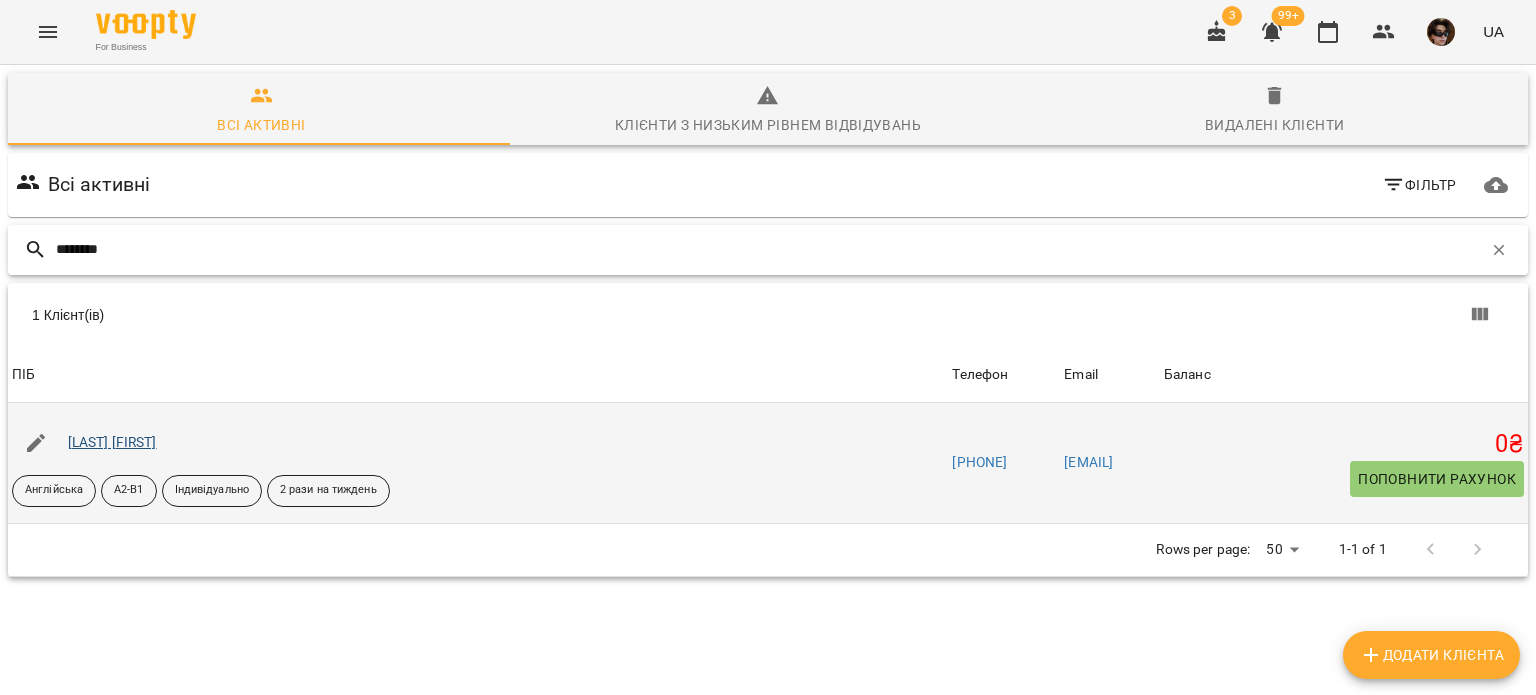type on "********" 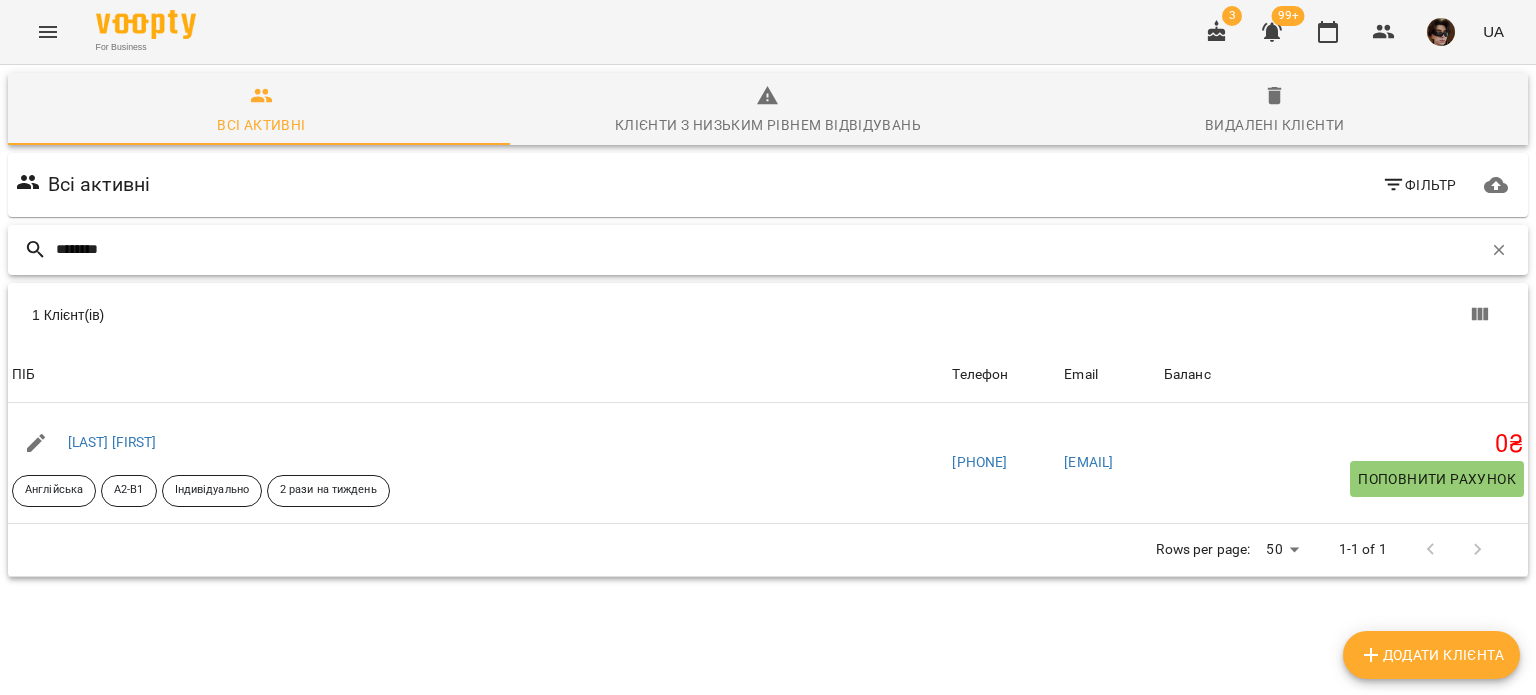 drag, startPoint x: 138, startPoint y: 185, endPoint x: 0, endPoint y: 185, distance: 138 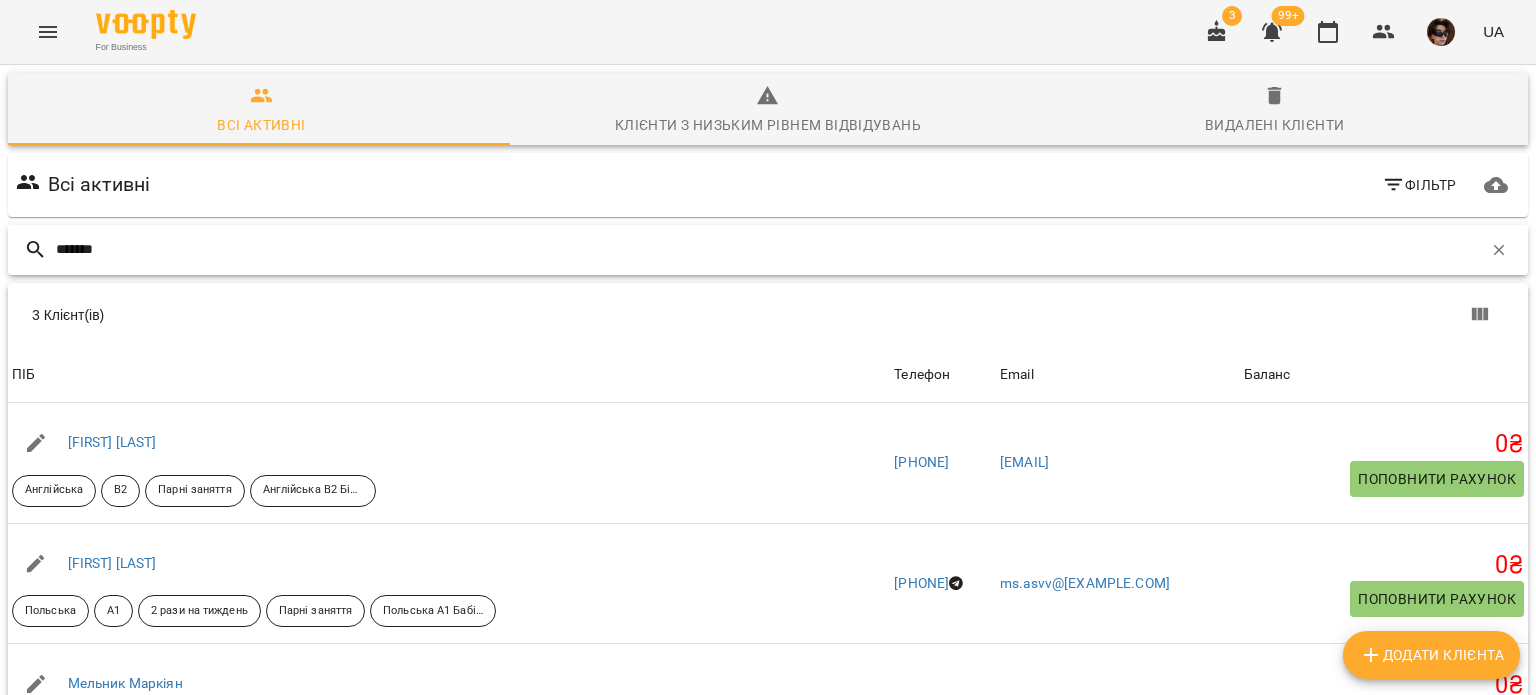 type on "*******" 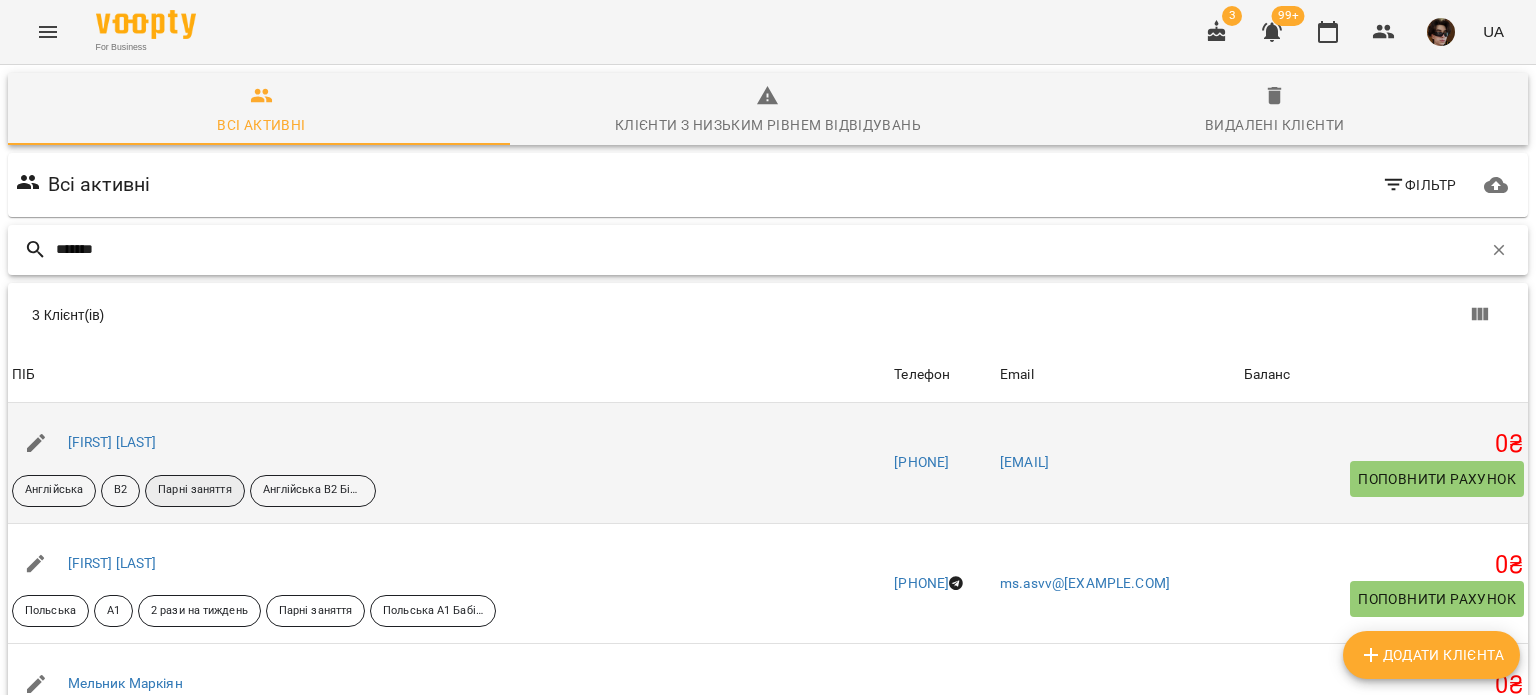 scroll, scrollTop: 191, scrollLeft: 0, axis: vertical 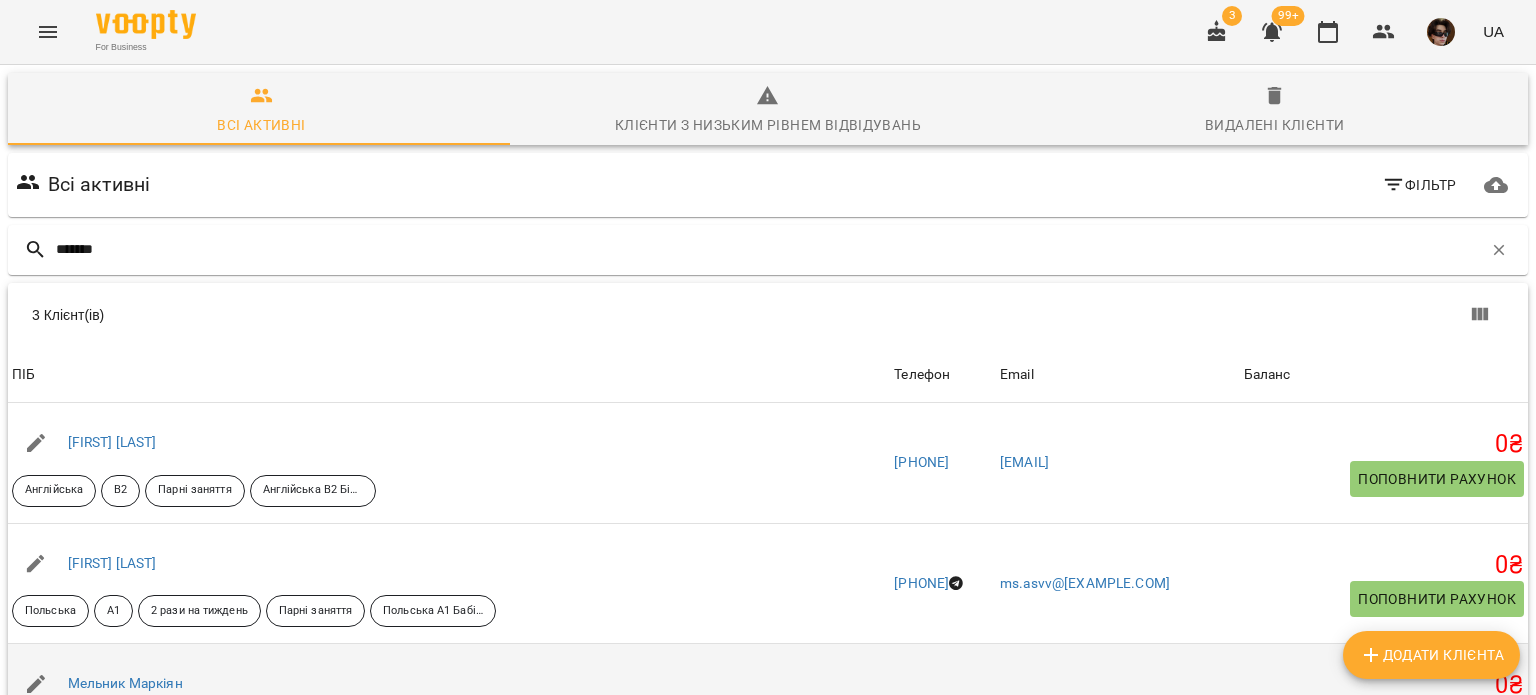 drag, startPoint x: 148, startPoint y: 500, endPoint x: 124, endPoint y: 482, distance: 30 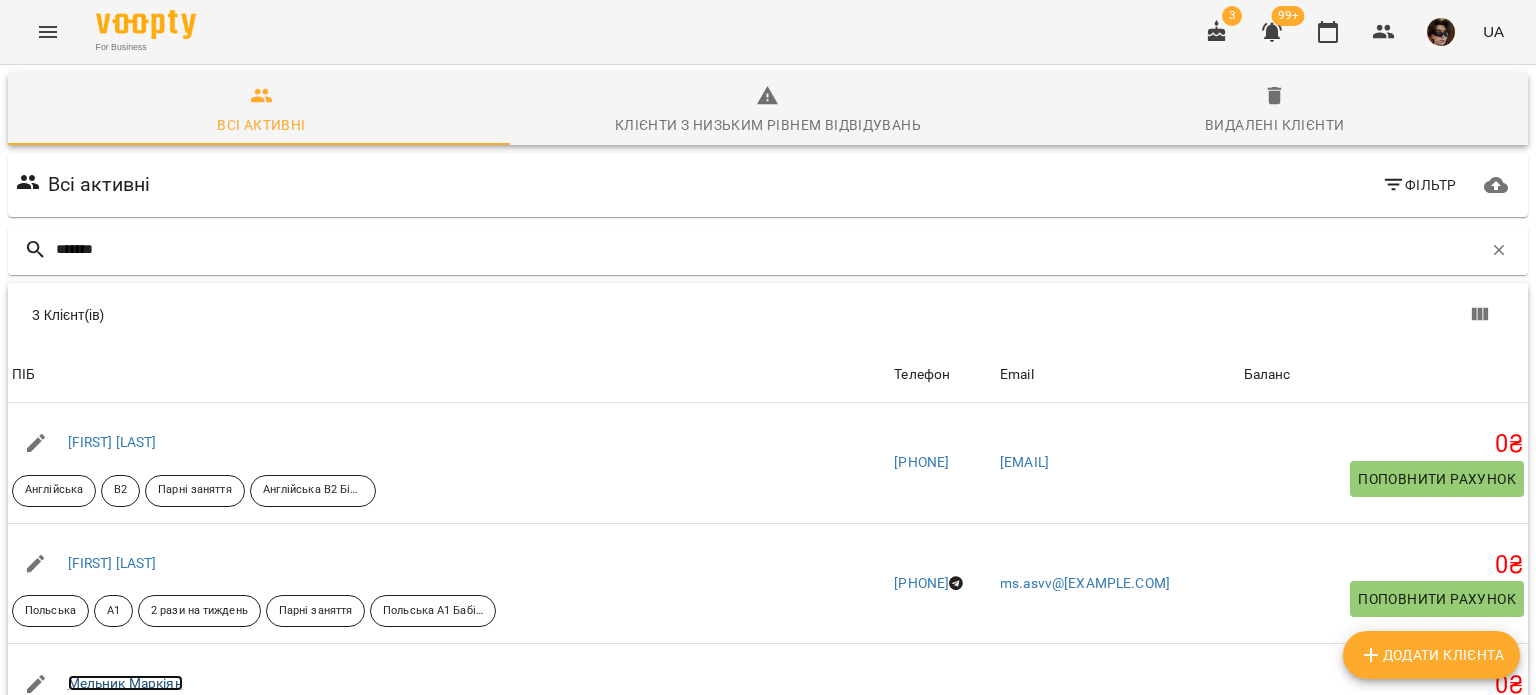 scroll, scrollTop: 0, scrollLeft: 0, axis: both 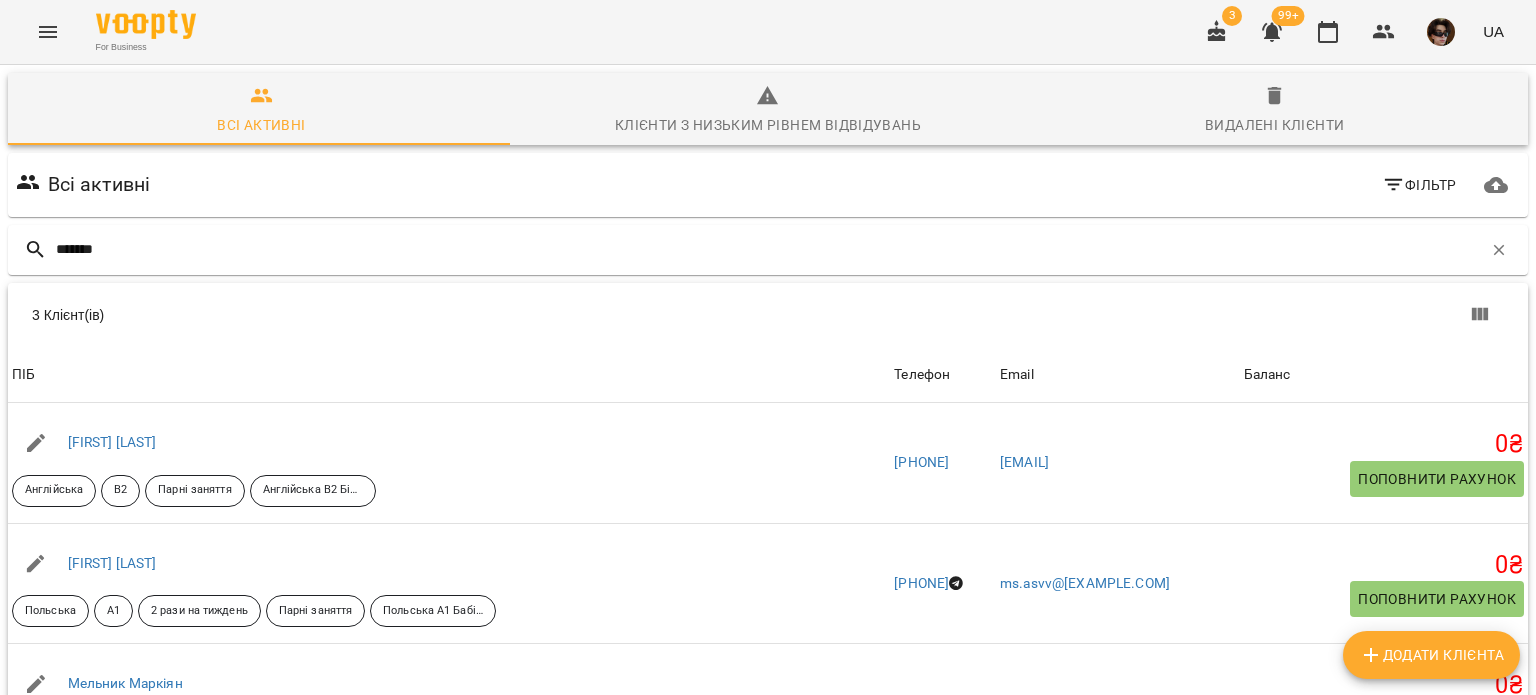 drag, startPoint x: 186, startPoint y: 174, endPoint x: 0, endPoint y: 134, distance: 190.25246 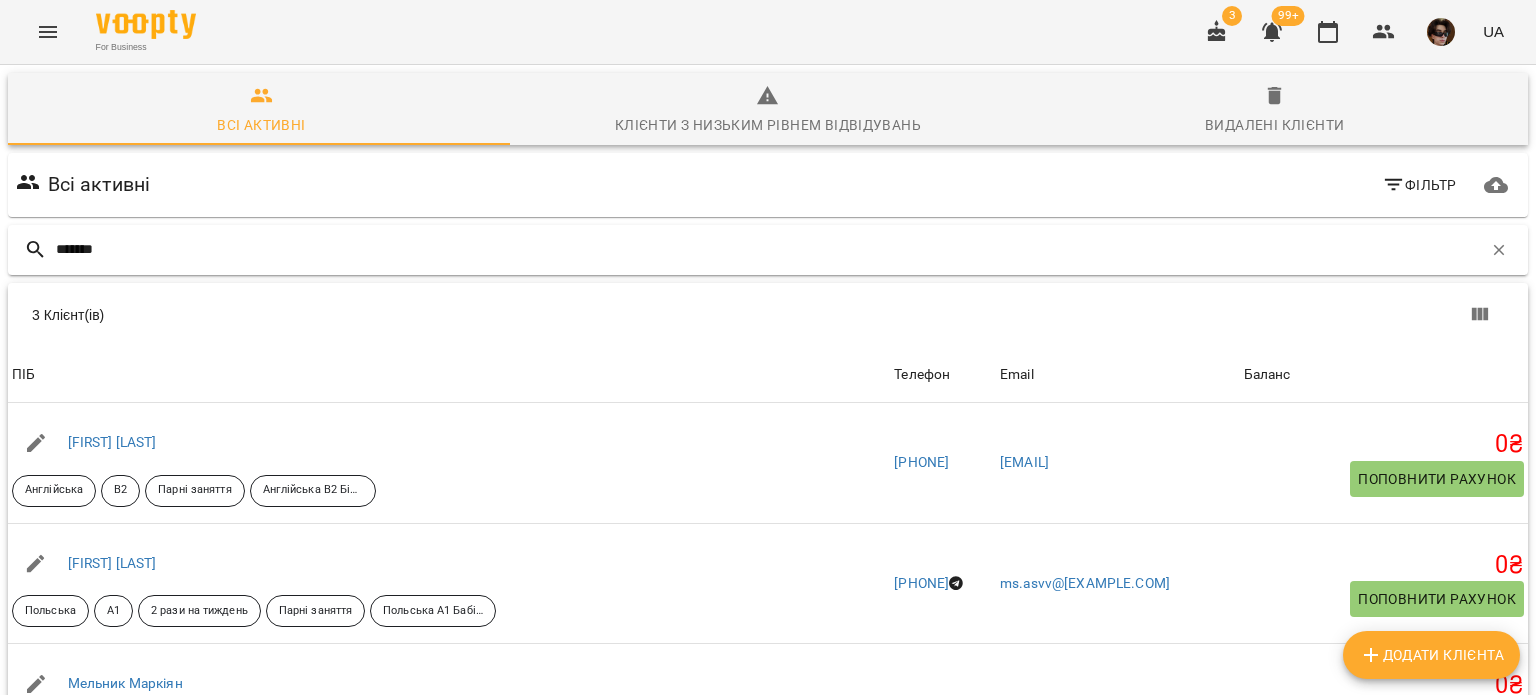 click on "*******" at bounding box center (768, 250) 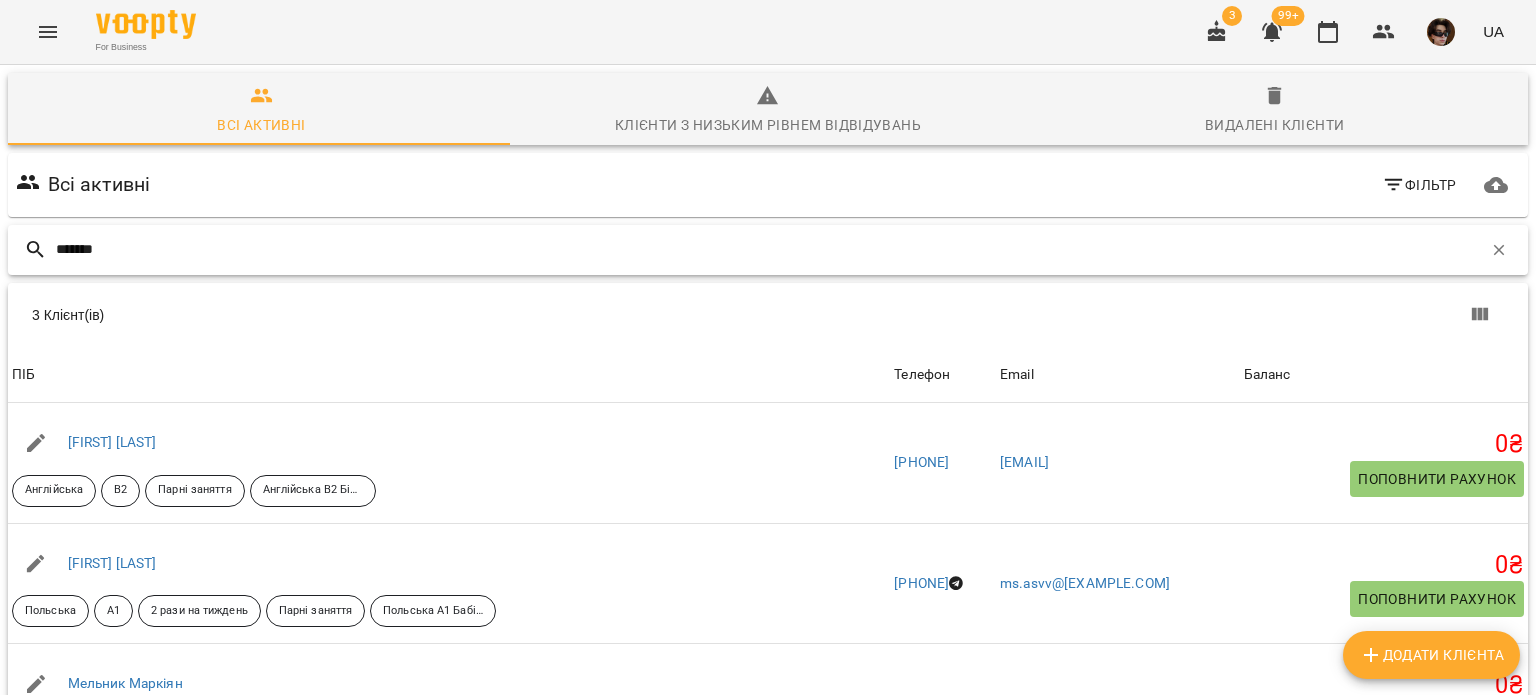 drag, startPoint x: 167, startPoint y: 243, endPoint x: 0, endPoint y: 284, distance: 171.9593 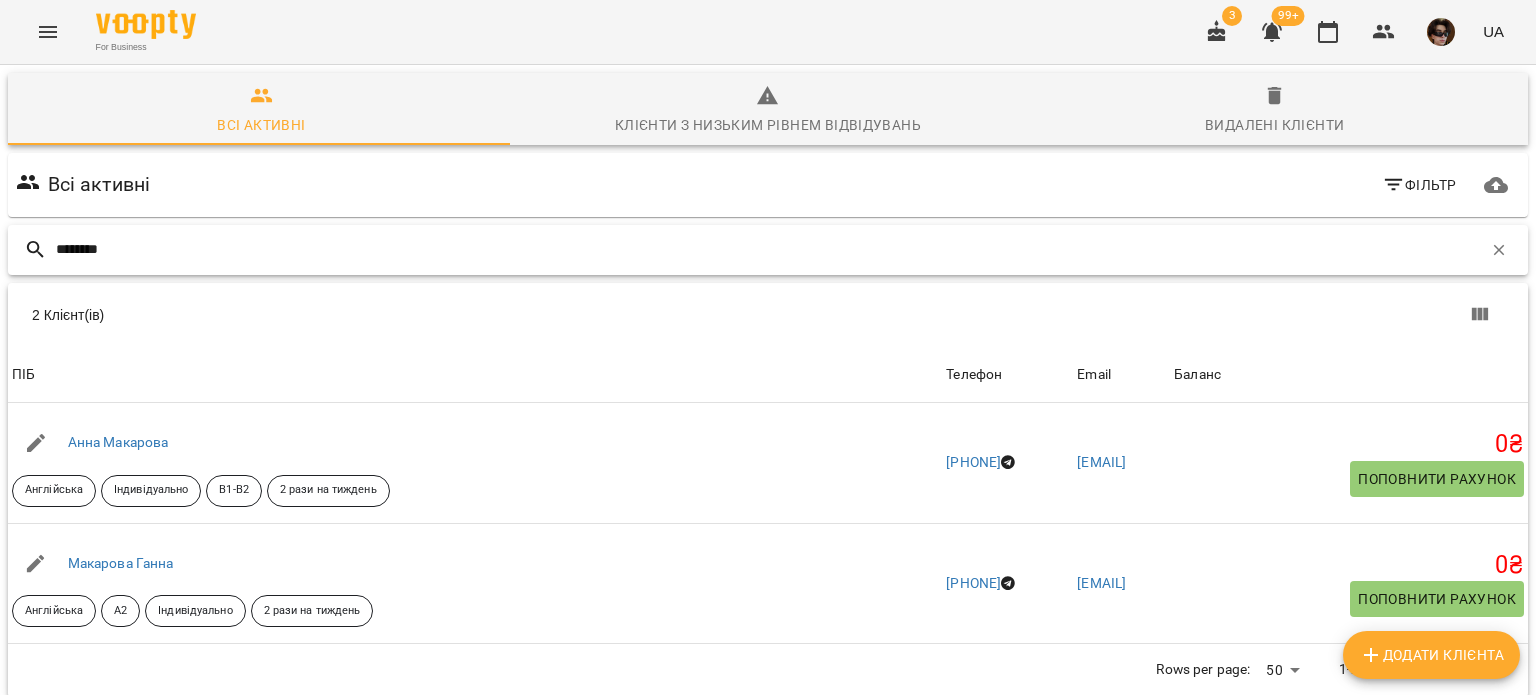 type on "********" 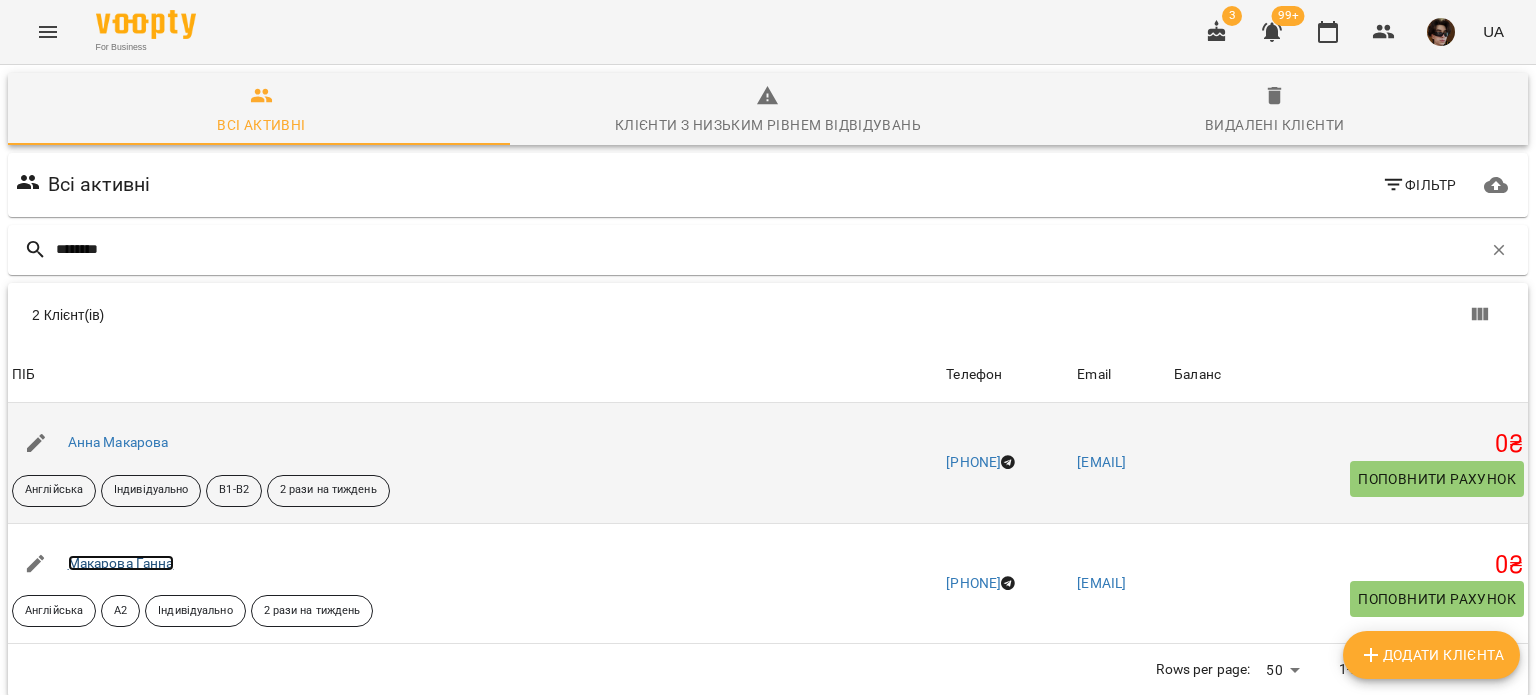 scroll, scrollTop: 0, scrollLeft: 0, axis: both 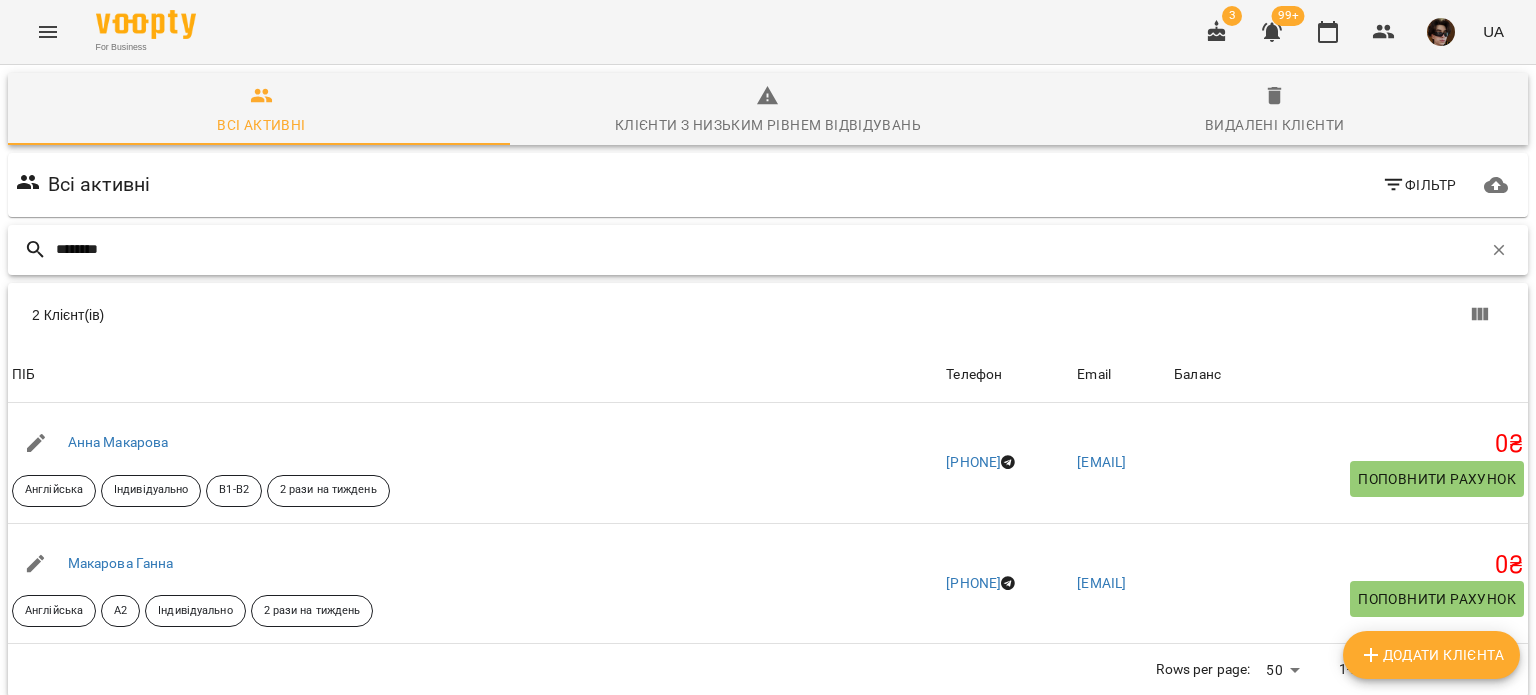 drag, startPoint x: 122, startPoint y: 247, endPoint x: 0, endPoint y: 215, distance: 126.12692 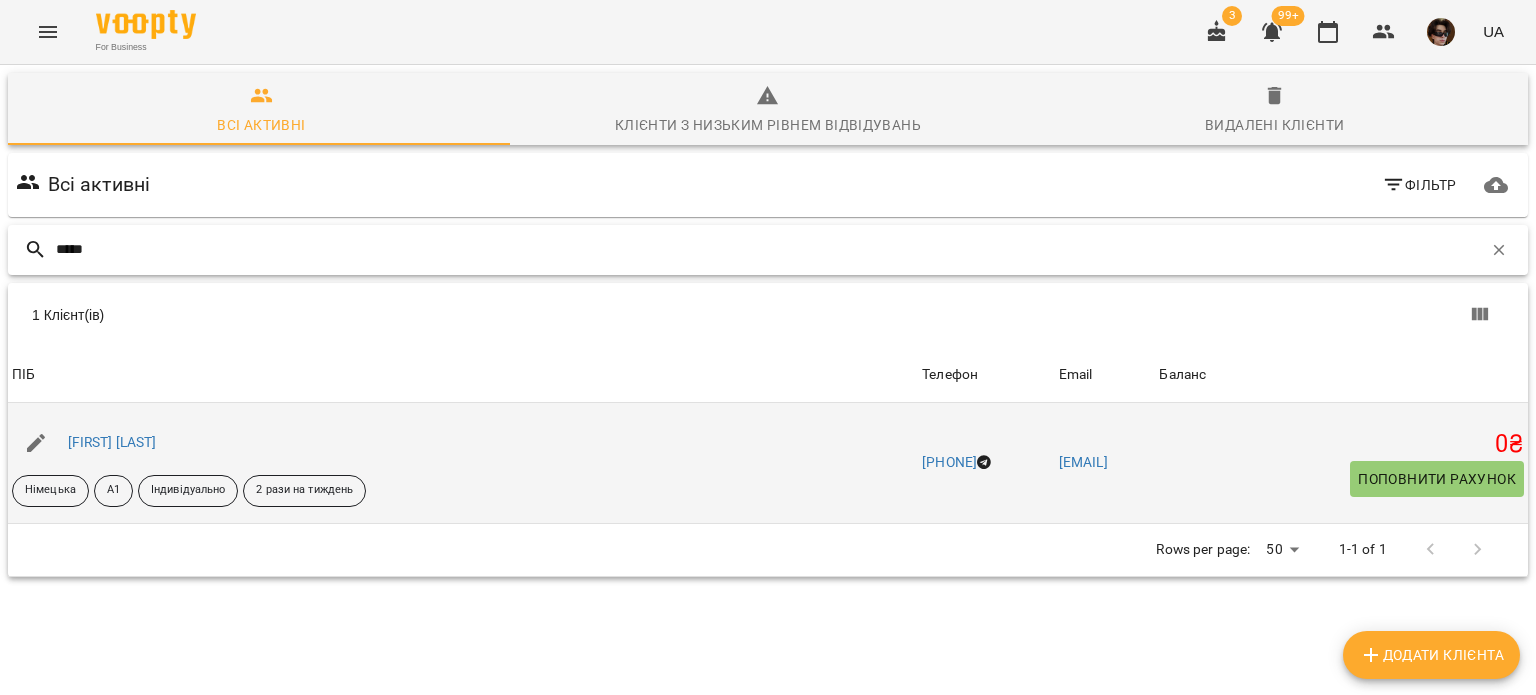 type on "*****" 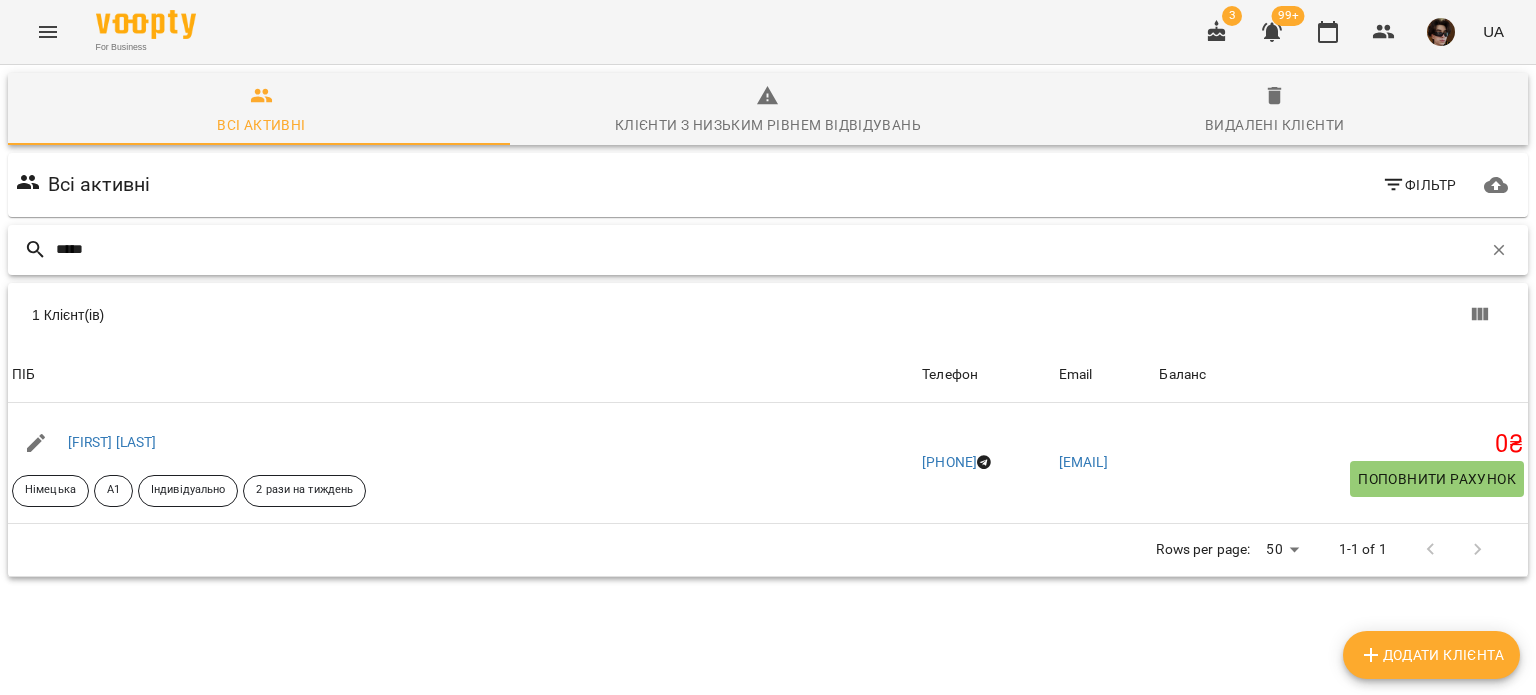 drag, startPoint x: 105, startPoint y: 245, endPoint x: 0, endPoint y: 211, distance: 110.36757 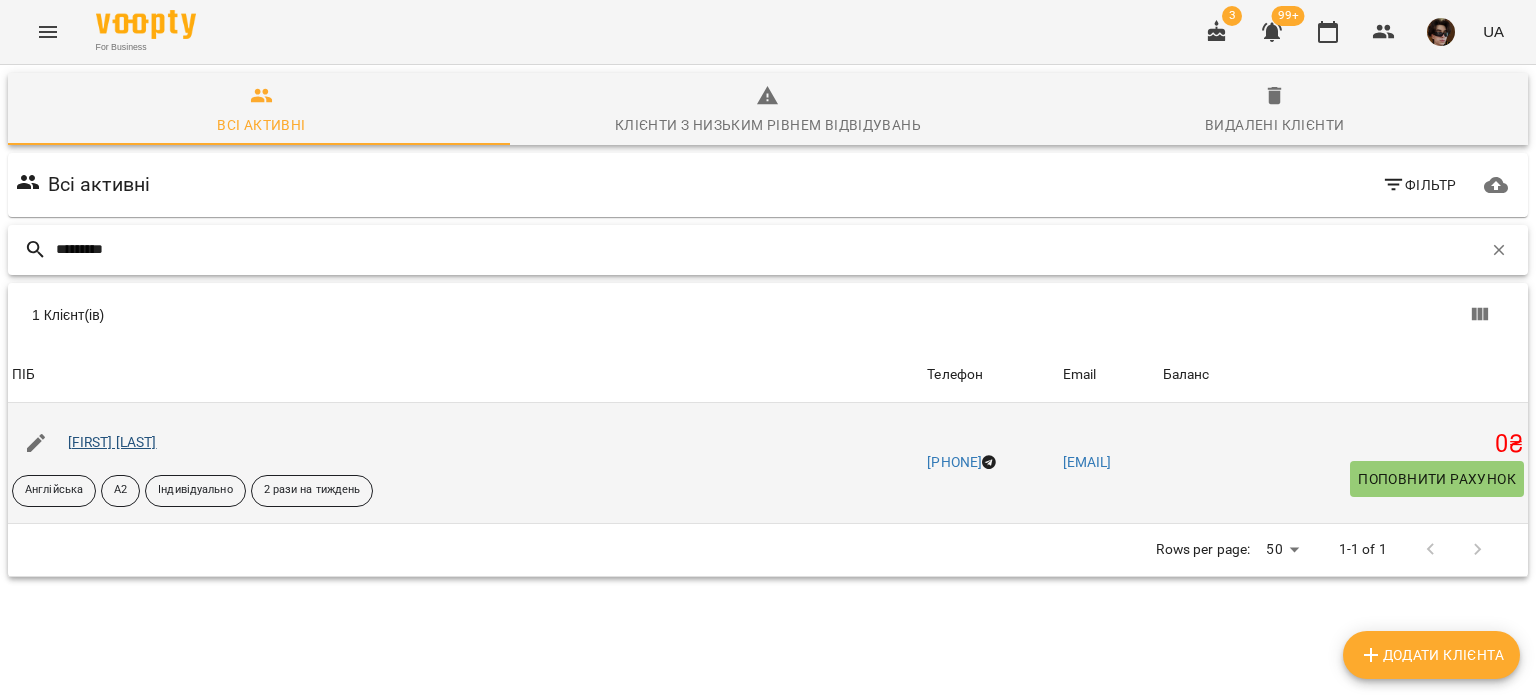 type on "*********" 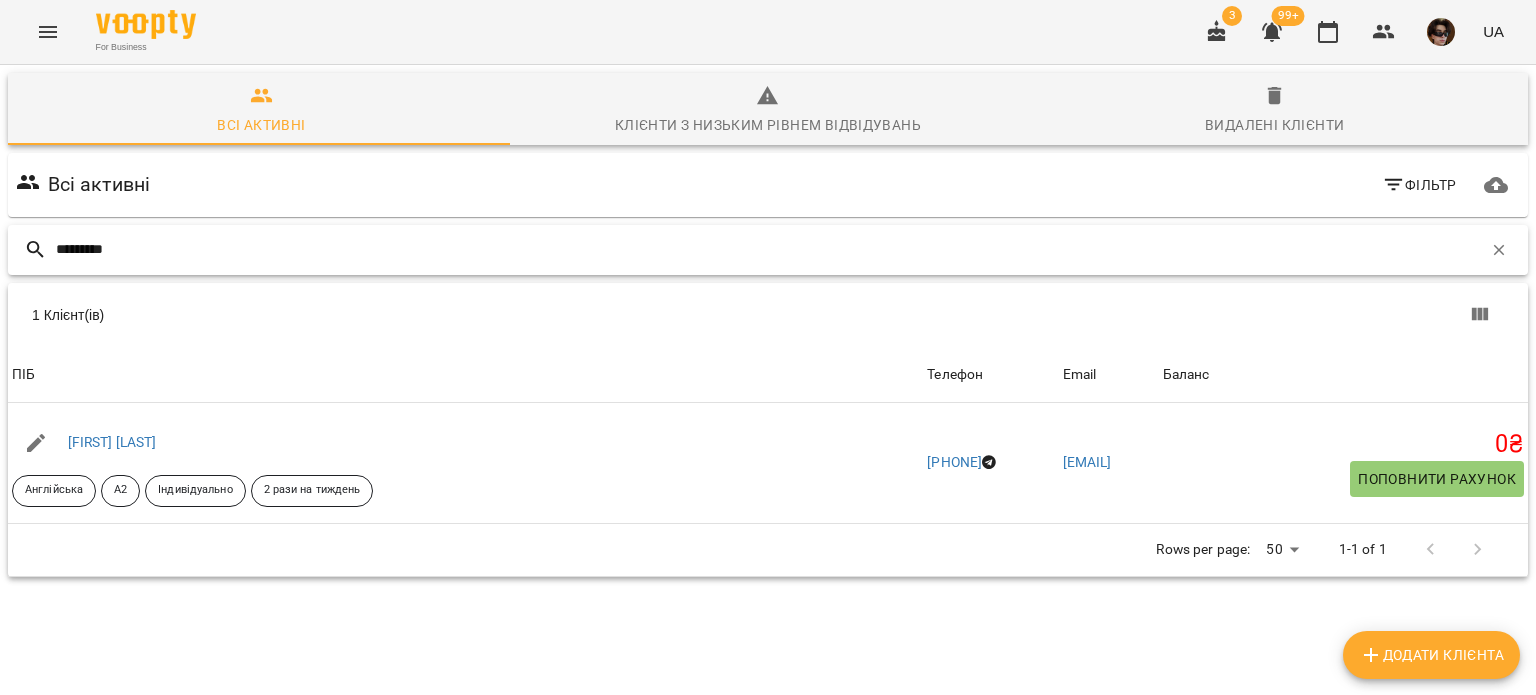 drag, startPoint x: 189, startPoint y: 247, endPoint x: 0, endPoint y: 268, distance: 190.16309 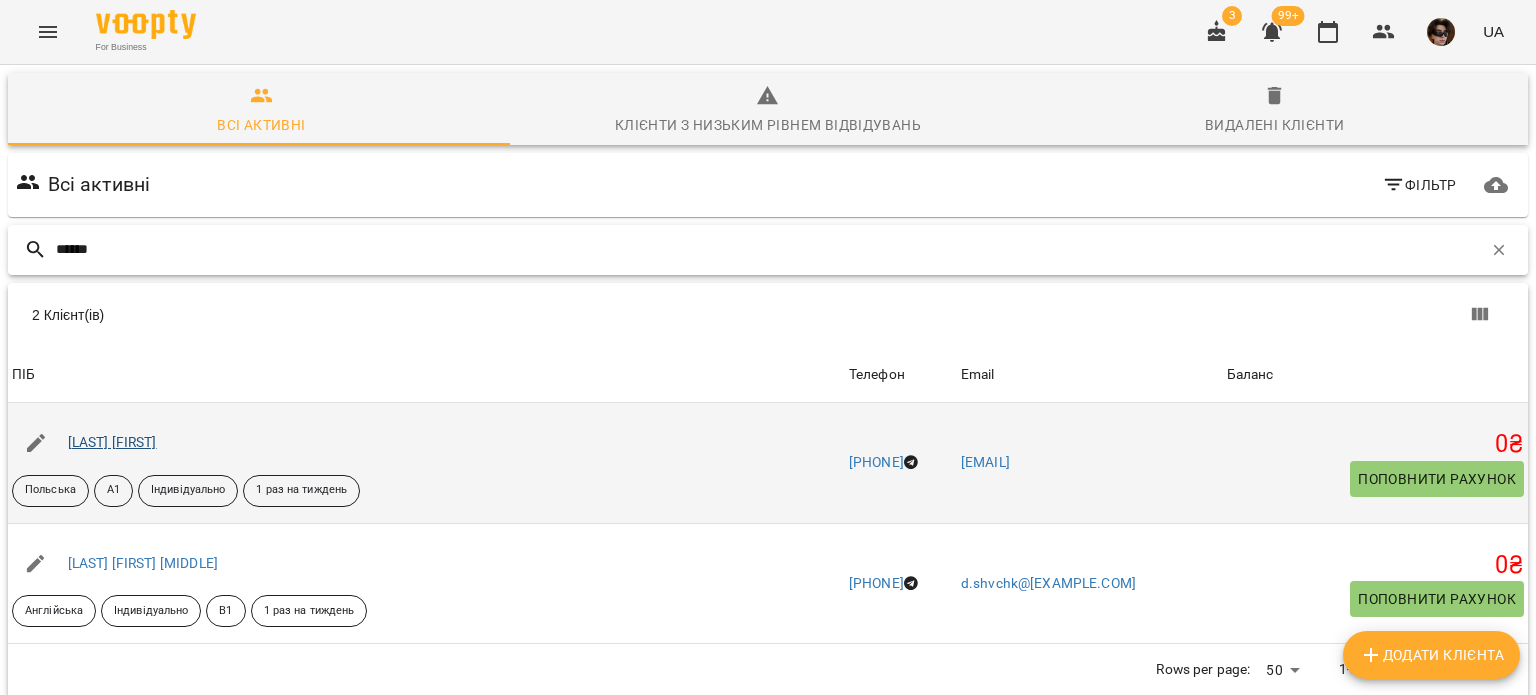 type on "******" 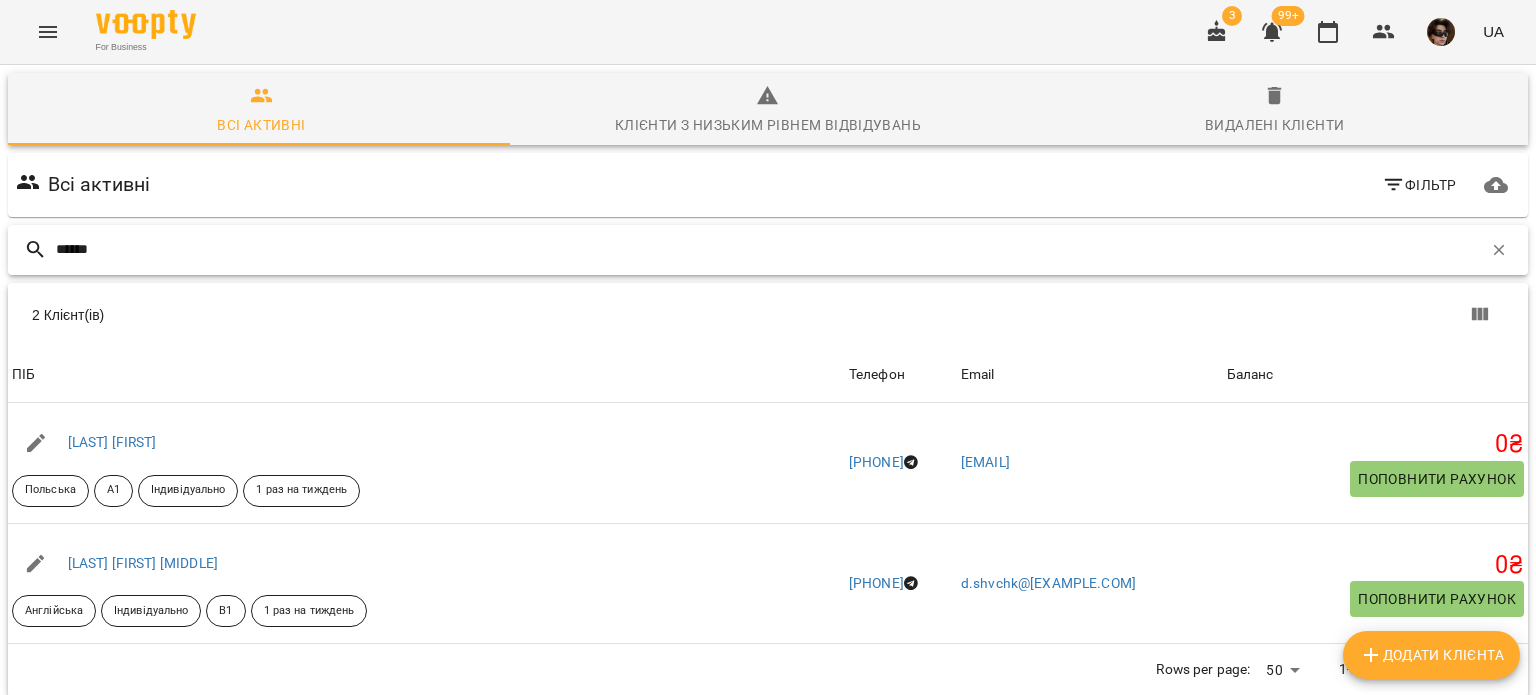 drag, startPoint x: 175, startPoint y: 257, endPoint x: 0, endPoint y: 114, distance: 225.99557 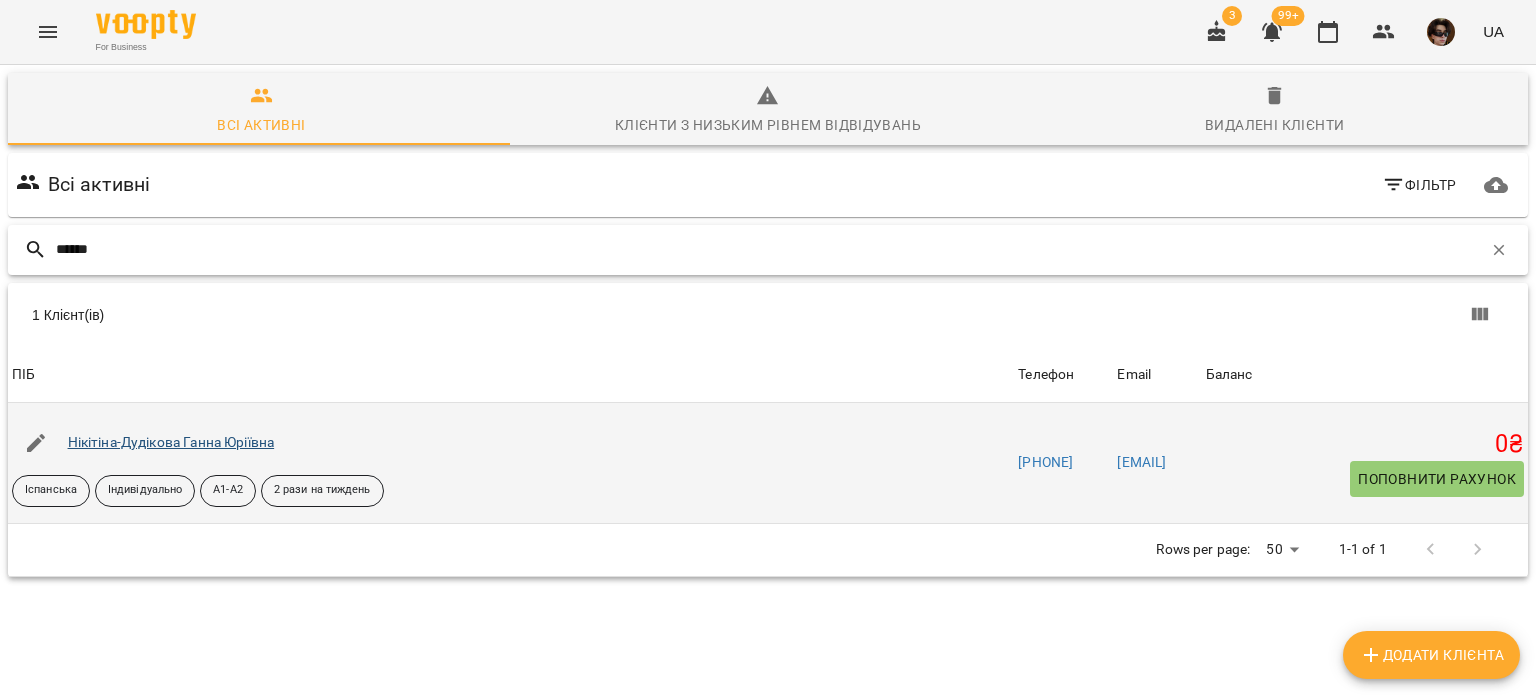 type on "******" 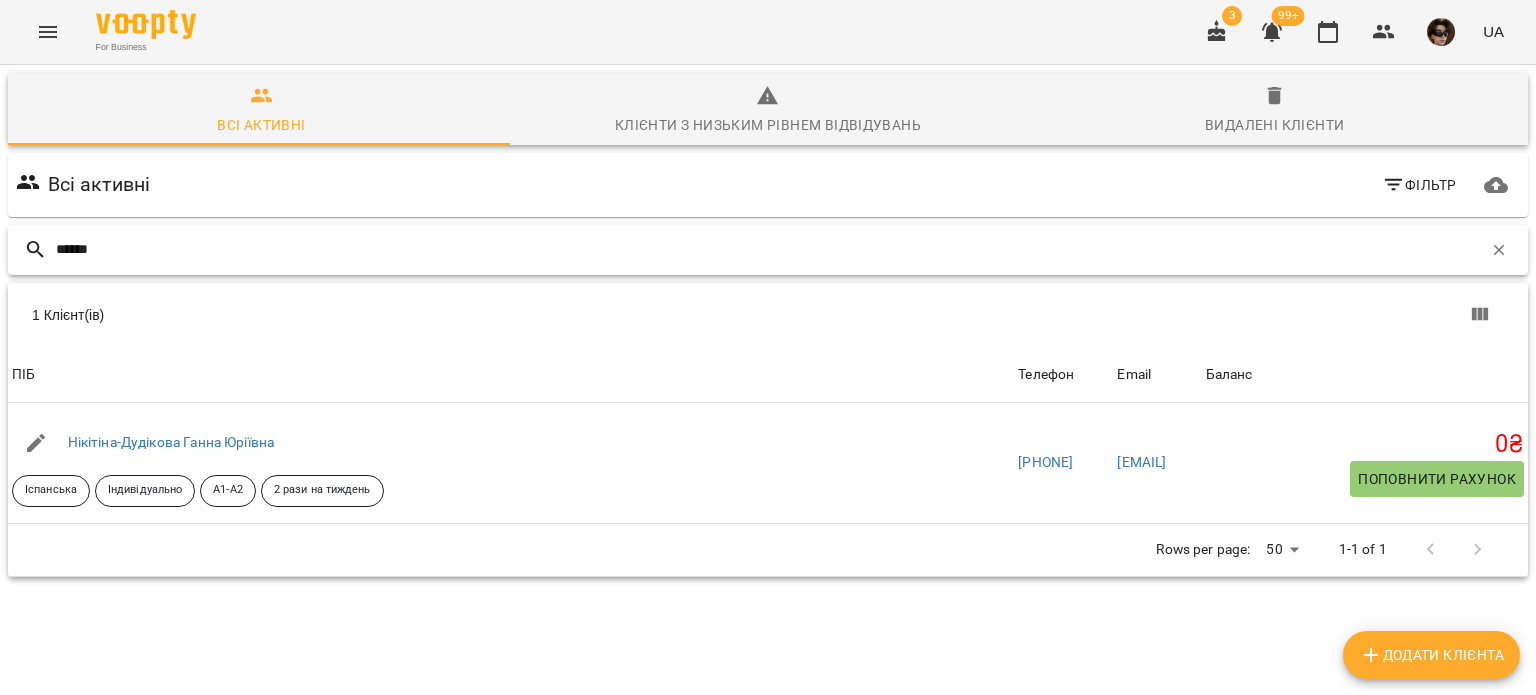 drag, startPoint x: 224, startPoint y: 251, endPoint x: 0, endPoint y: 261, distance: 224.2231 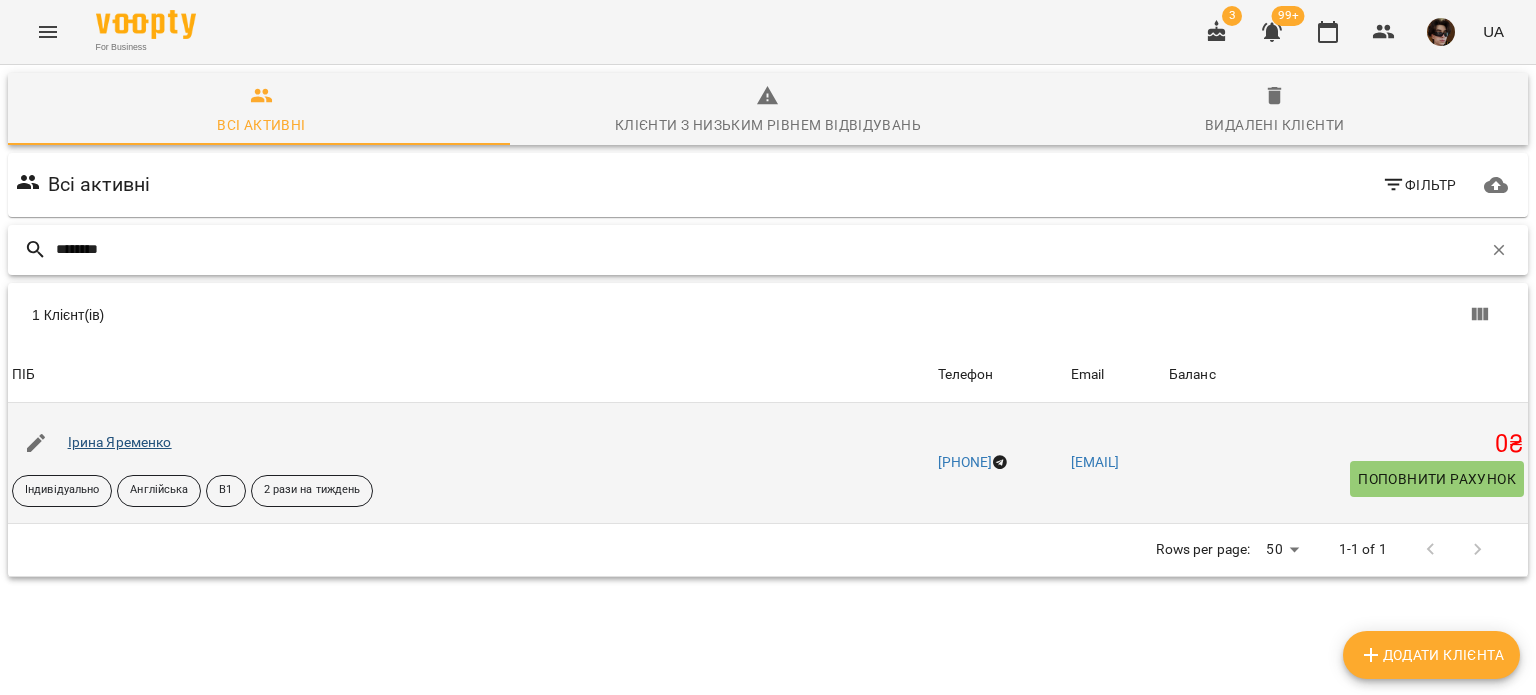 type on "********" 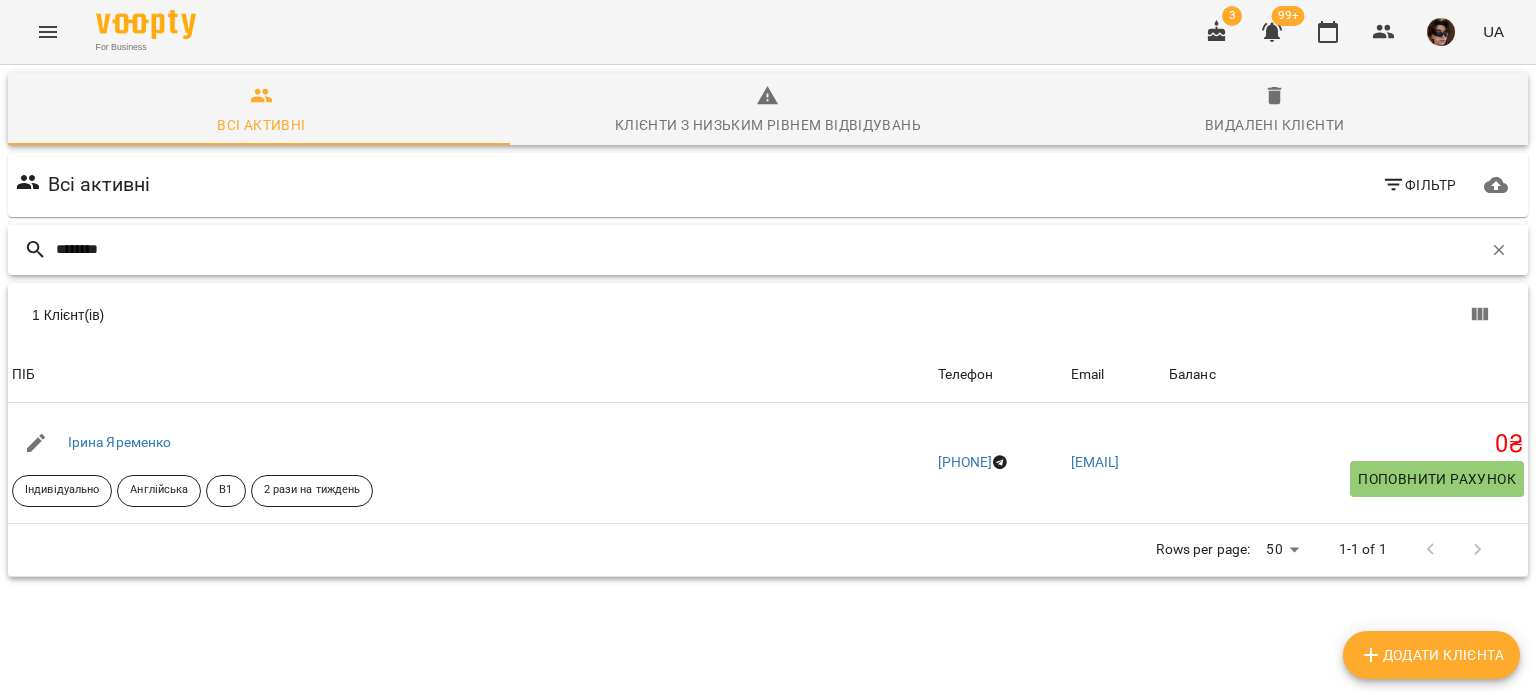 drag, startPoint x: 207, startPoint y: 255, endPoint x: 0, endPoint y: 250, distance: 207.06038 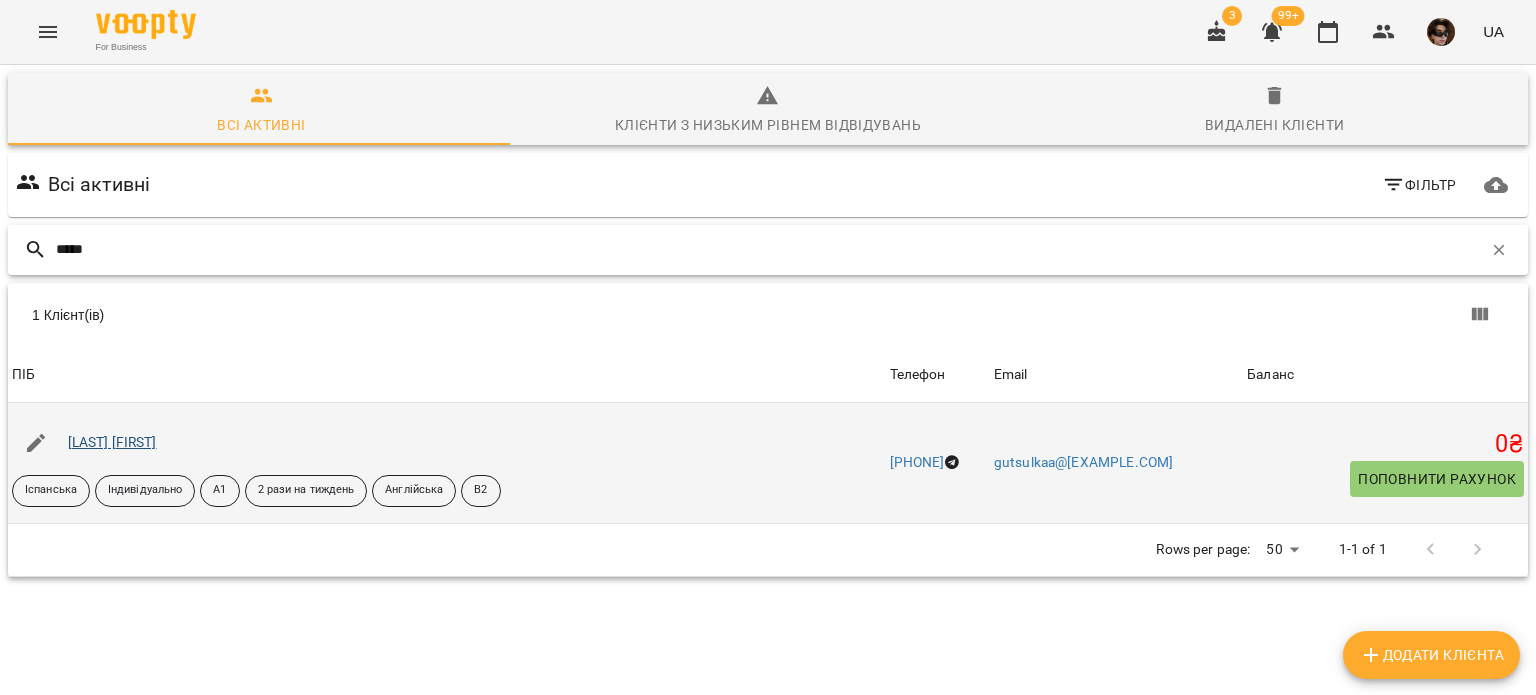 type on "*****" 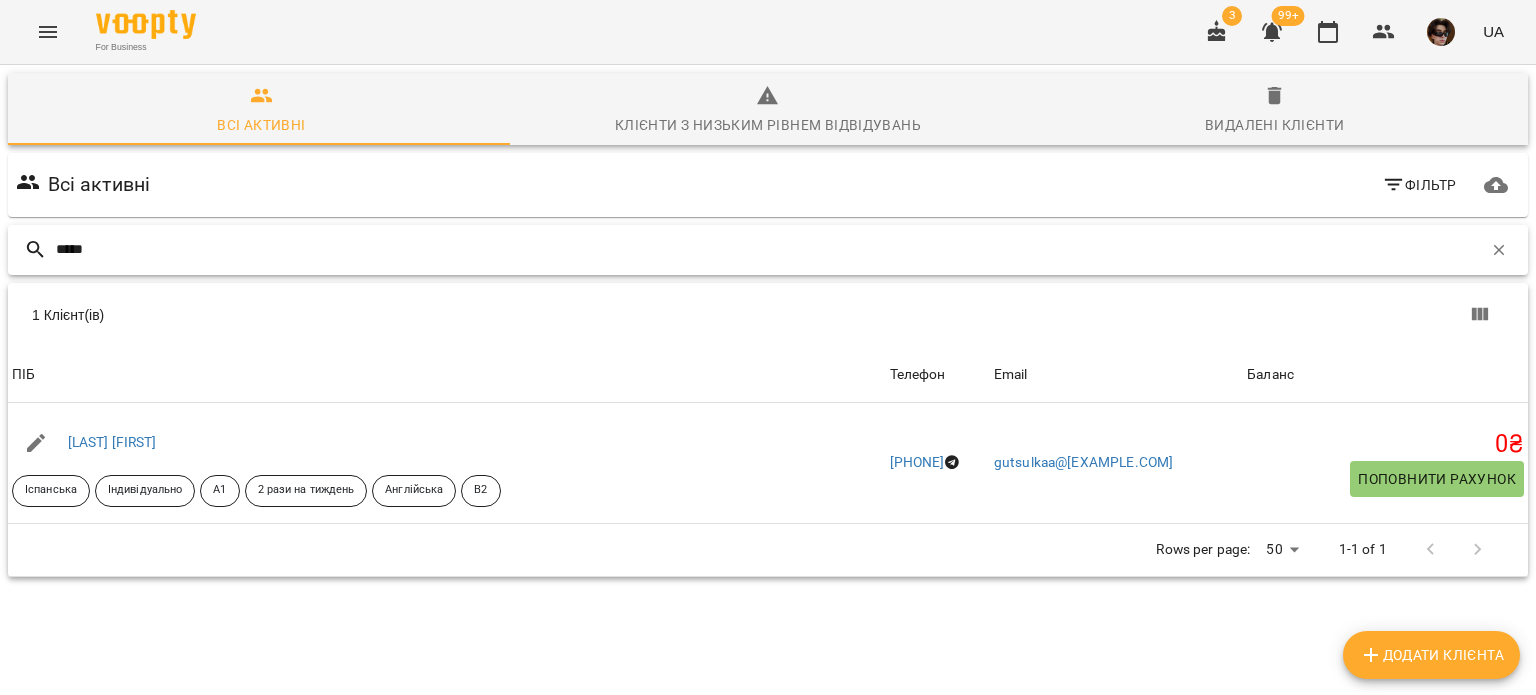 drag, startPoint x: 260, startPoint y: 256, endPoint x: 0, endPoint y: 285, distance: 261.6123 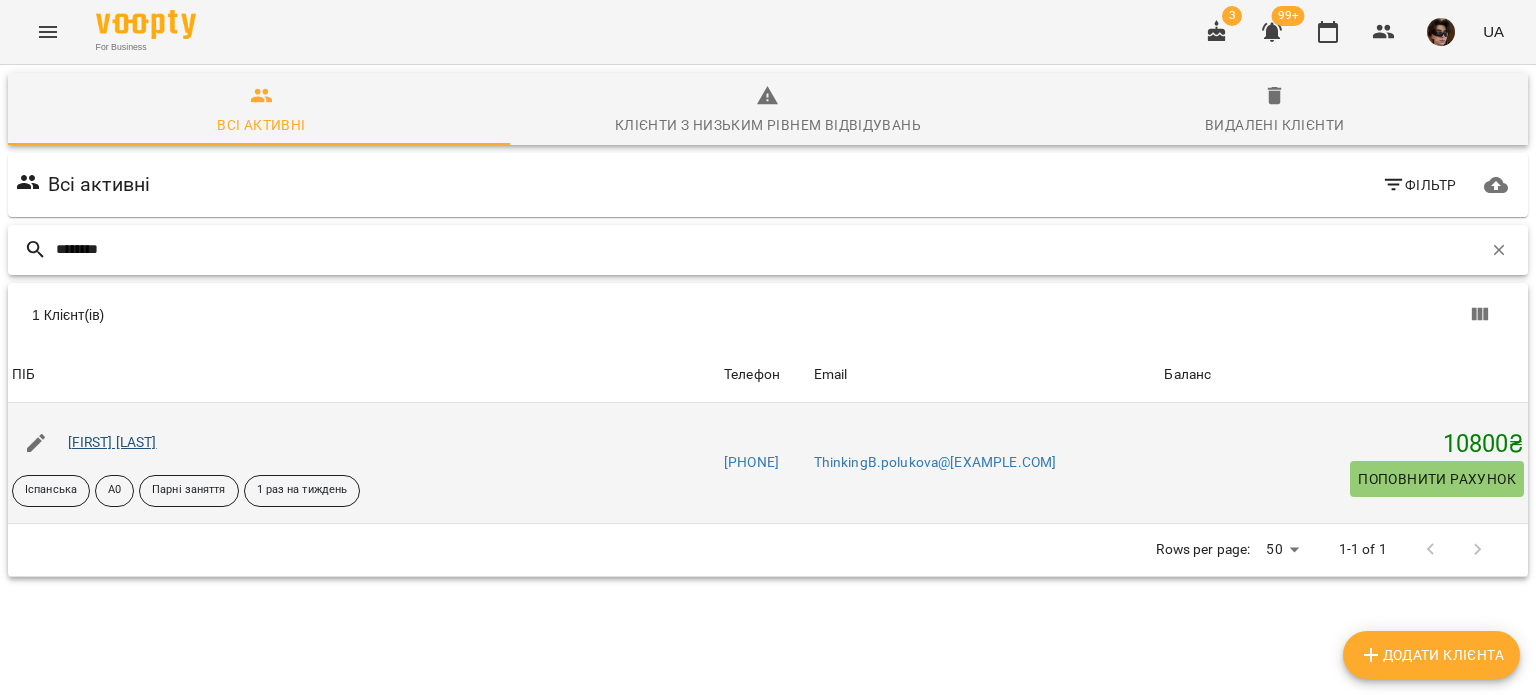 type on "********" 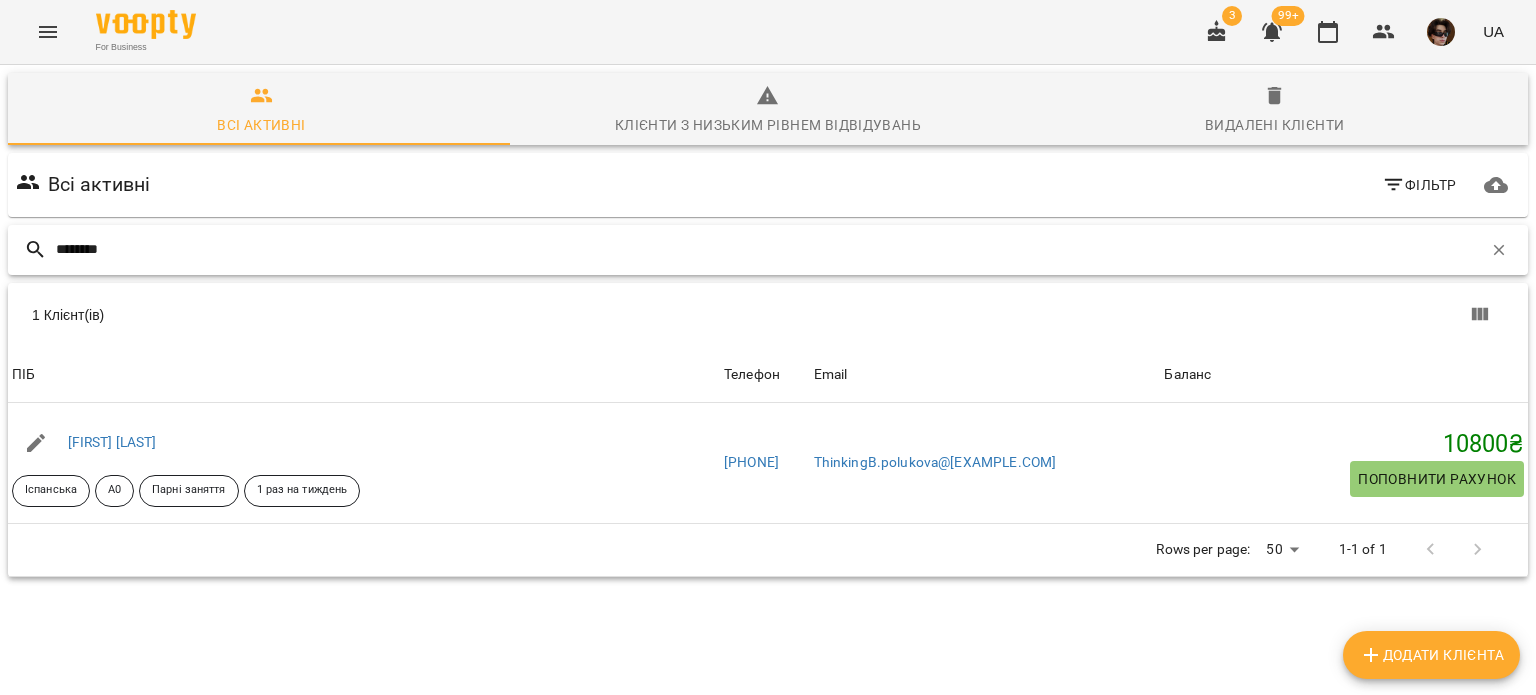 drag, startPoint x: 120, startPoint y: 251, endPoint x: 0, endPoint y: 231, distance: 121.65525 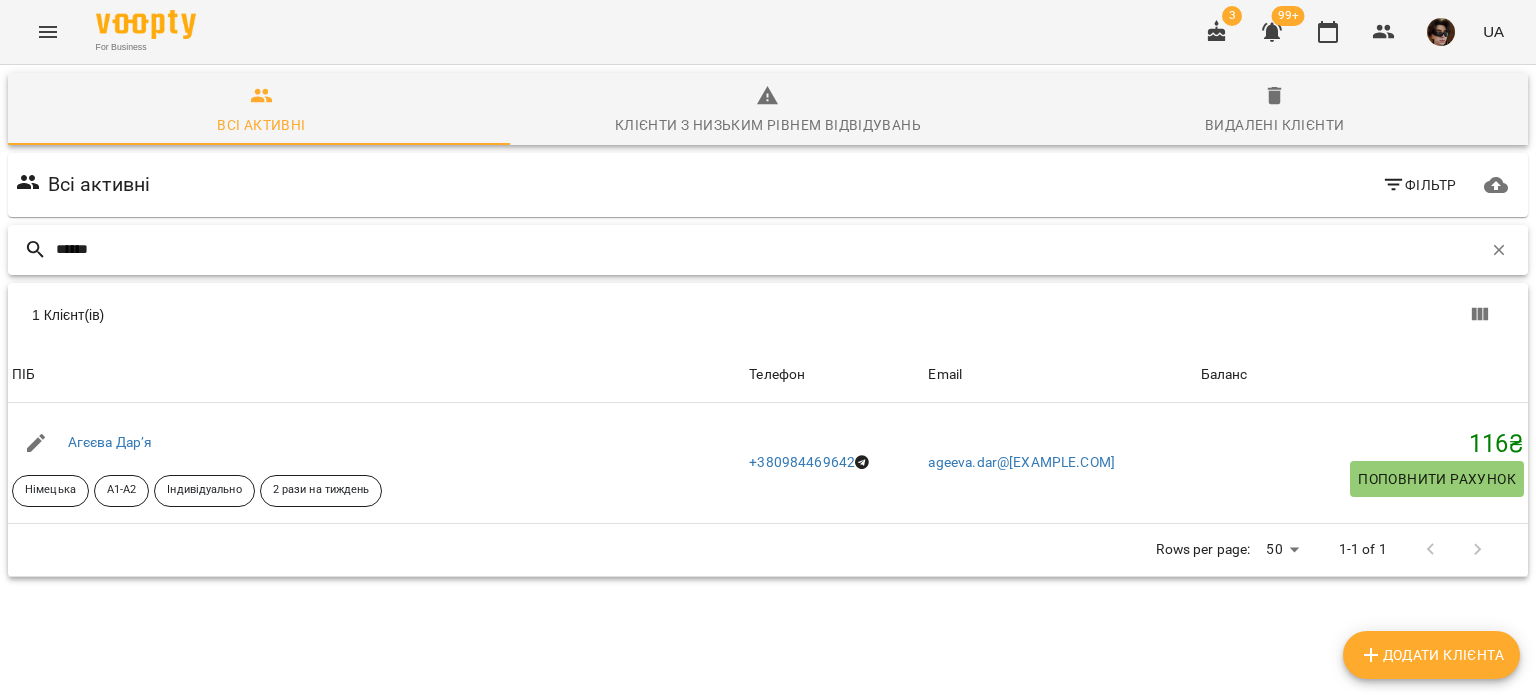 drag, startPoint x: 132, startPoint y: 260, endPoint x: 0, endPoint y: 219, distance: 138.22084 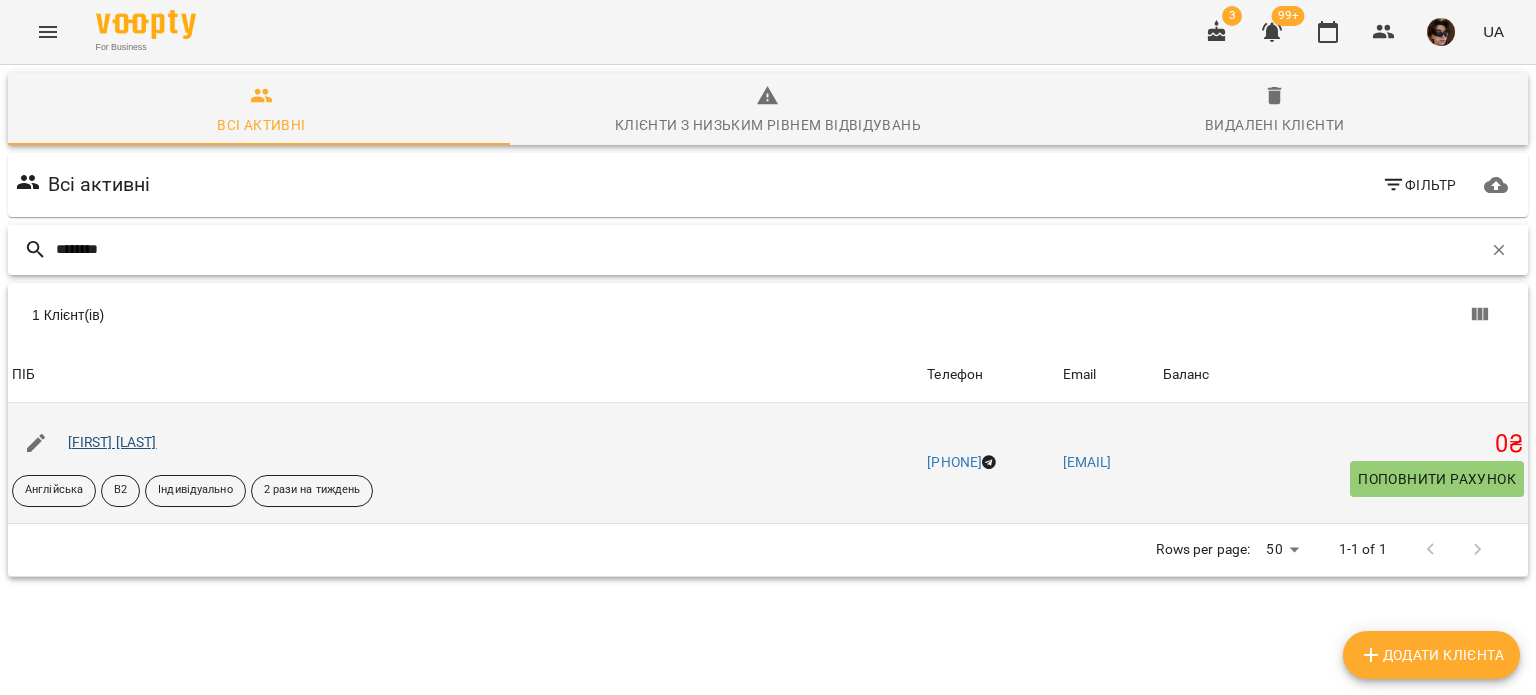 type on "********" 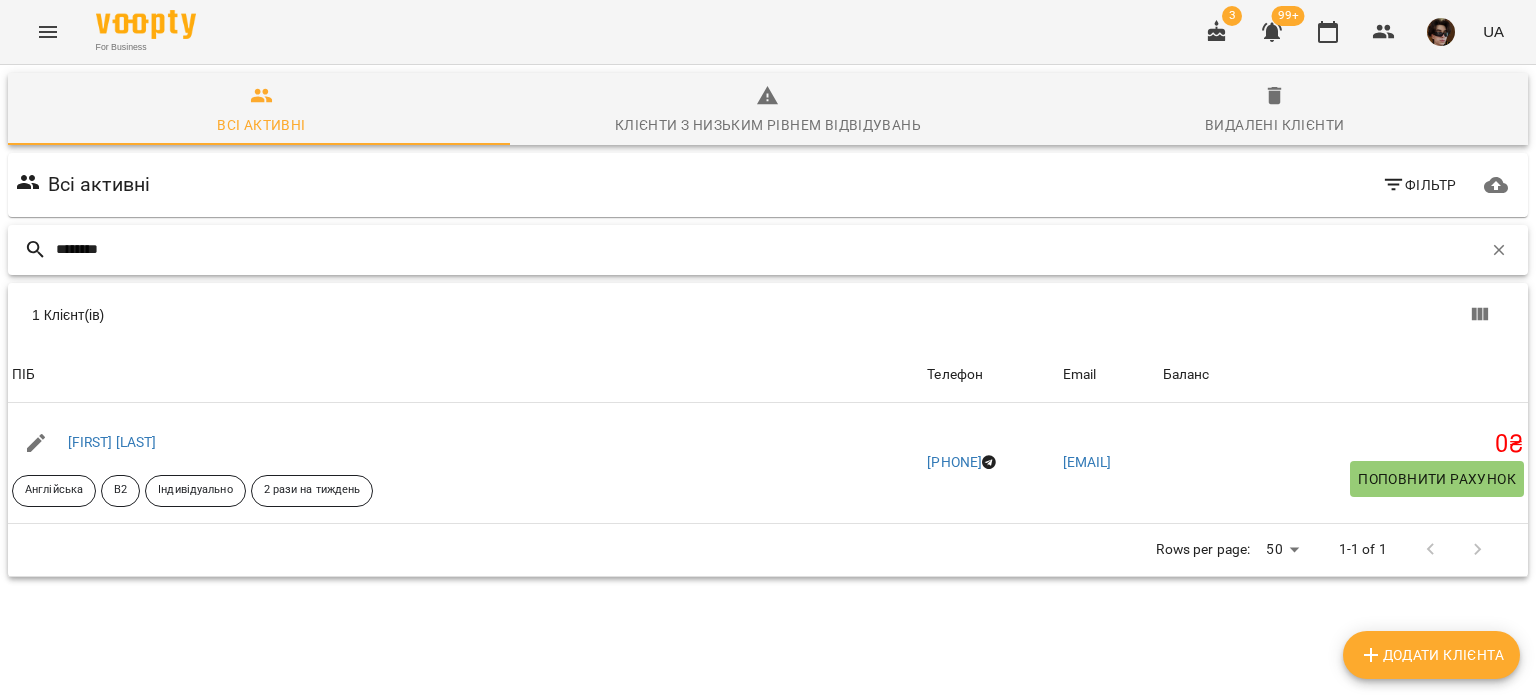 drag, startPoint x: 143, startPoint y: 259, endPoint x: 0, endPoint y: 219, distance: 148.48906 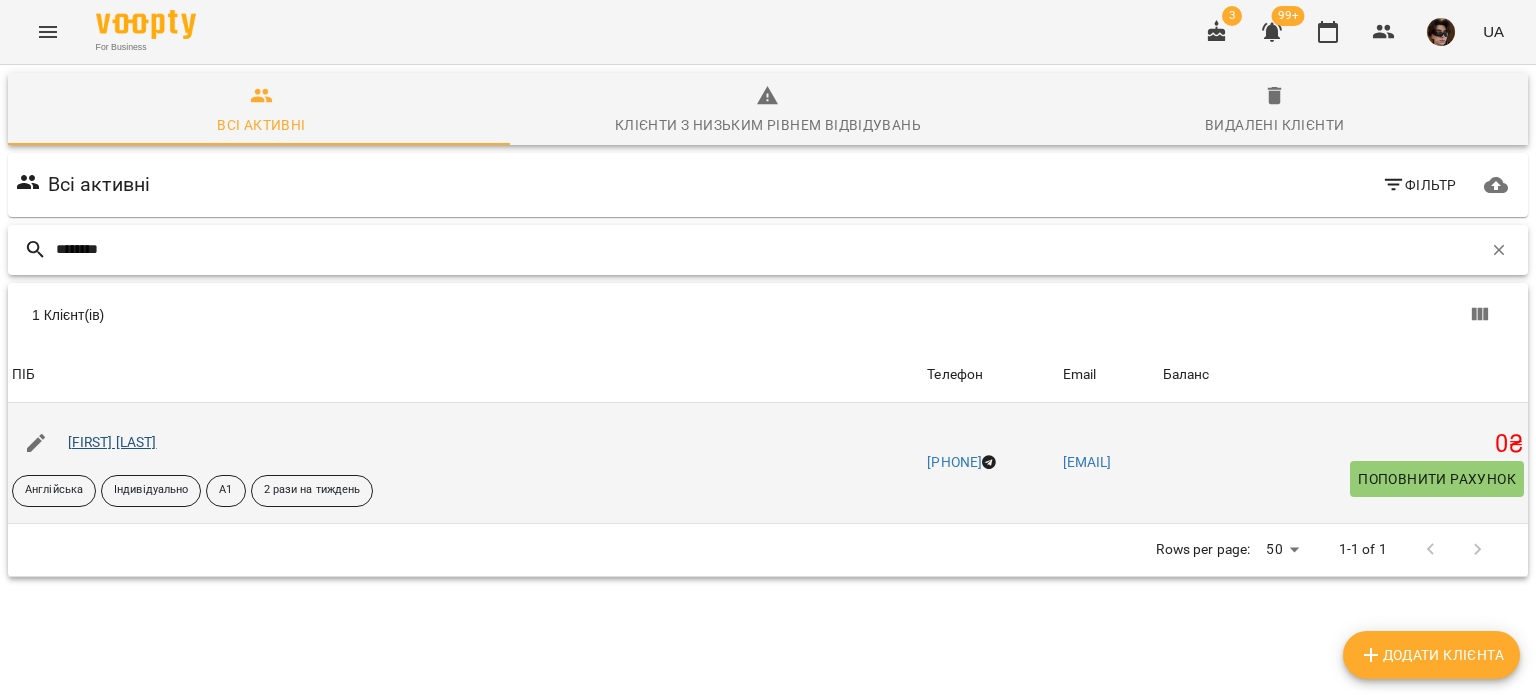 type on "********" 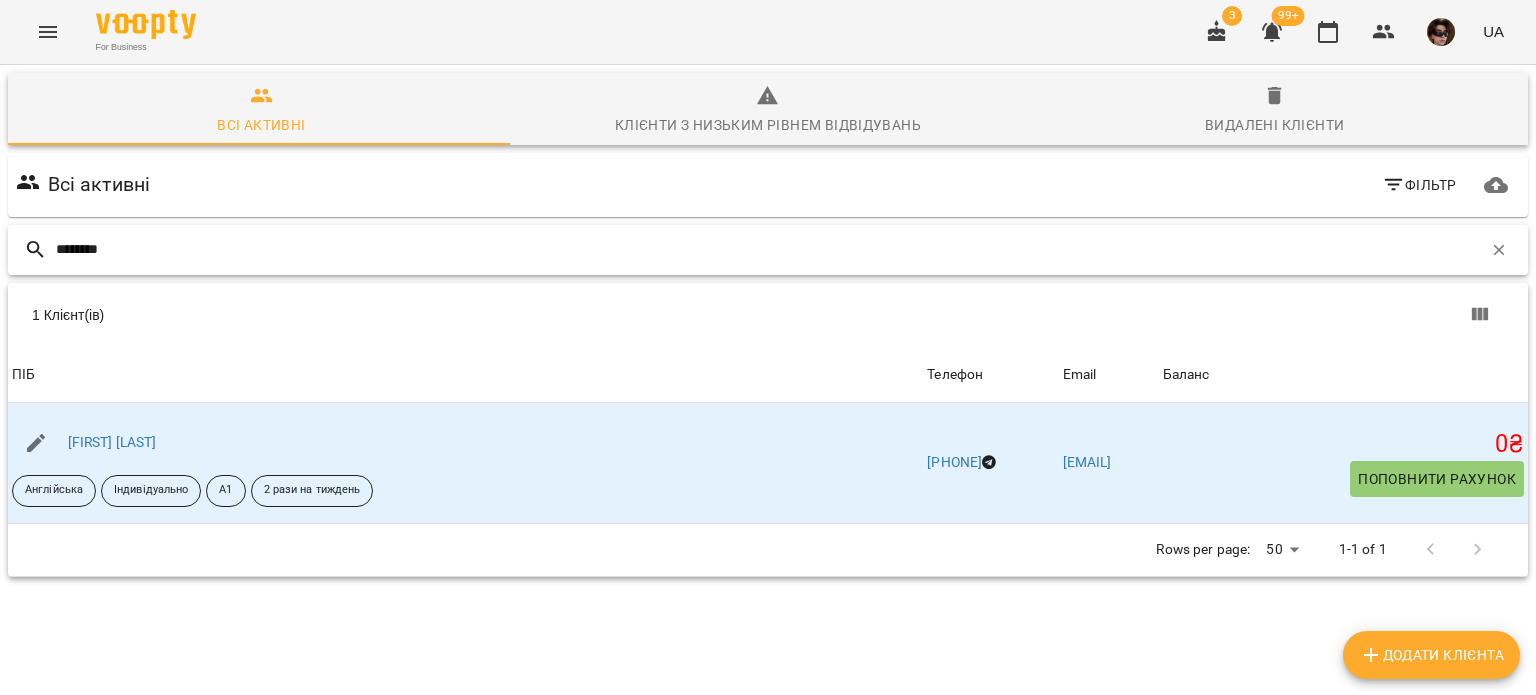 drag, startPoint x: 188, startPoint y: 254, endPoint x: 0, endPoint y: 244, distance: 188.26576 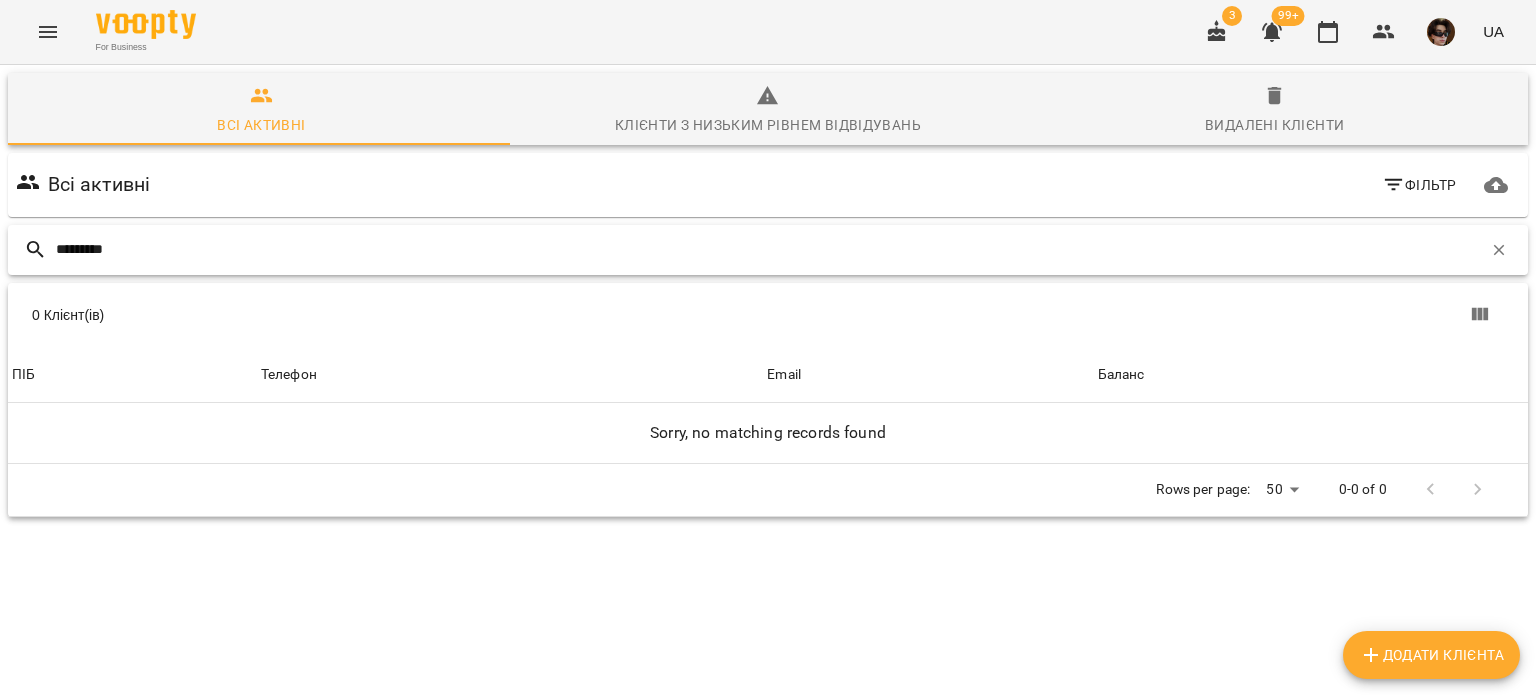 click on "*********" at bounding box center (769, 249) 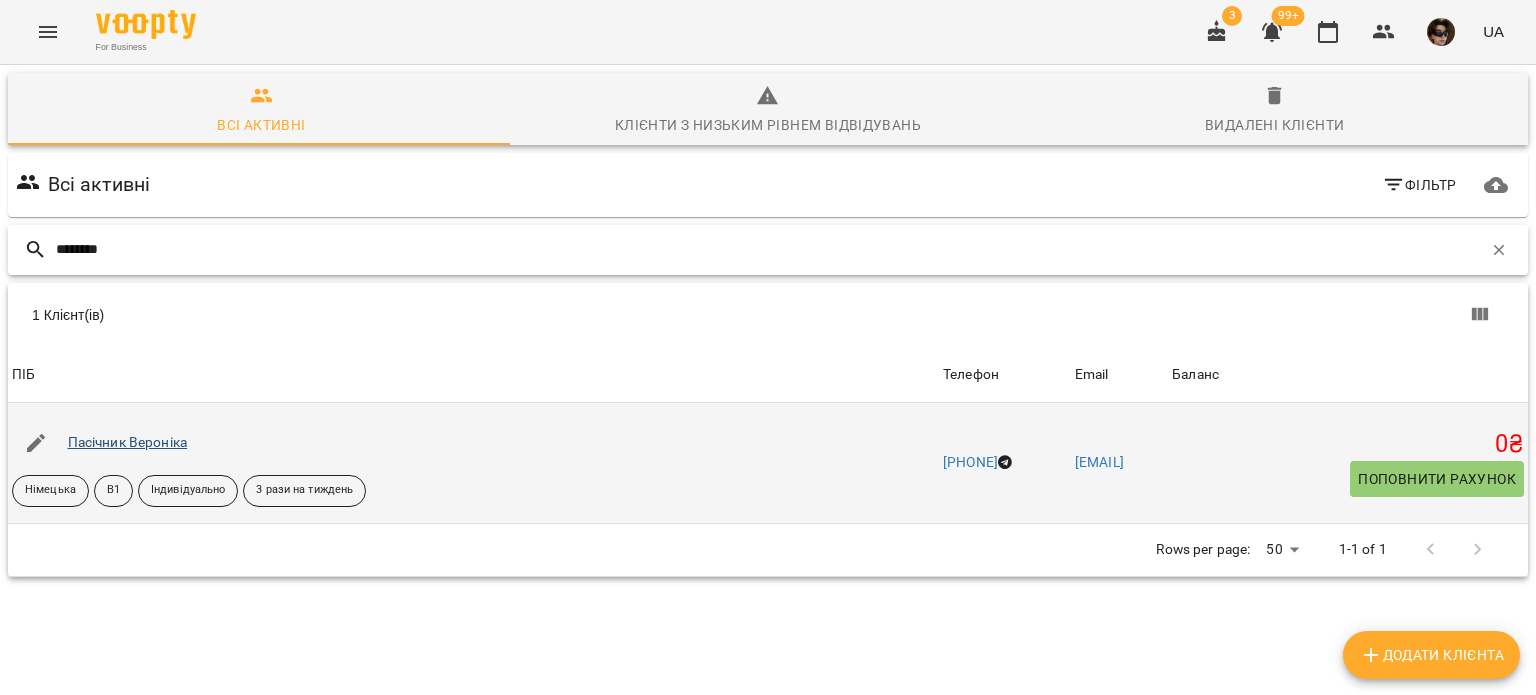 type on "********" 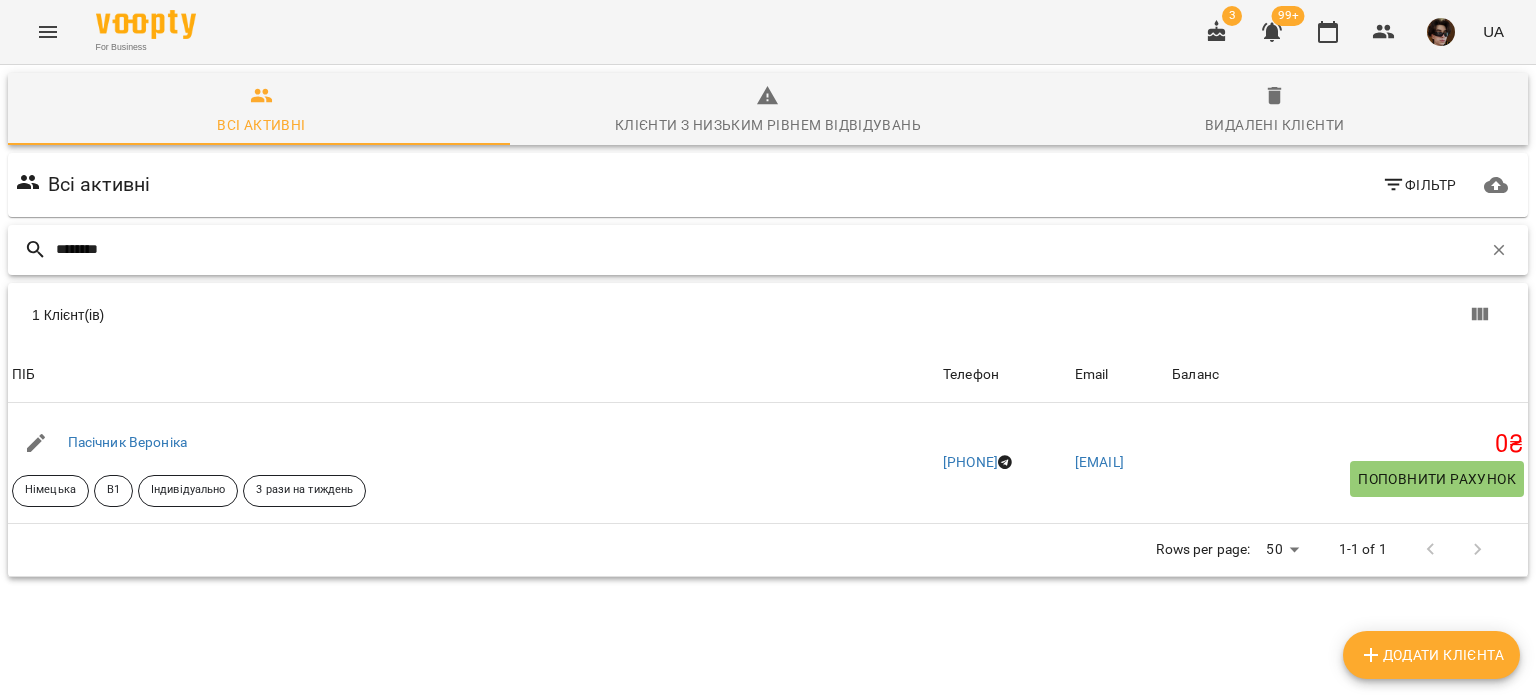drag, startPoint x: 220, startPoint y: 261, endPoint x: 0, endPoint y: 257, distance: 220.03636 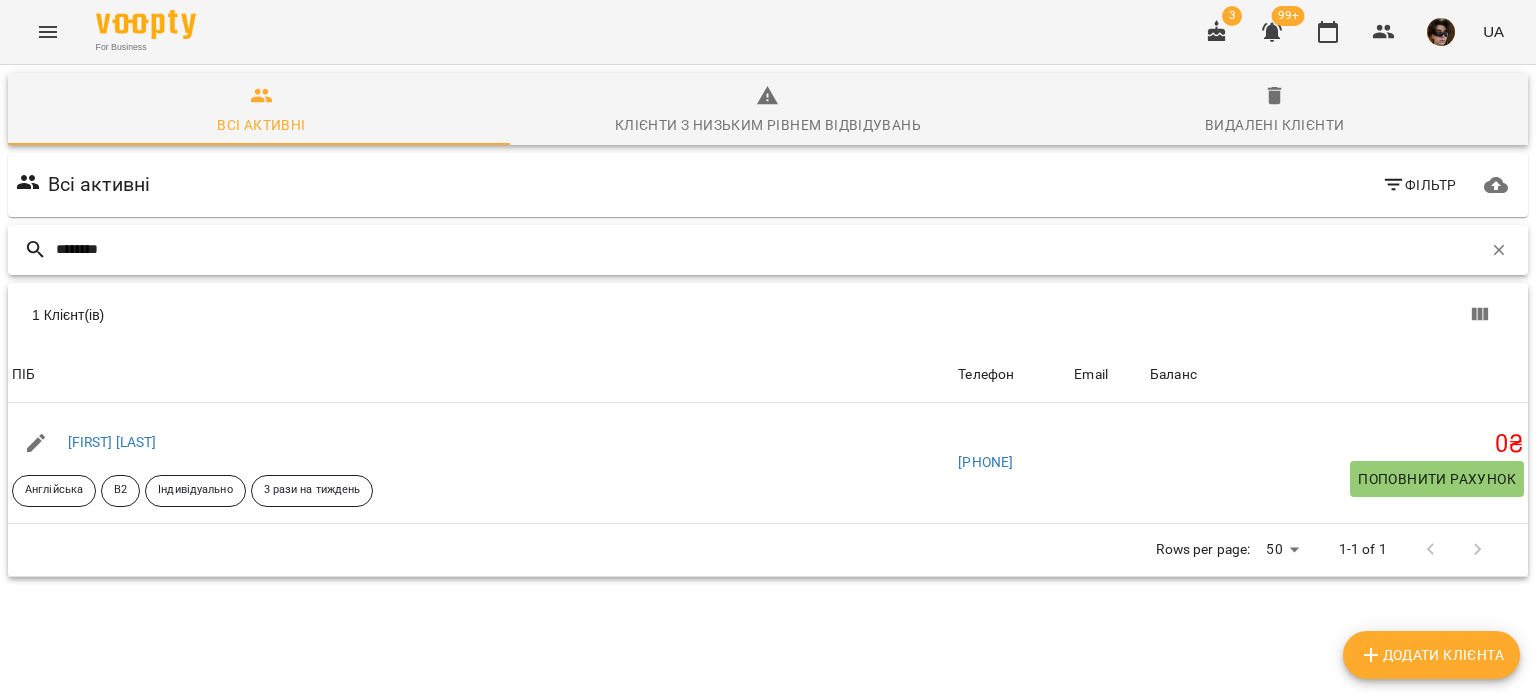 drag, startPoint x: 167, startPoint y: 262, endPoint x: 0, endPoint y: 227, distance: 170.62825 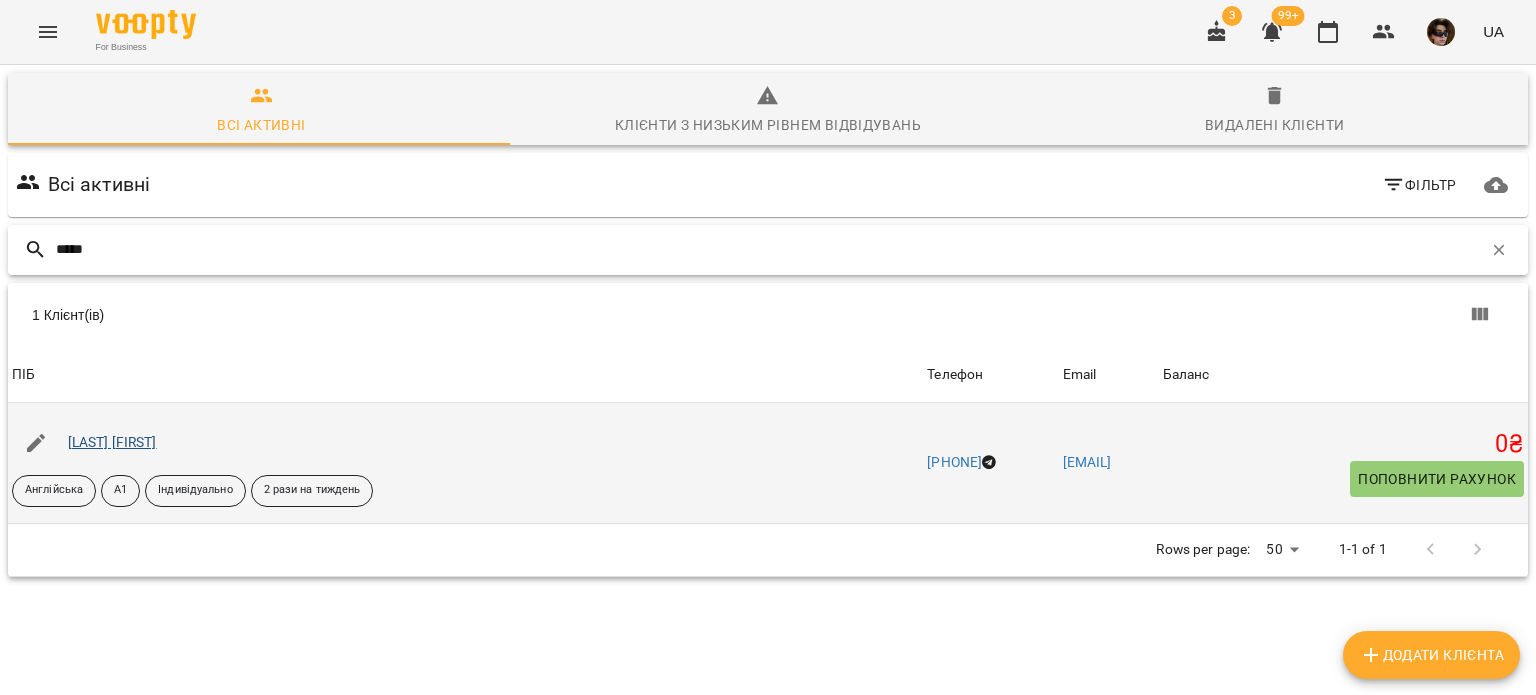 type on "*****" 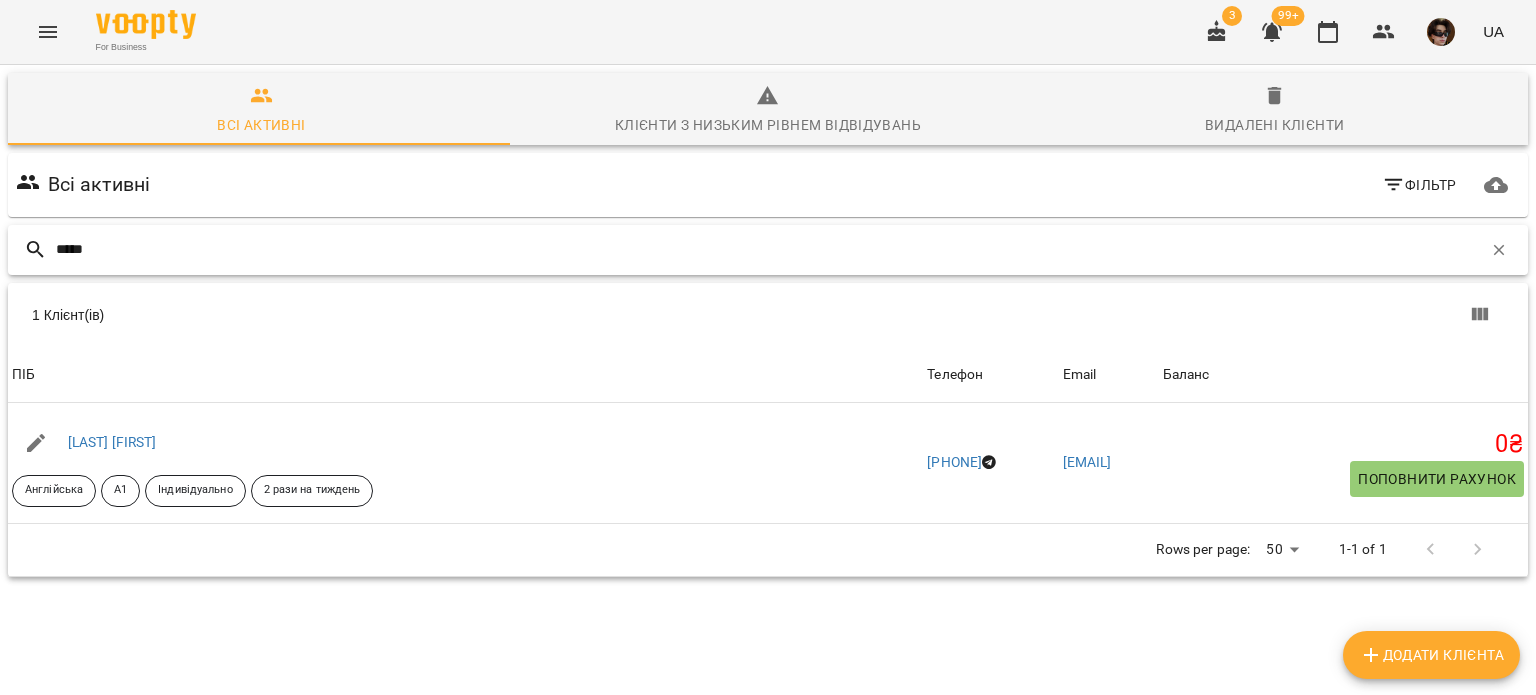 drag, startPoint x: 158, startPoint y: 250, endPoint x: 0, endPoint y: 243, distance: 158.15498 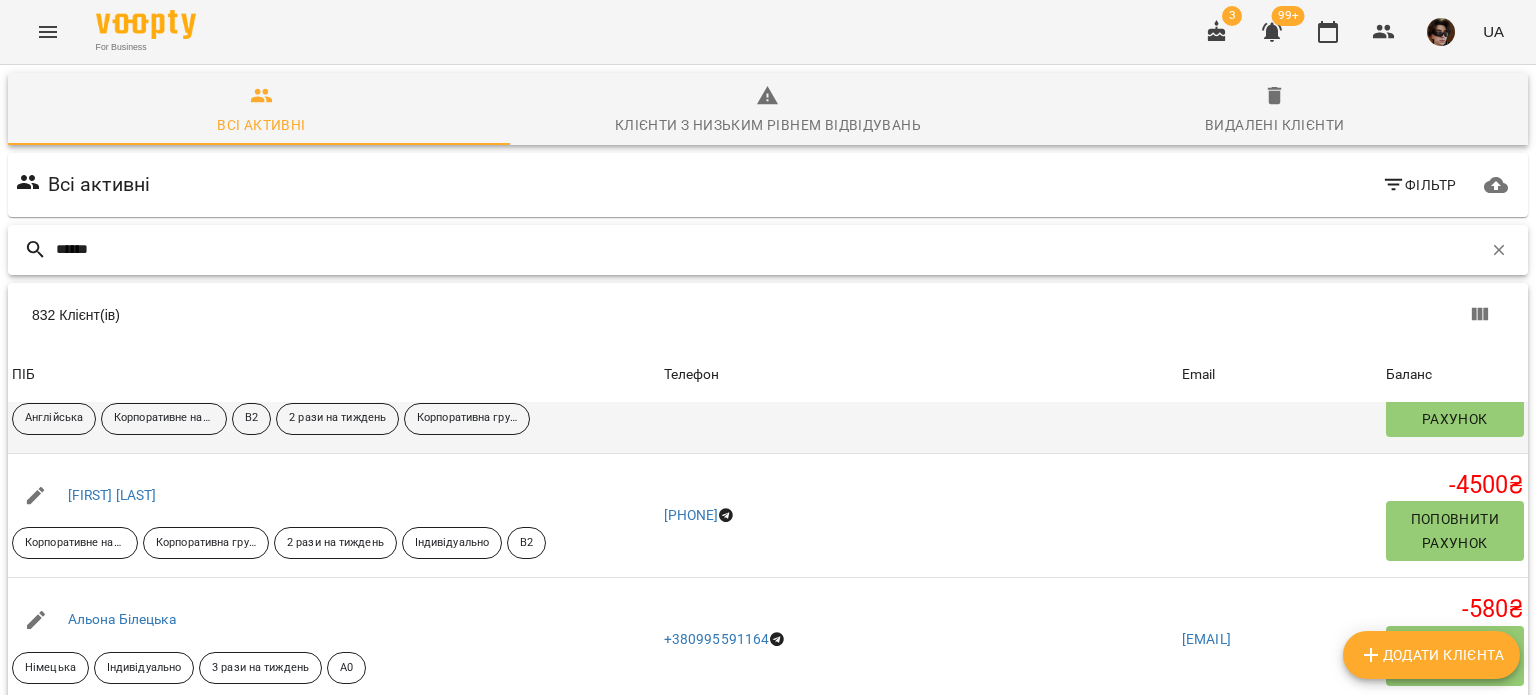scroll, scrollTop: 63, scrollLeft: 0, axis: vertical 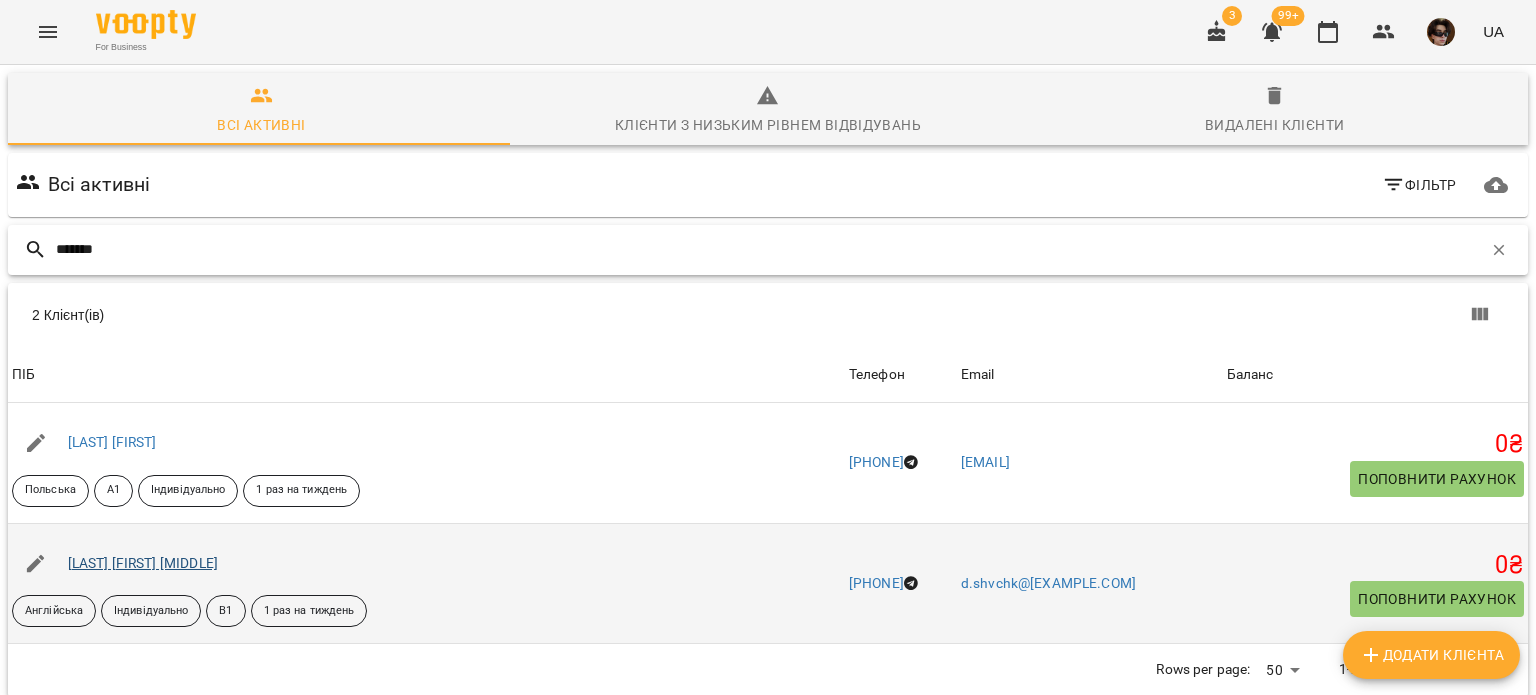 type on "******" 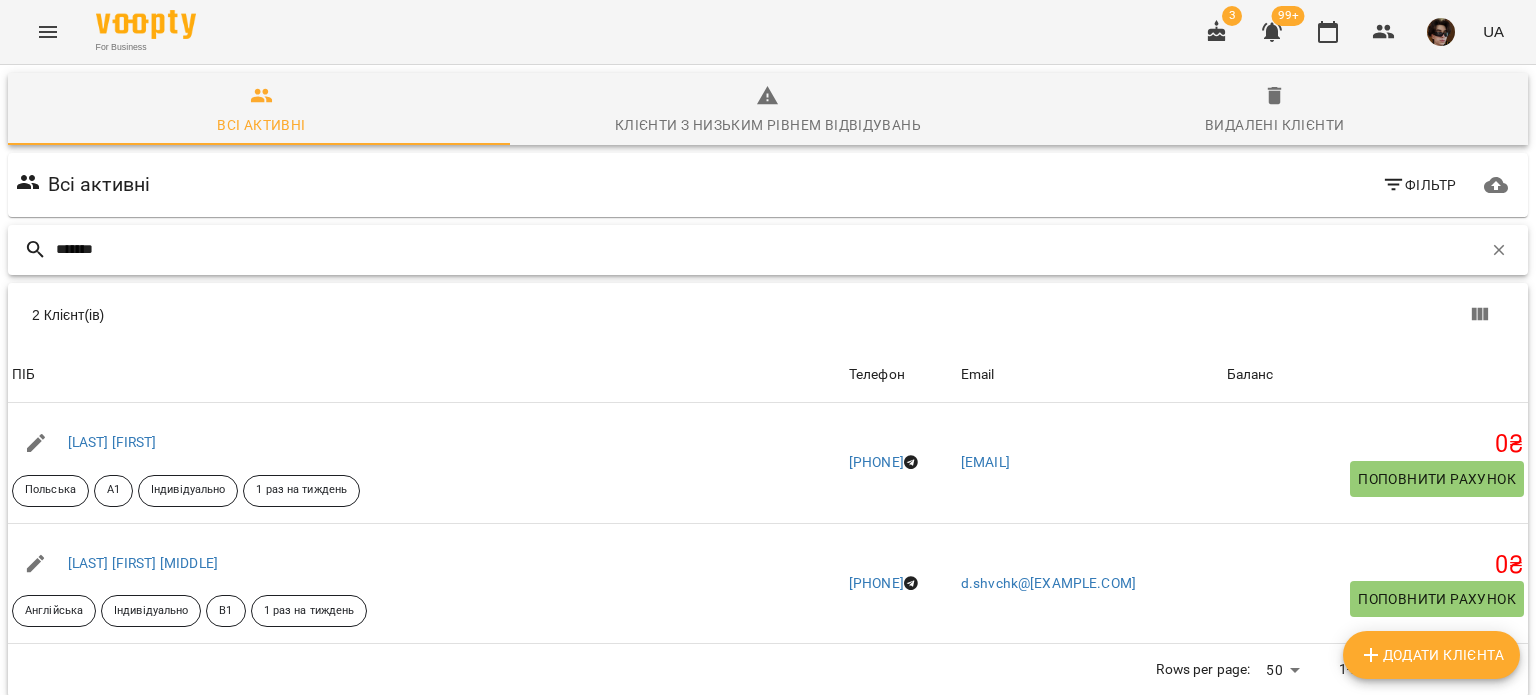 drag, startPoint x: 124, startPoint y: 161, endPoint x: 0, endPoint y: 159, distance: 124.01613 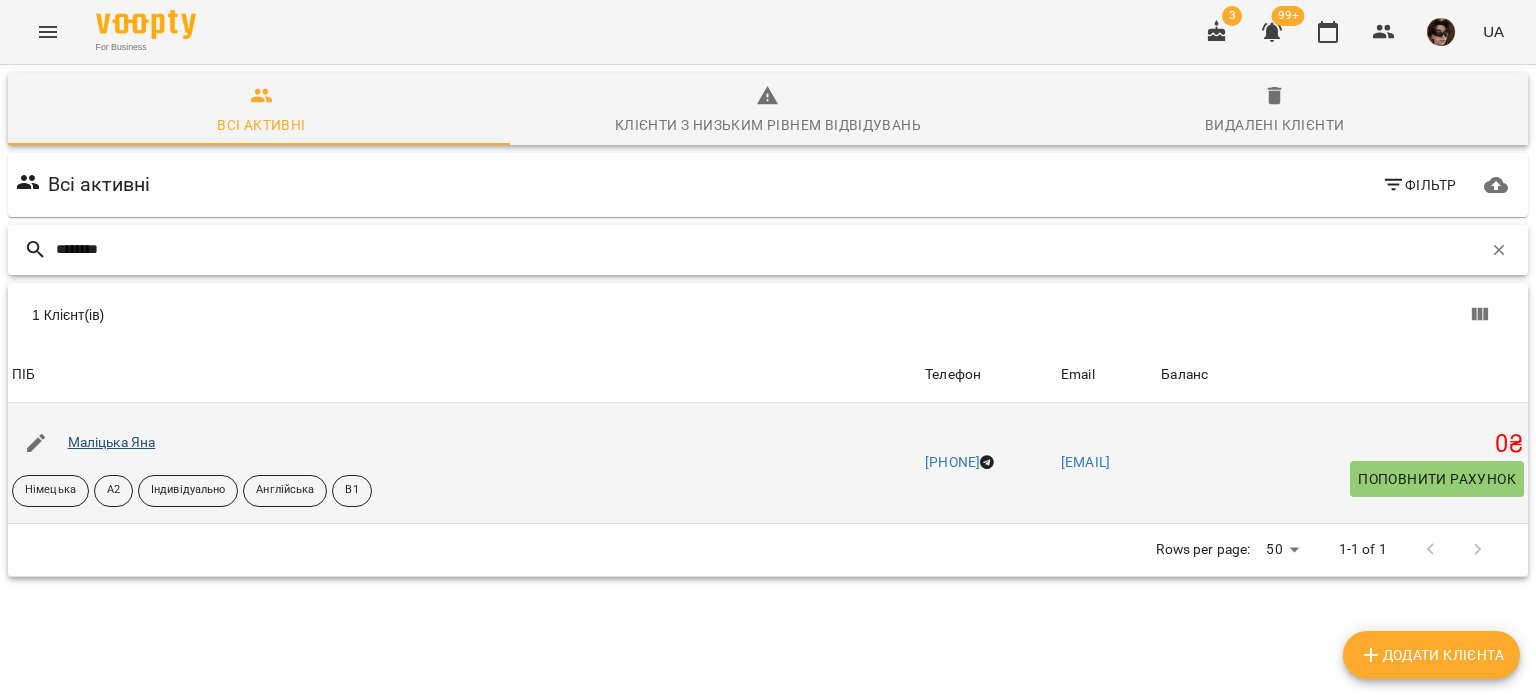 type on "********" 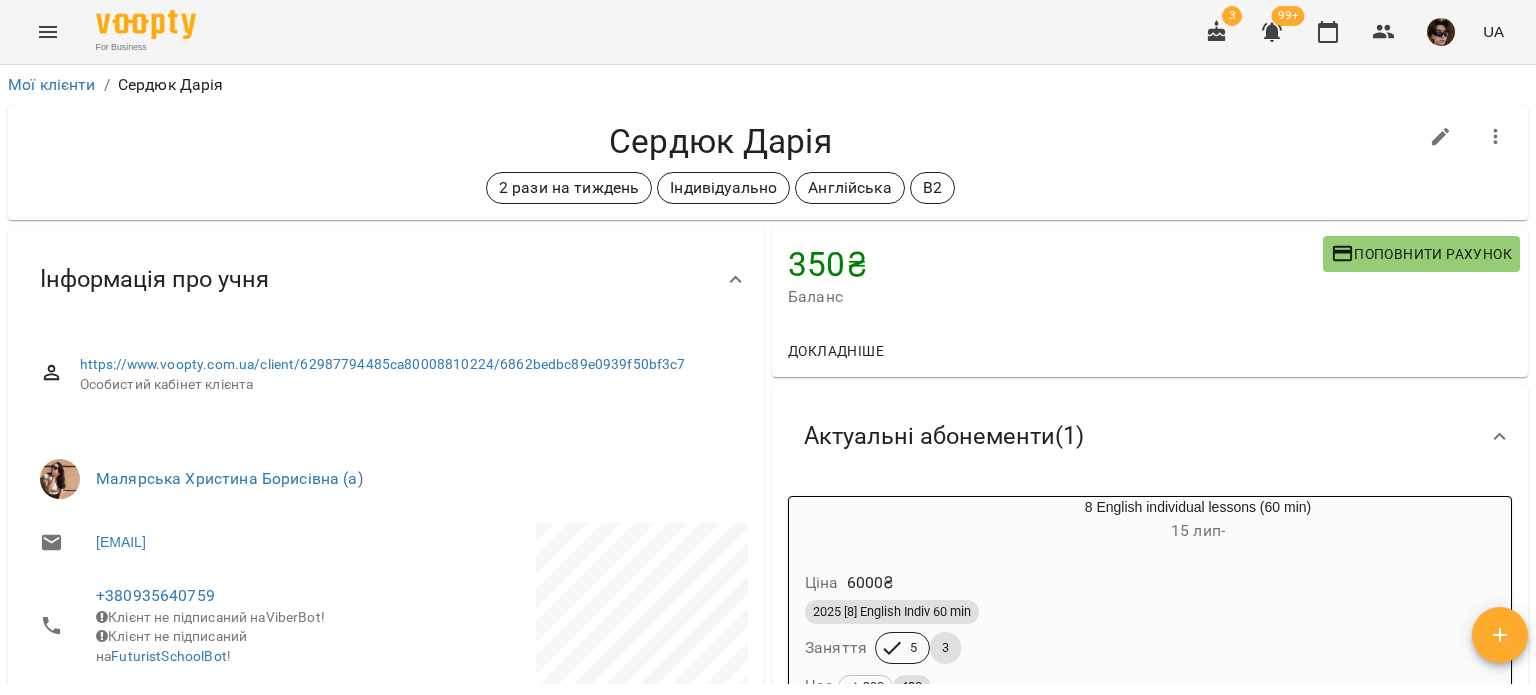 scroll, scrollTop: 0, scrollLeft: 0, axis: both 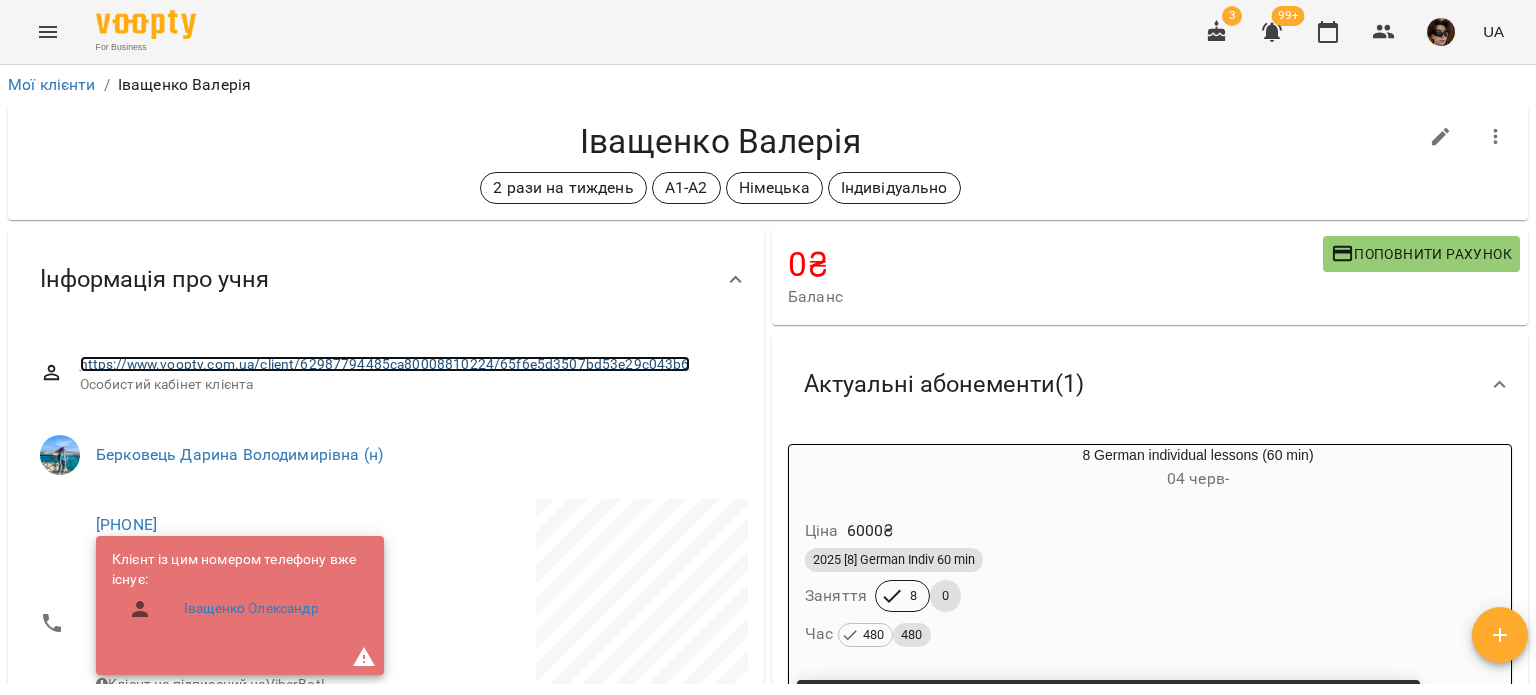 click on "https://www.voopty.com.ua/client/62987794485ca80008810224/65f6e5d3507bd53e29c043b6" at bounding box center (385, 364) 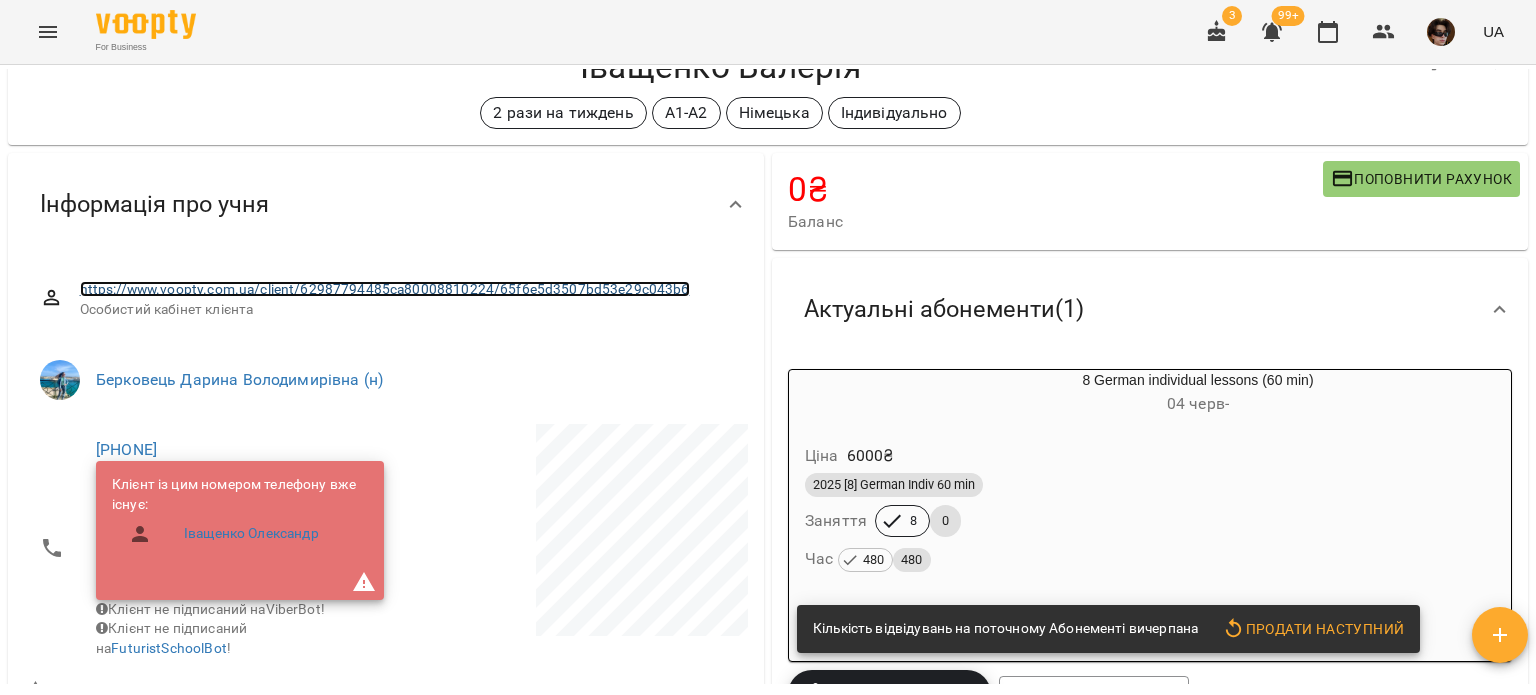 scroll, scrollTop: 0, scrollLeft: 0, axis: both 